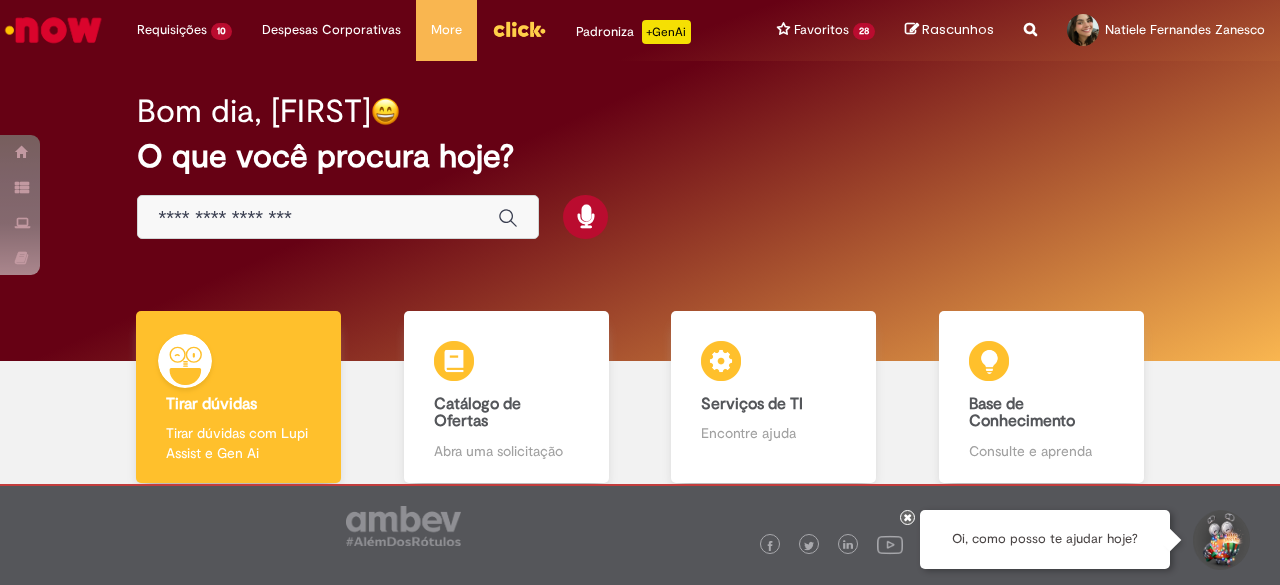scroll, scrollTop: 0, scrollLeft: 0, axis: both 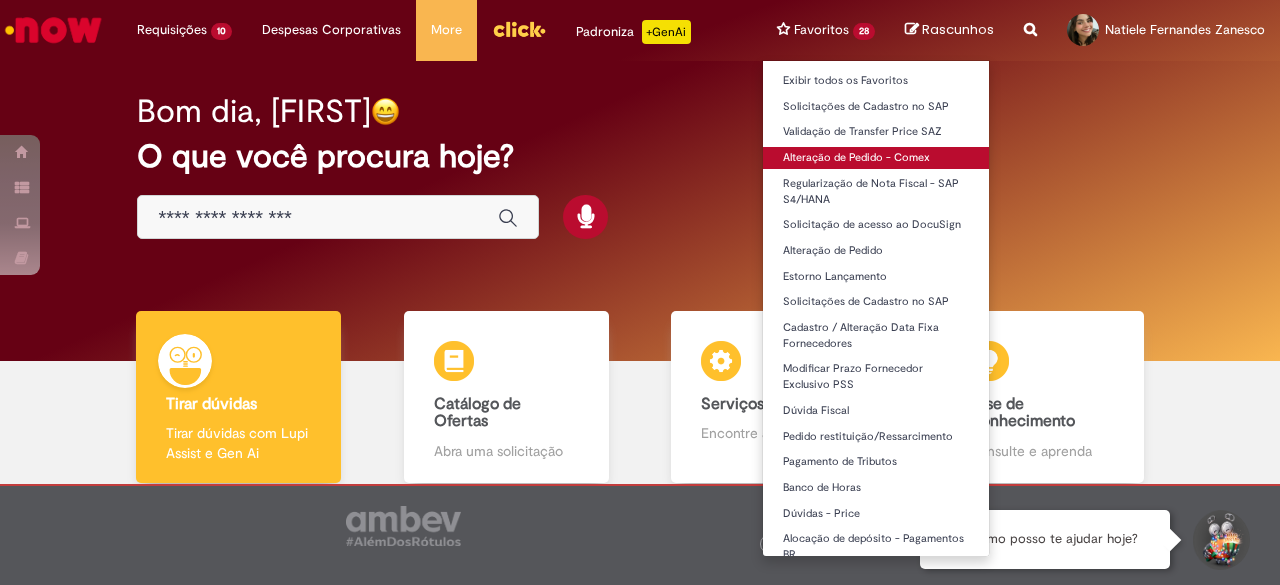 click on "Alteração de Pedido - Comex" at bounding box center [876, 158] 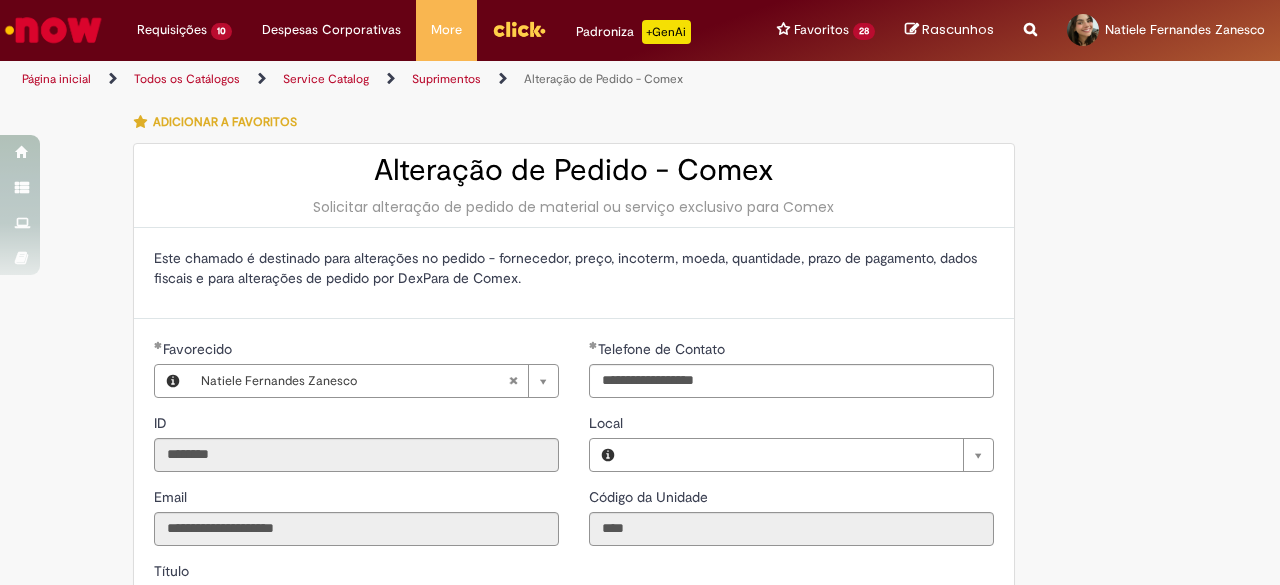type on "**********" 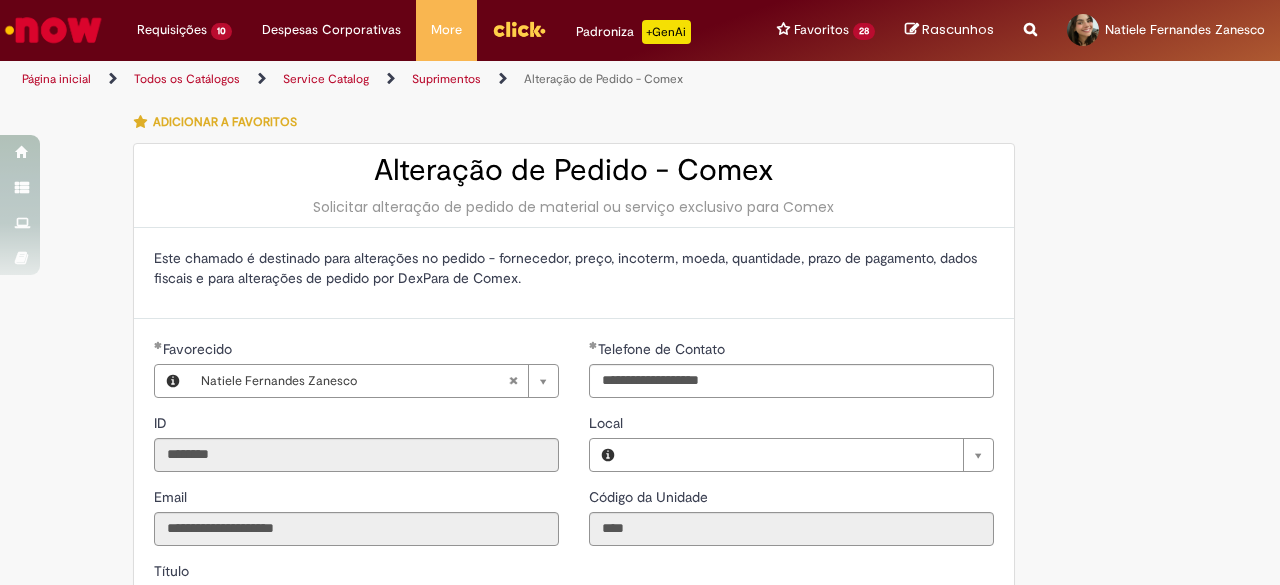 type on "**********" 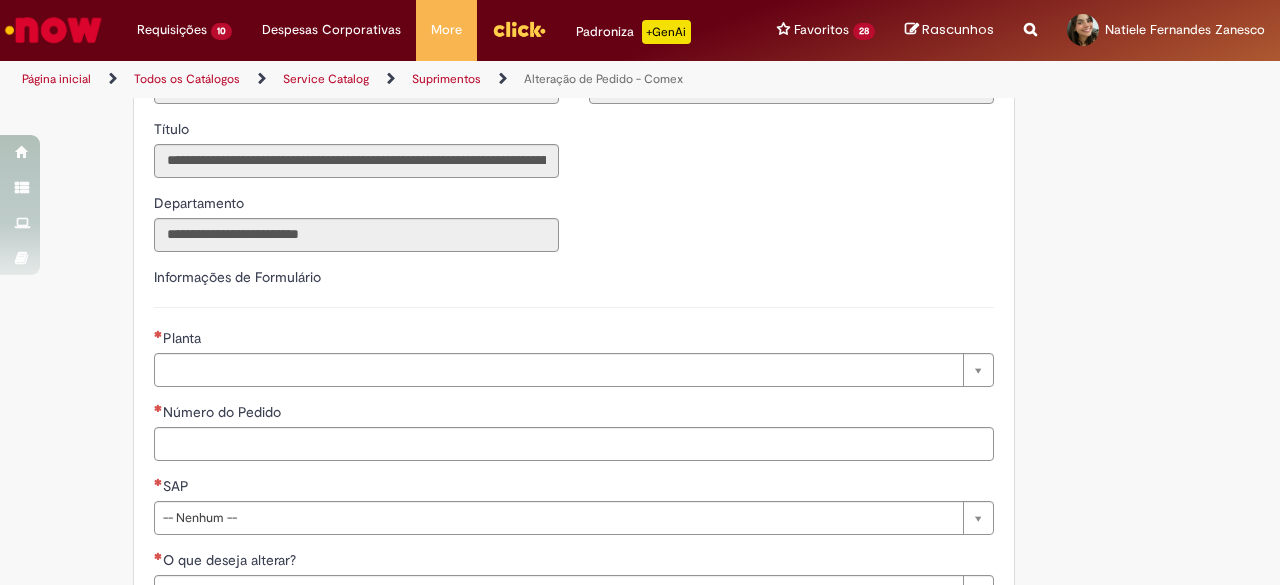 scroll, scrollTop: 500, scrollLeft: 0, axis: vertical 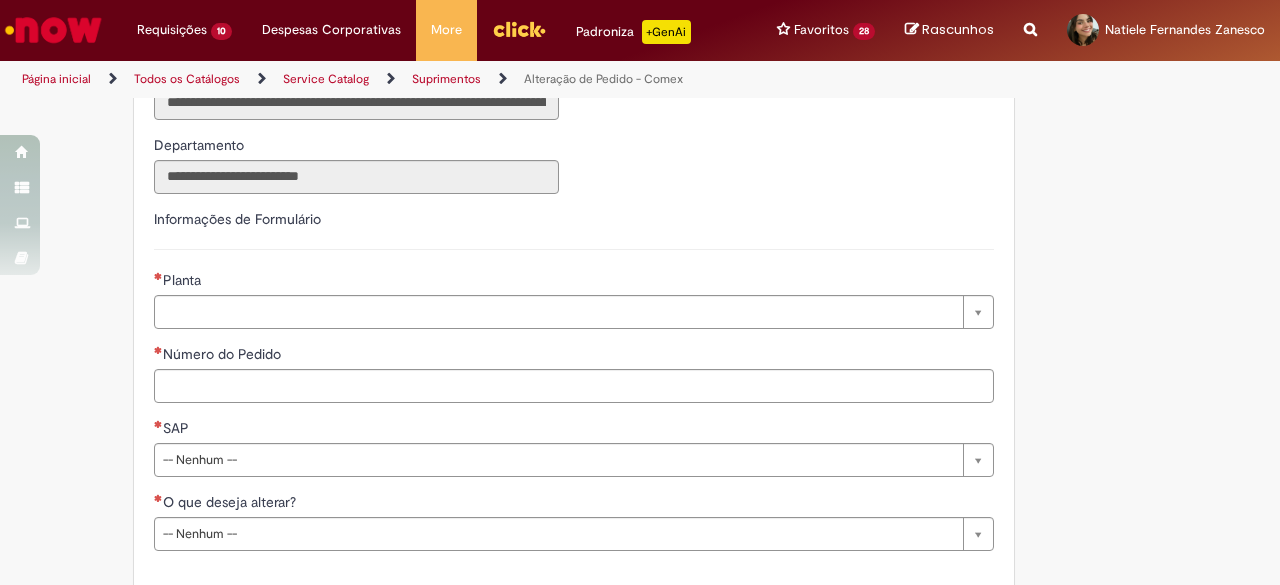 click on "Planta" at bounding box center (184, 280) 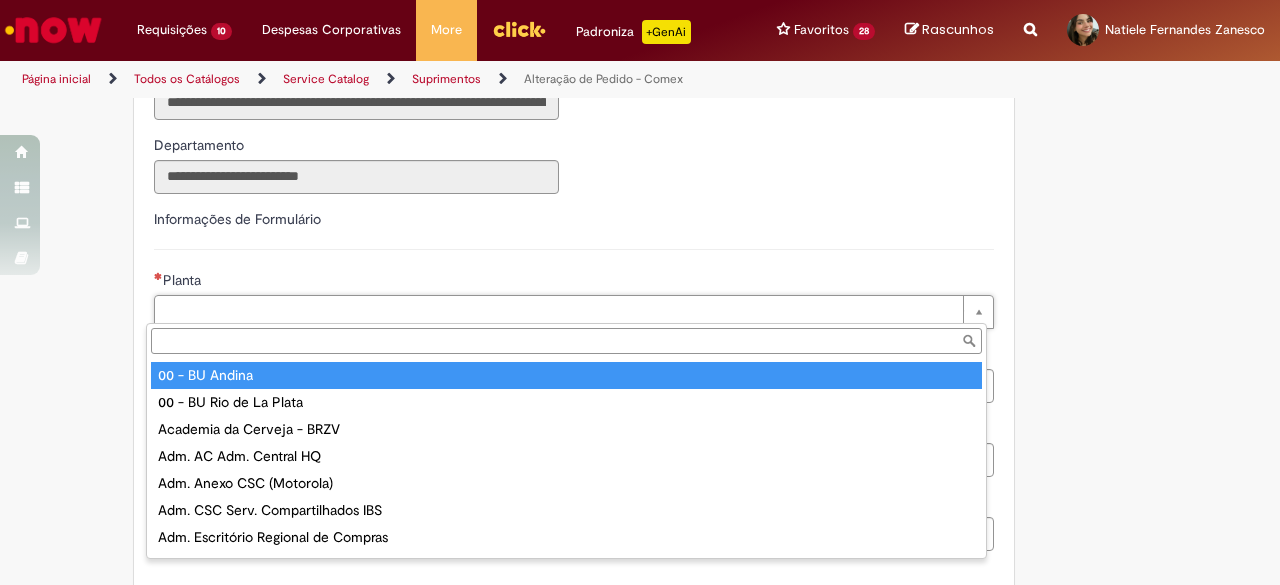 type on "**********" 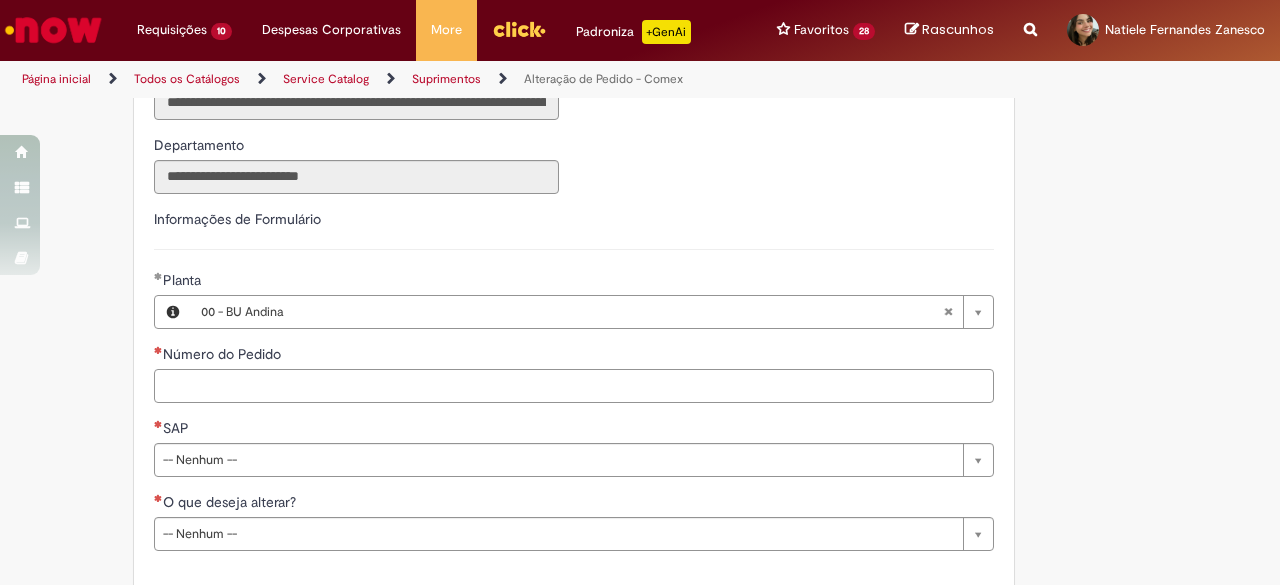 click on "Número do Pedido" at bounding box center [574, 386] 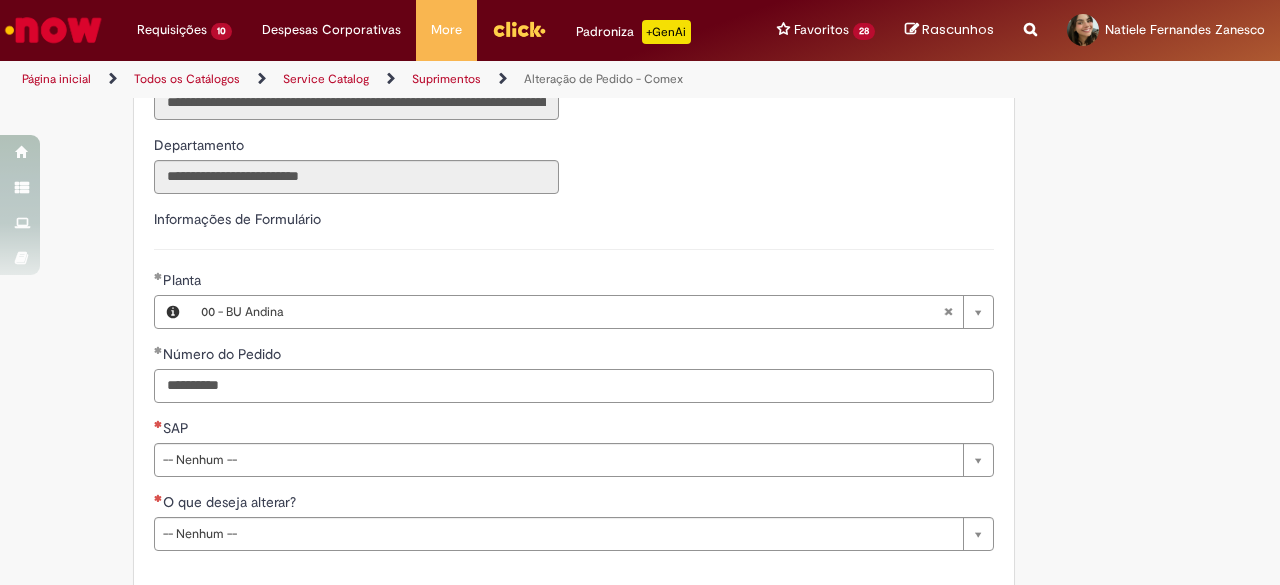 type on "**********" 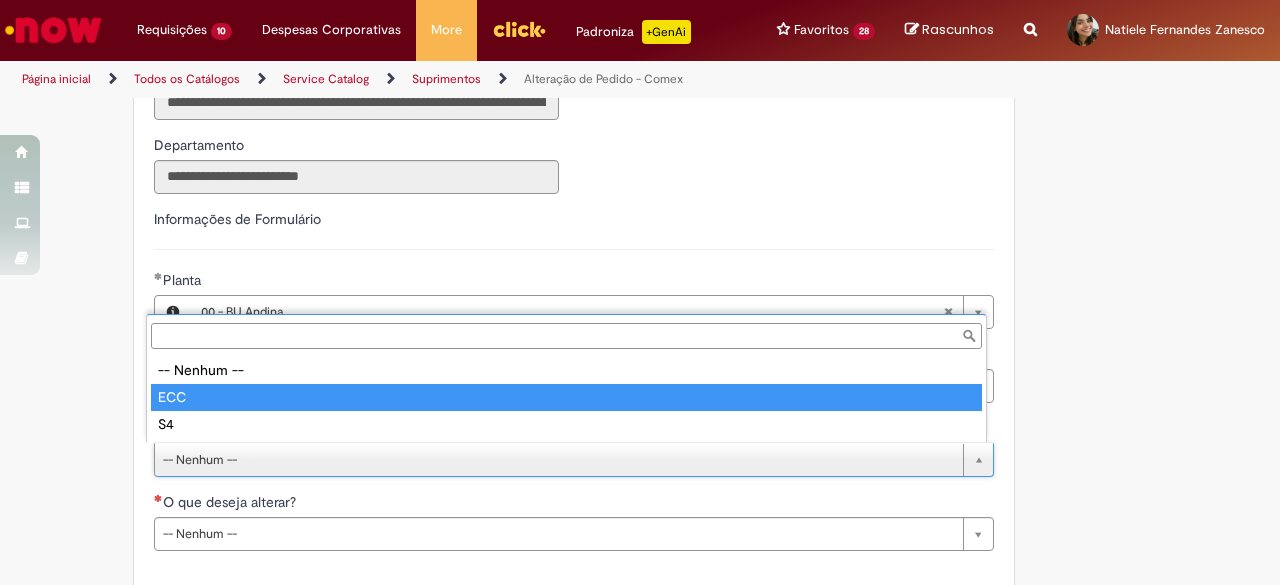 type on "***" 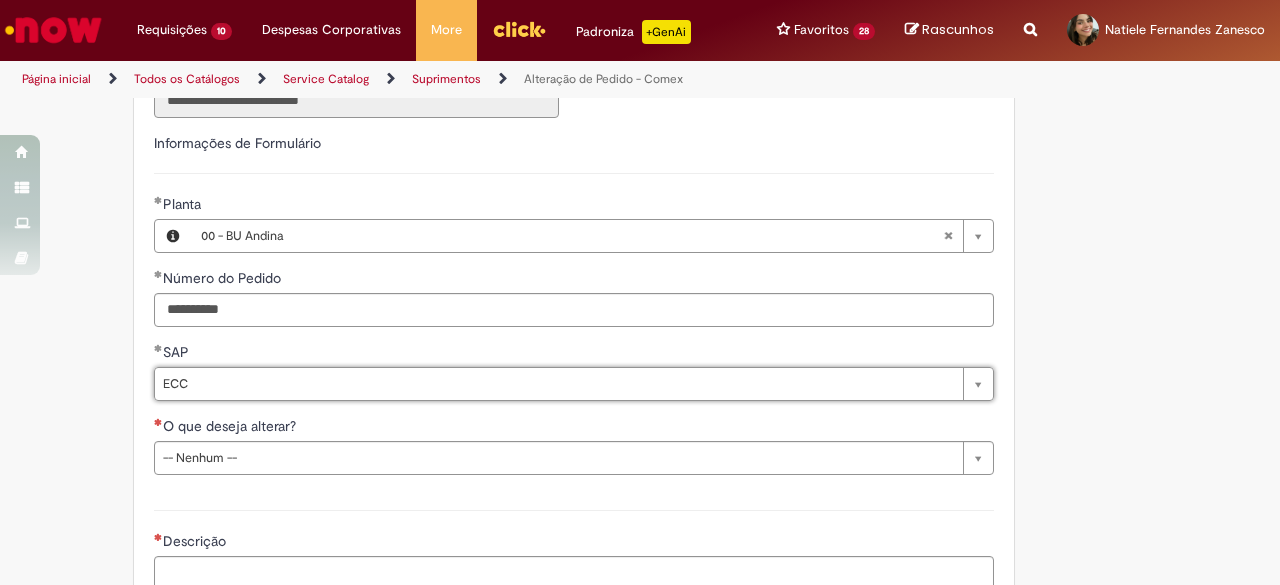 scroll, scrollTop: 700, scrollLeft: 0, axis: vertical 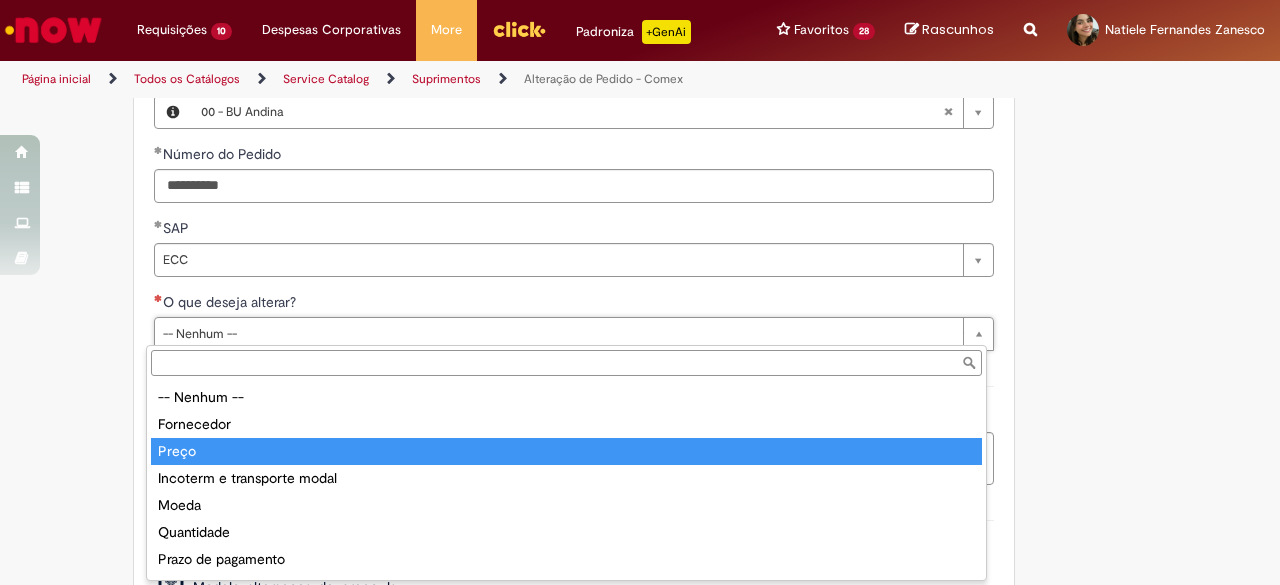 type on "*****" 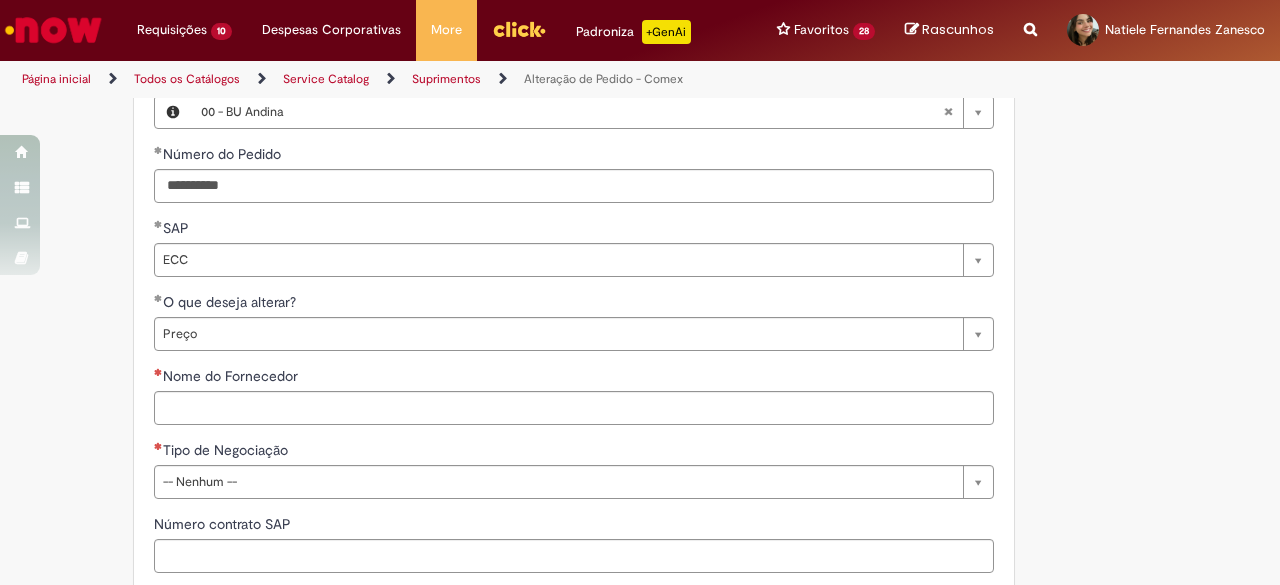 click on "**********" at bounding box center [542, 436] 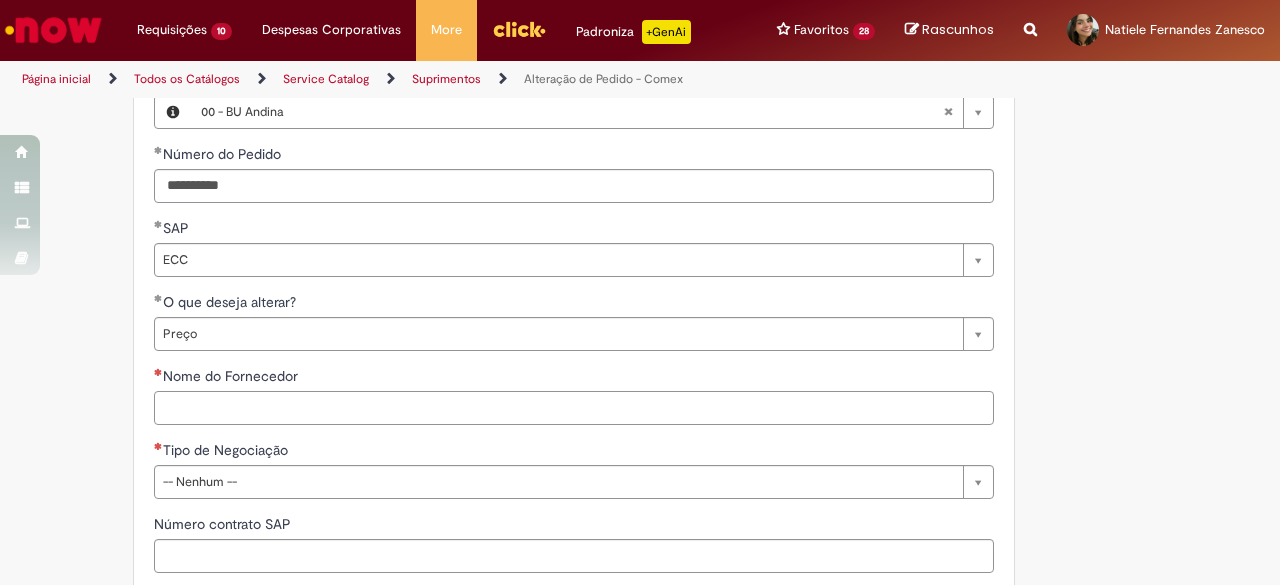 click on "Nome do Fornecedor" at bounding box center (574, 408) 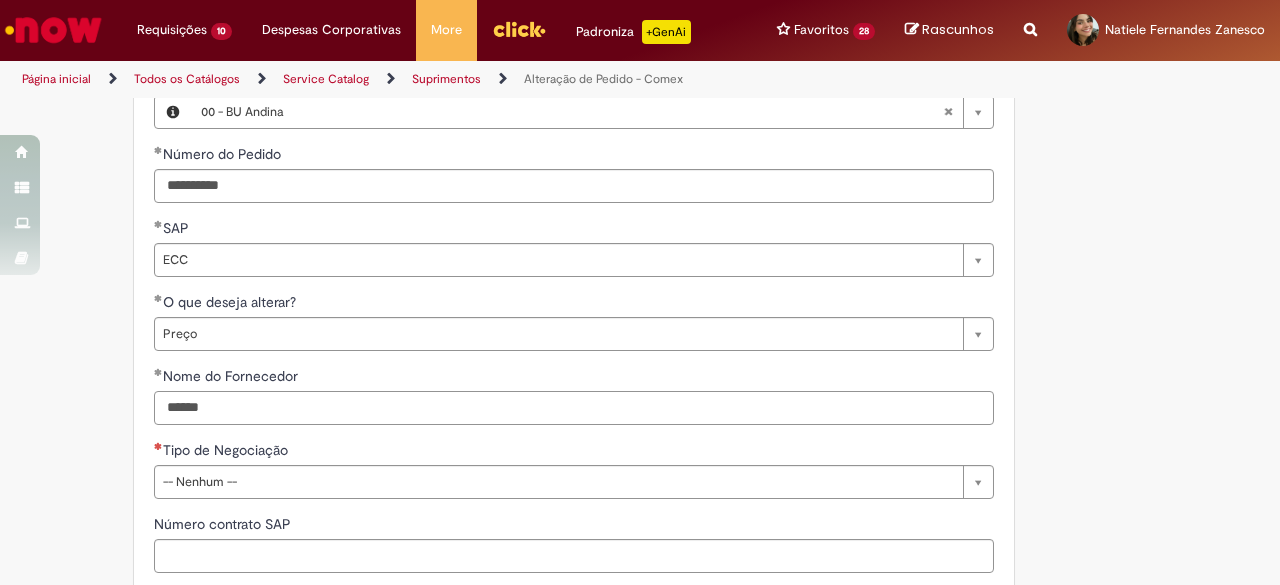 type on "******" 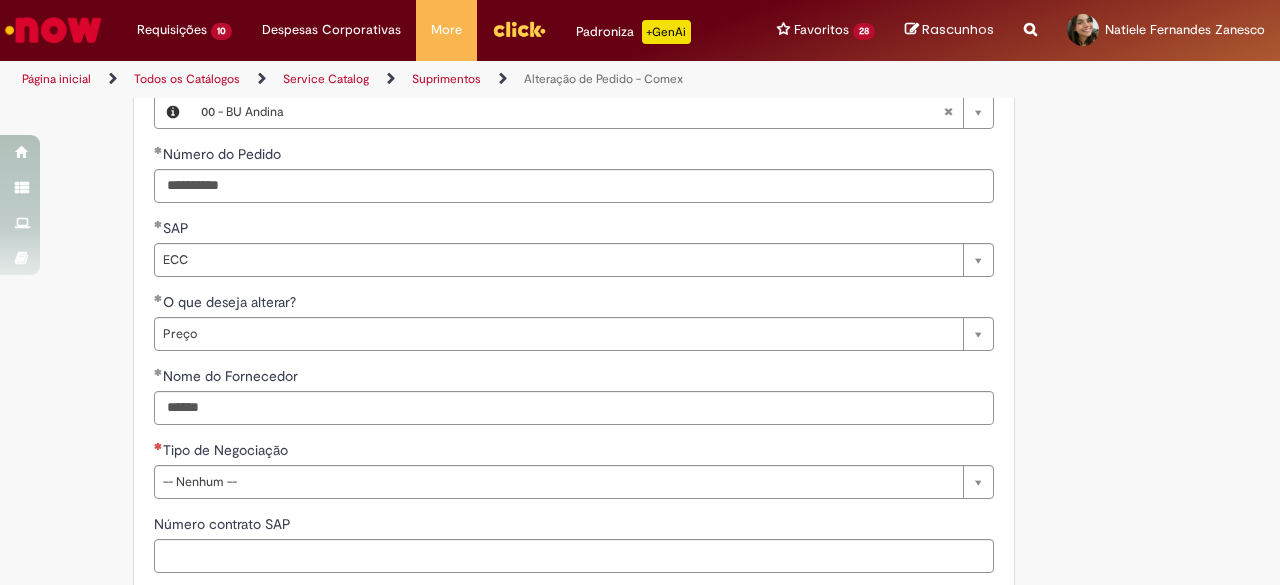 click on "**********" at bounding box center [574, 483] 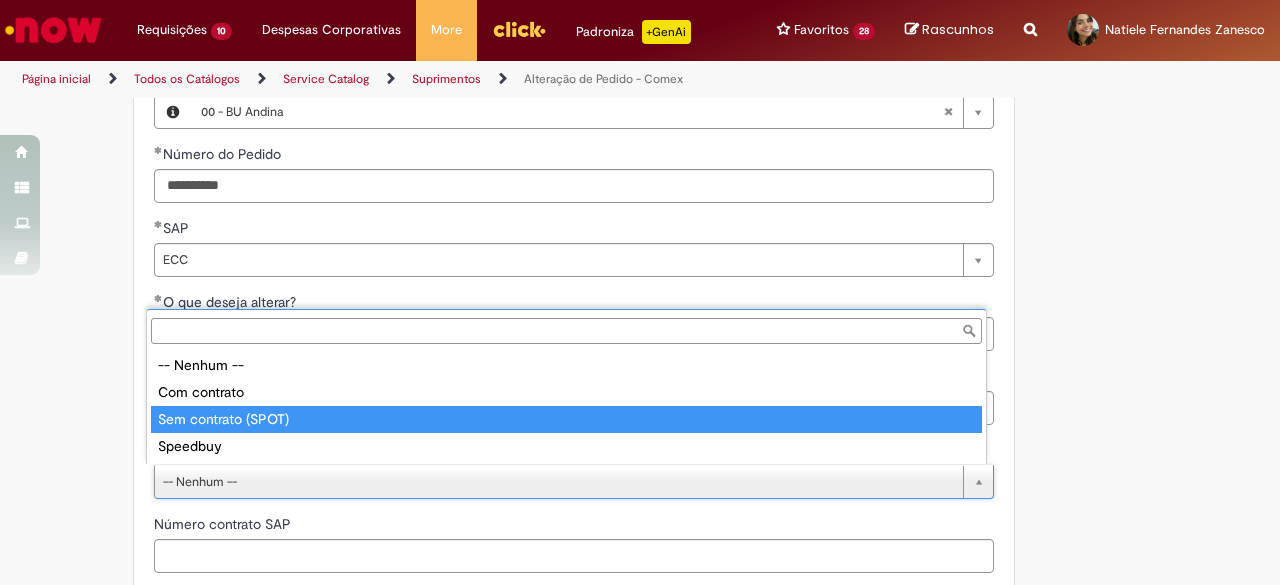 drag, startPoint x: 188, startPoint y: 417, endPoint x: 91, endPoint y: 409, distance: 97.32934 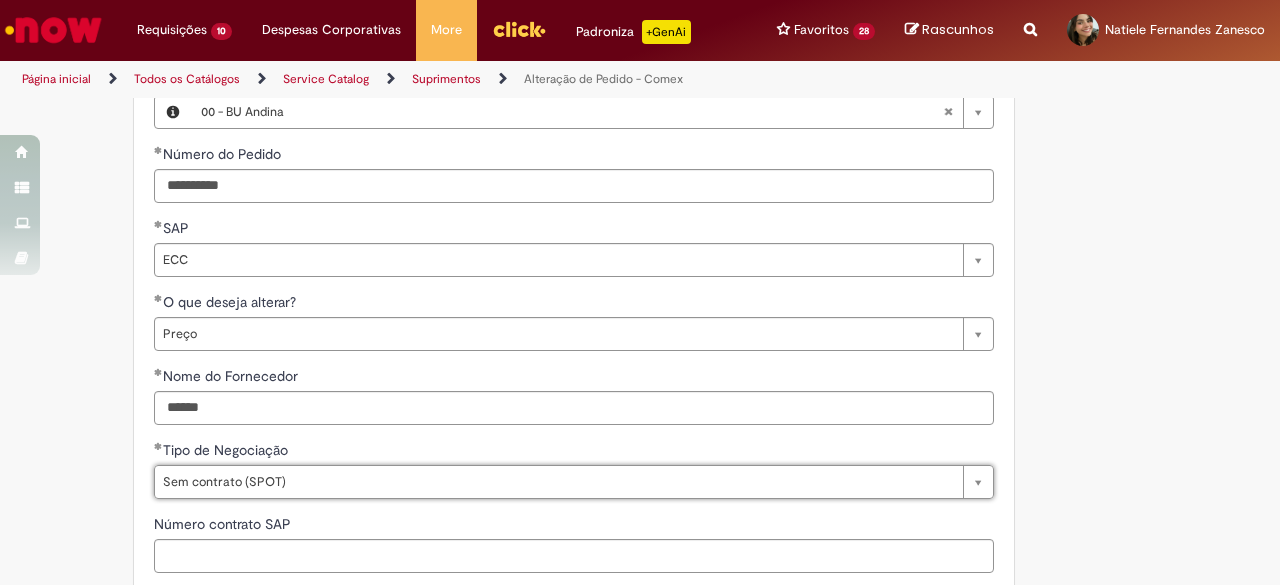 click on "Tire dúvidas com LupiAssist    +GenAI
Oi! Eu sou LupiAssist, uma Inteligência Artificial Generativa em constante aprendizado   Meu conteúdo é monitorado para trazer uma melhor experiência
Dúvidas comuns:
Só mais um instante, estou consultando nossas bases de conhecimento  e escrevendo a melhor resposta pra você!
Title
Lorem ipsum dolor sit amet    Fazer uma nova pergunta
Gerei esta resposta utilizando IA Generativa em conjunto com os nossos padrões. Em caso de divergência, os documentos oficiais prevalecerão.
Saiba mais em:
Ou ligue para:
E aí, te ajudei?
Sim, obrigado!" at bounding box center (640, 437) 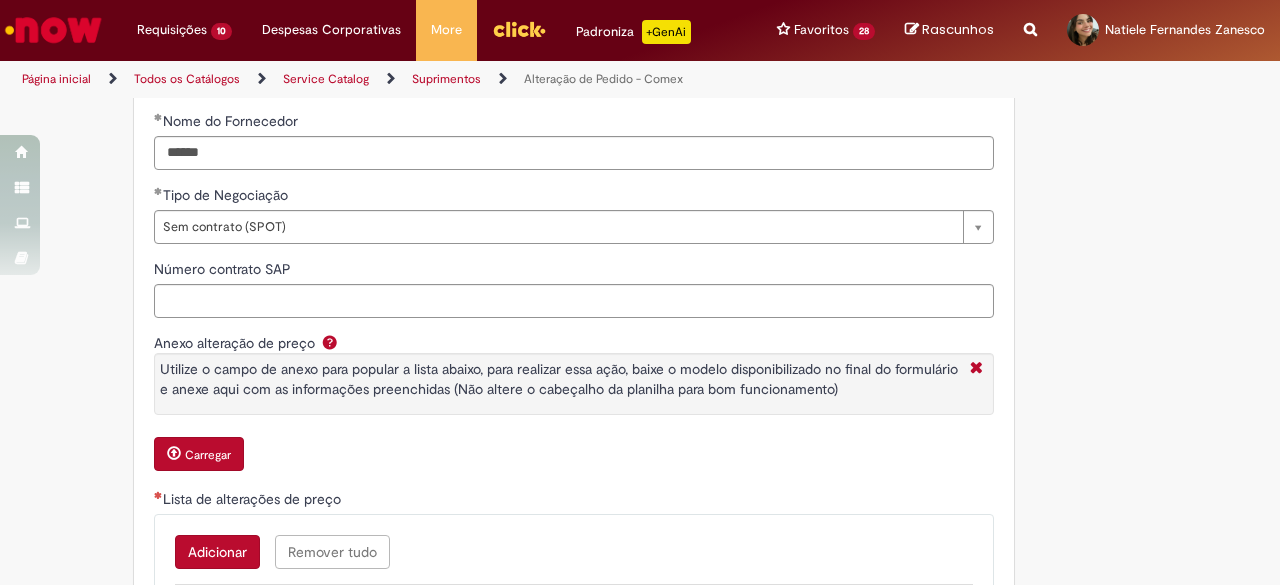 scroll, scrollTop: 1000, scrollLeft: 0, axis: vertical 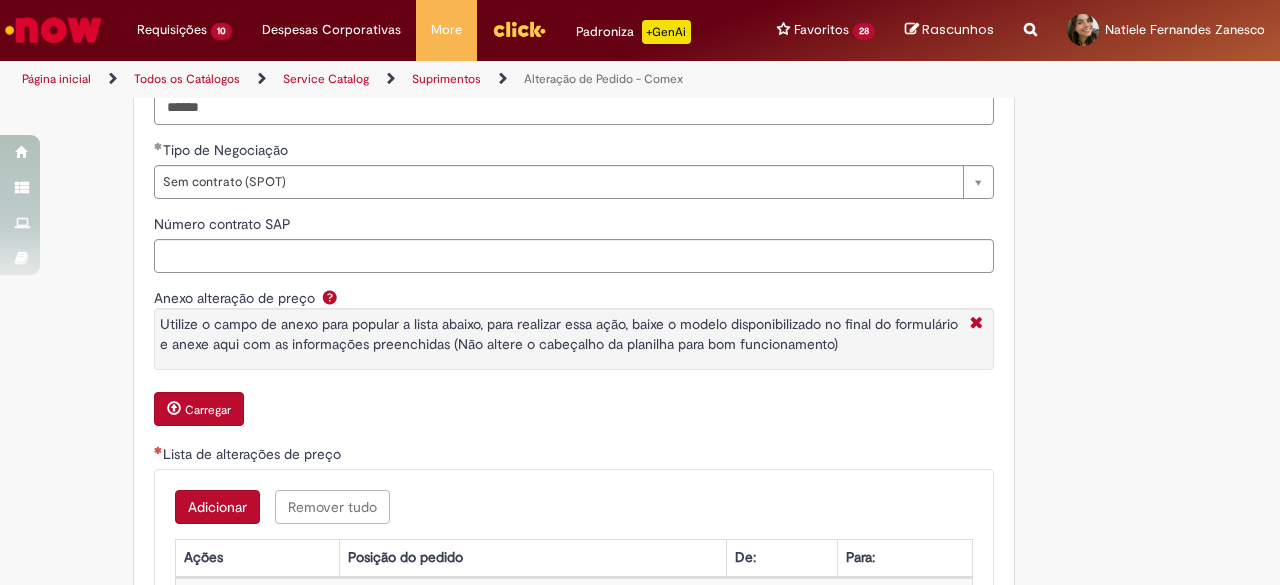click on "Adicionar" at bounding box center (217, 507) 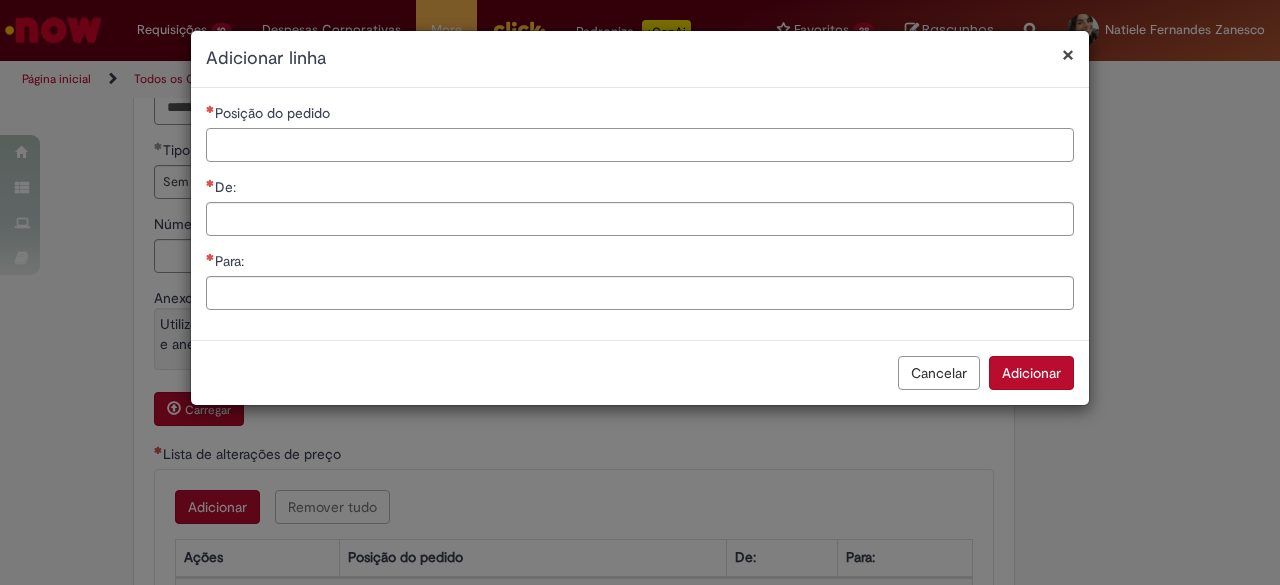 click on "Posição do pedido" at bounding box center [640, 145] 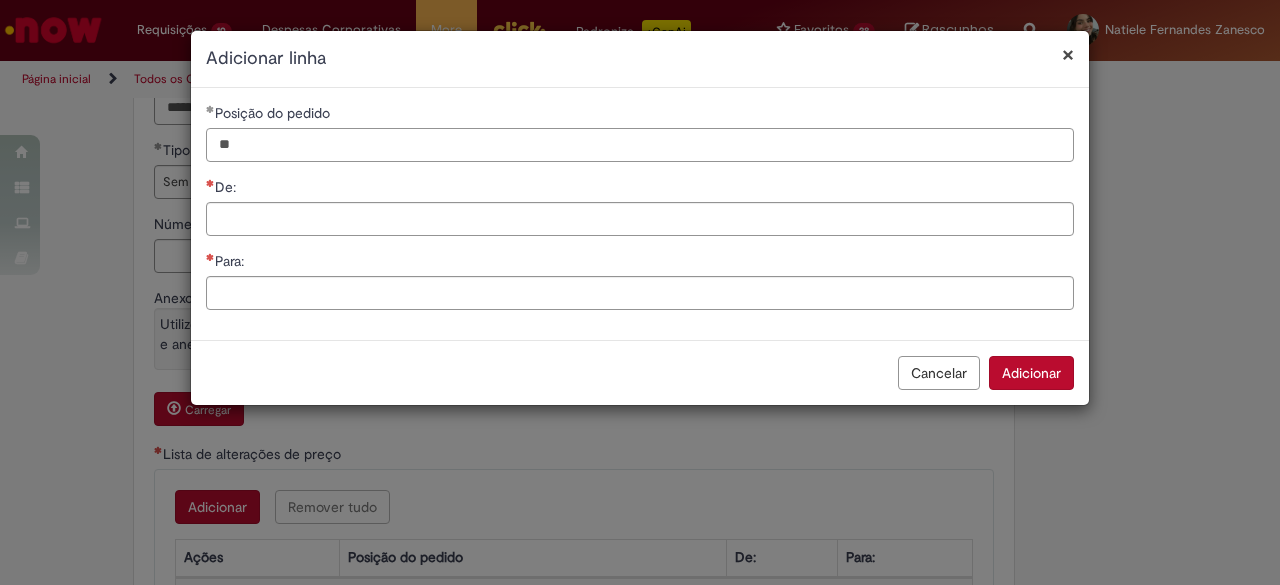type on "**" 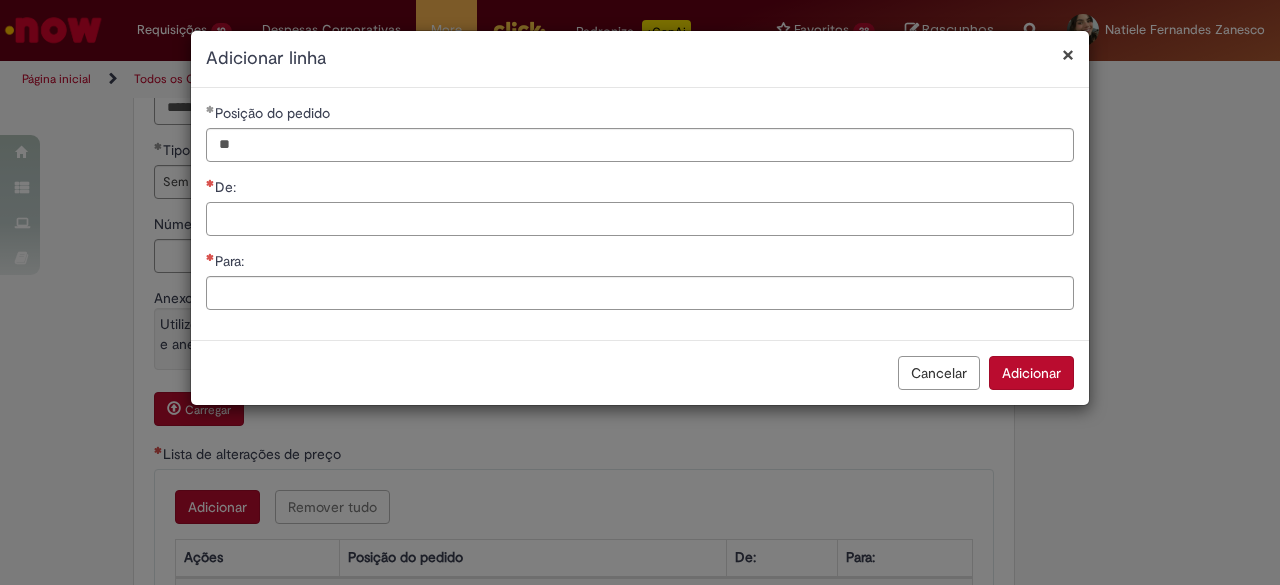 click on "De:" at bounding box center [640, 219] 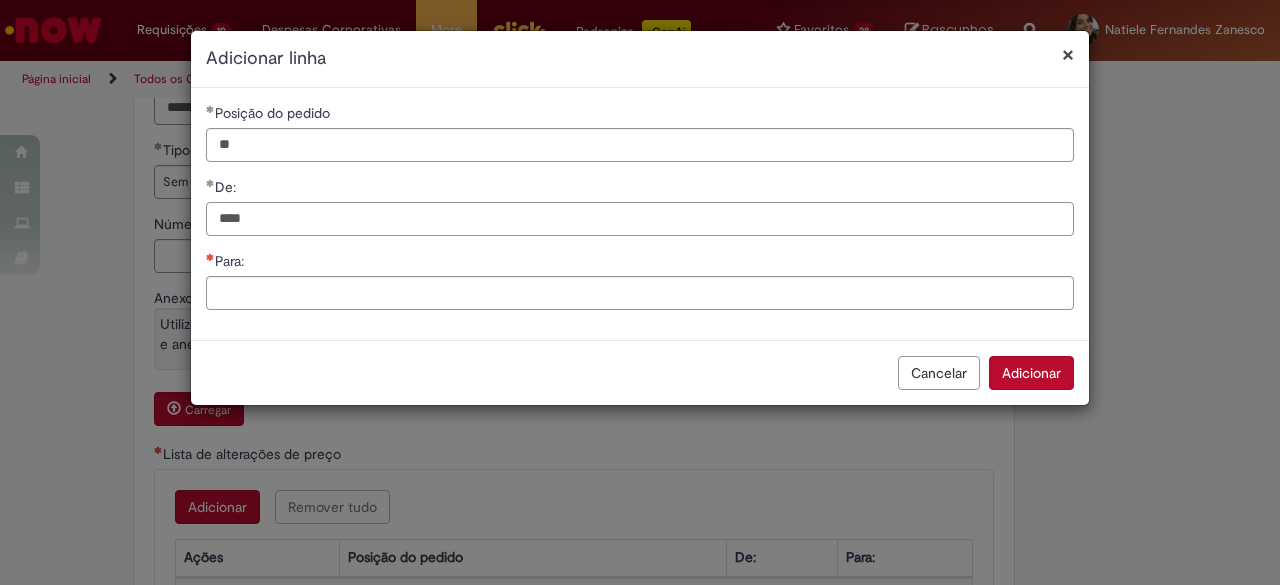 type on "****" 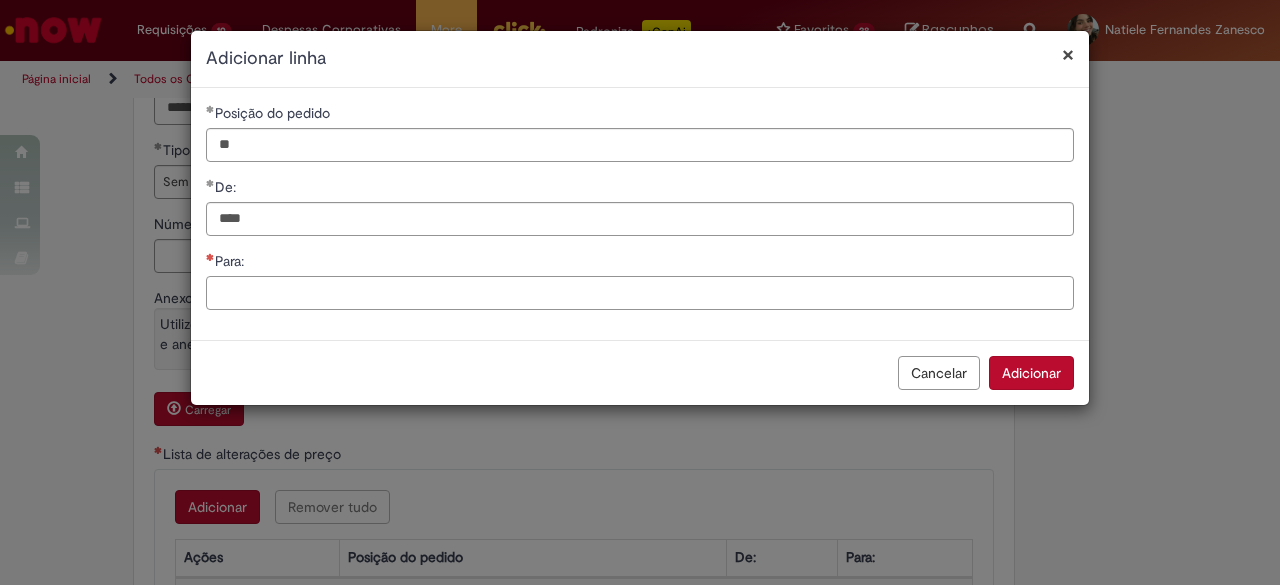 click on "Para:" at bounding box center [640, 293] 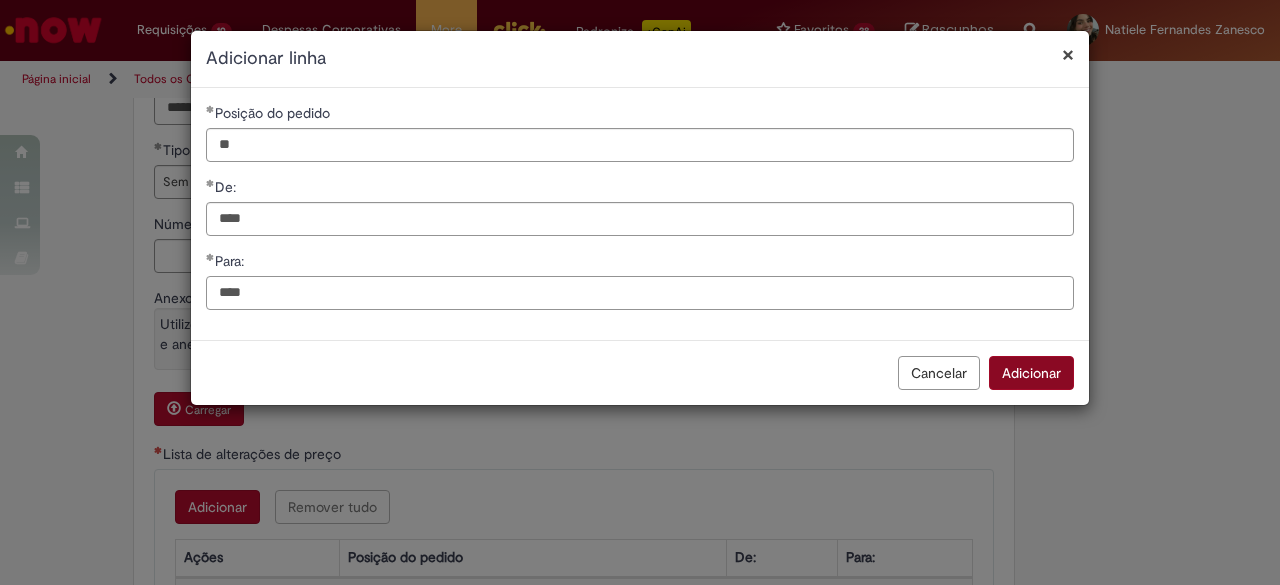 type on "****" 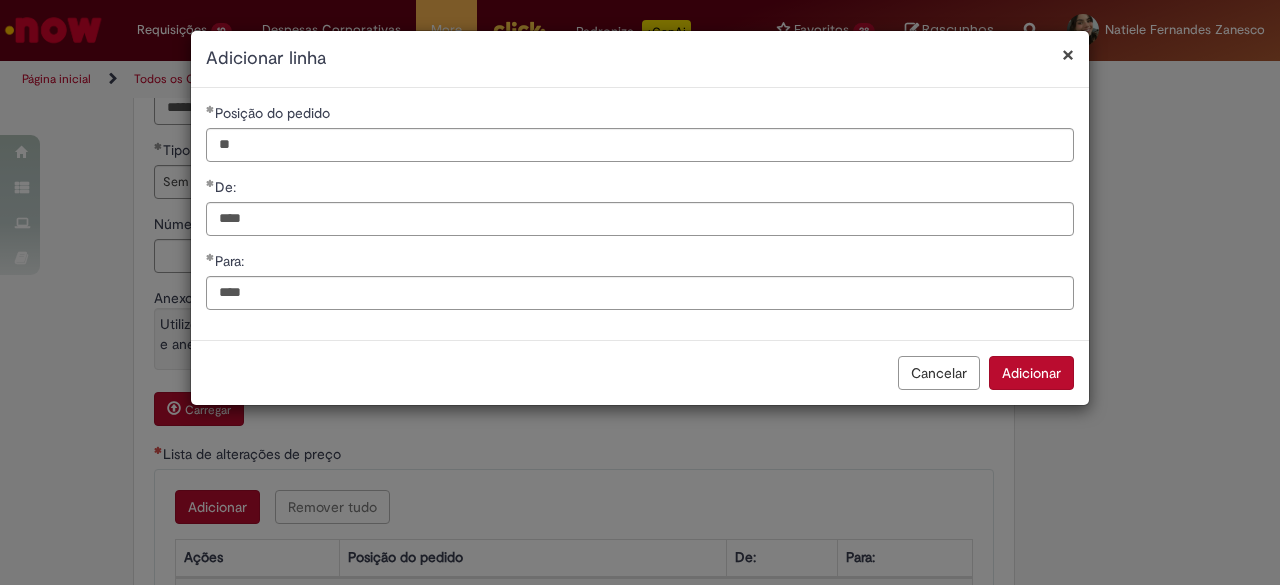 click on "Adicionar" at bounding box center [1031, 373] 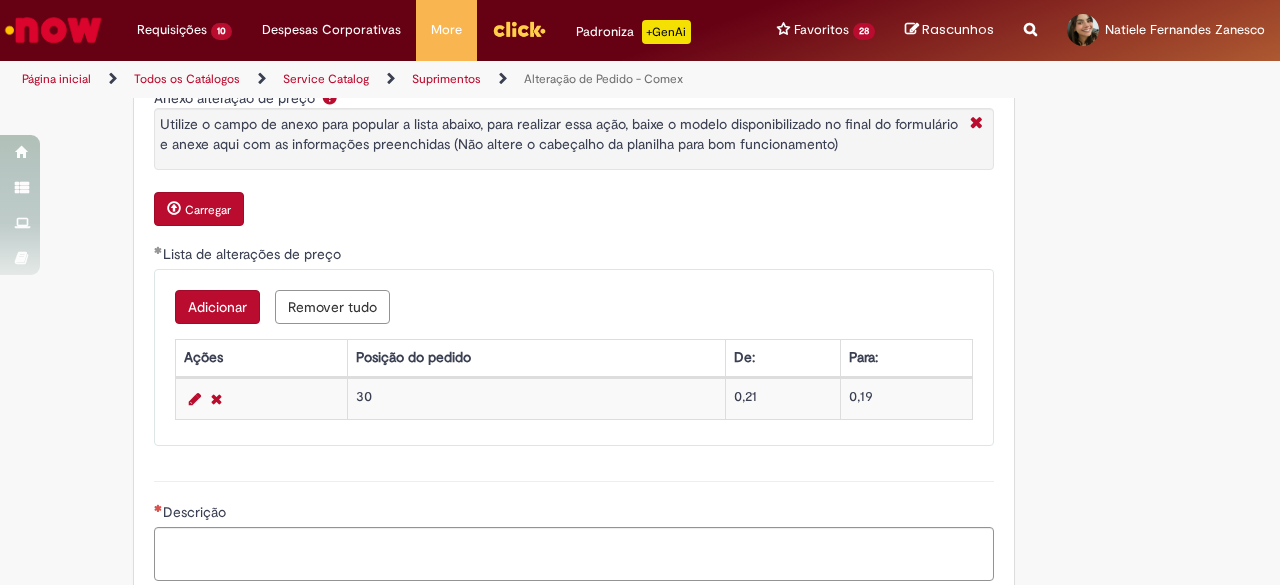 scroll, scrollTop: 1400, scrollLeft: 0, axis: vertical 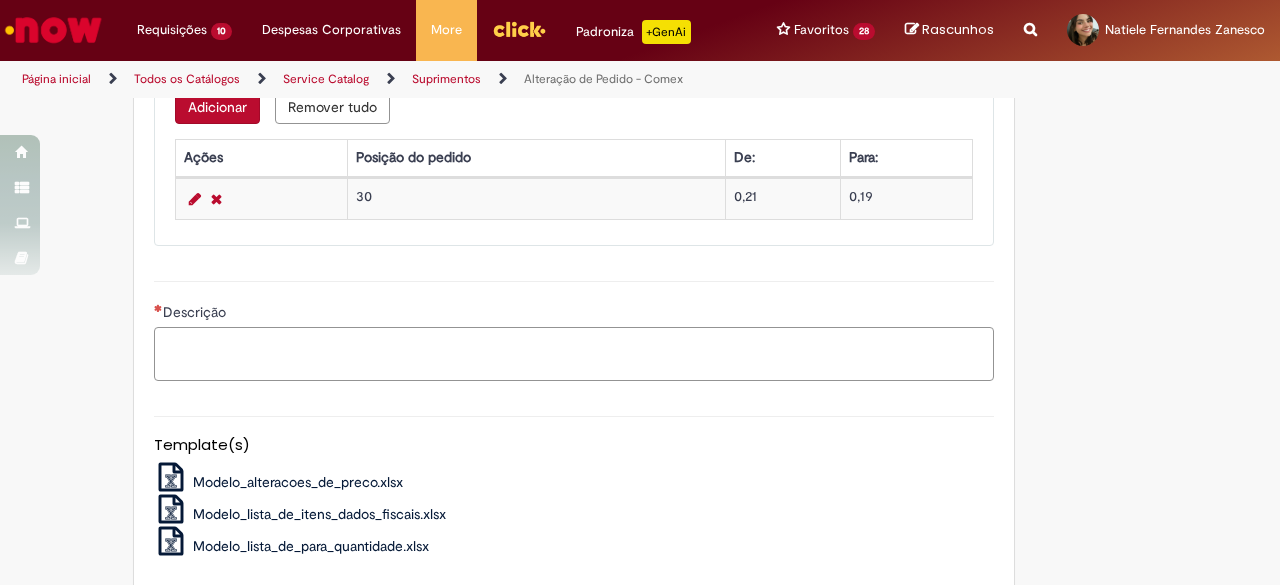 click on "Descrição" at bounding box center [574, 353] 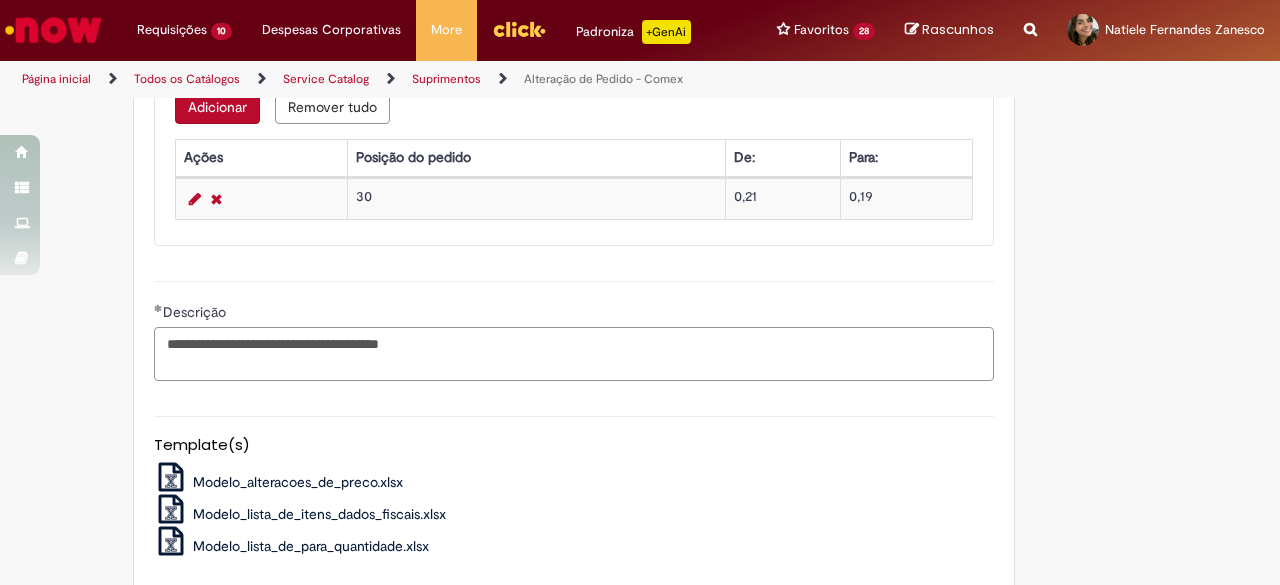 type on "**********" 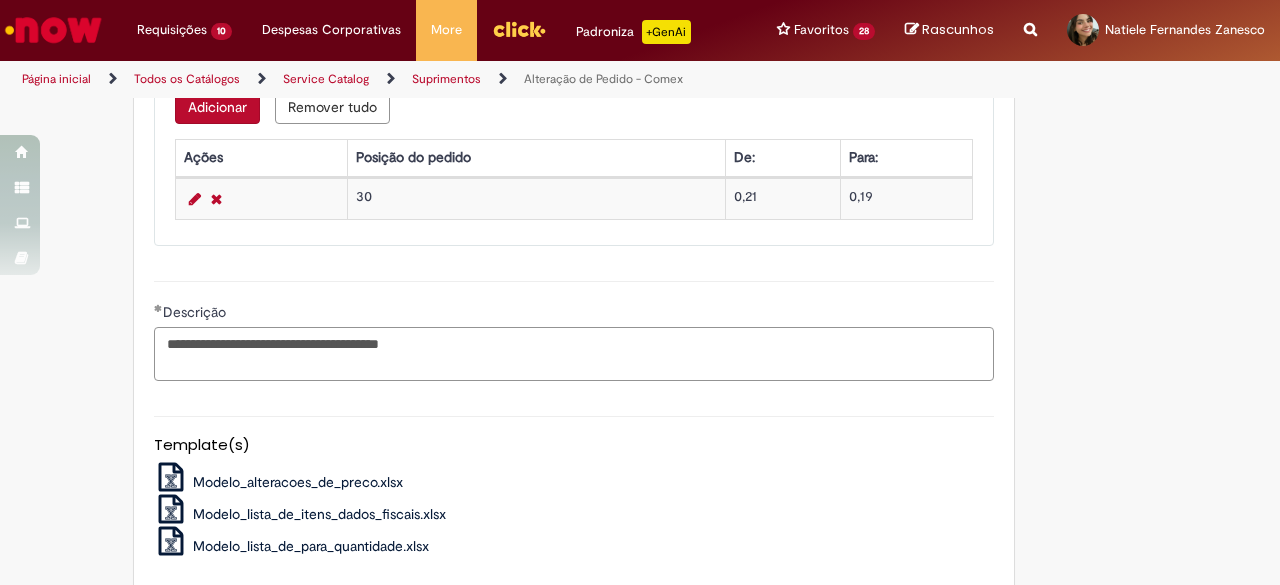 scroll, scrollTop: 1589, scrollLeft: 0, axis: vertical 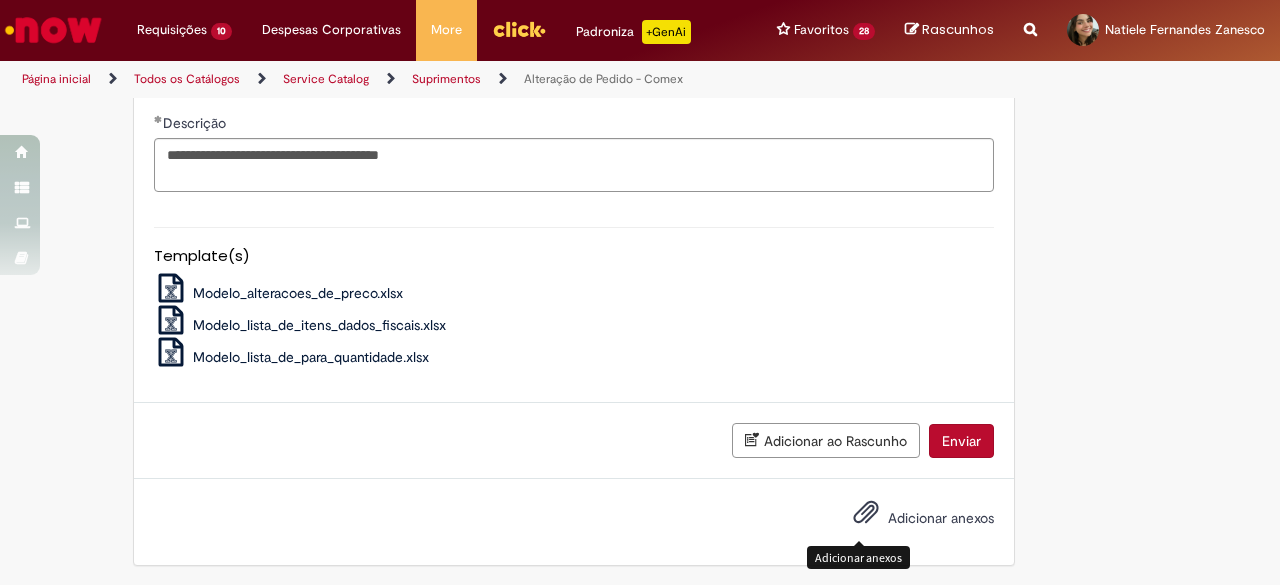 click at bounding box center (866, 513) 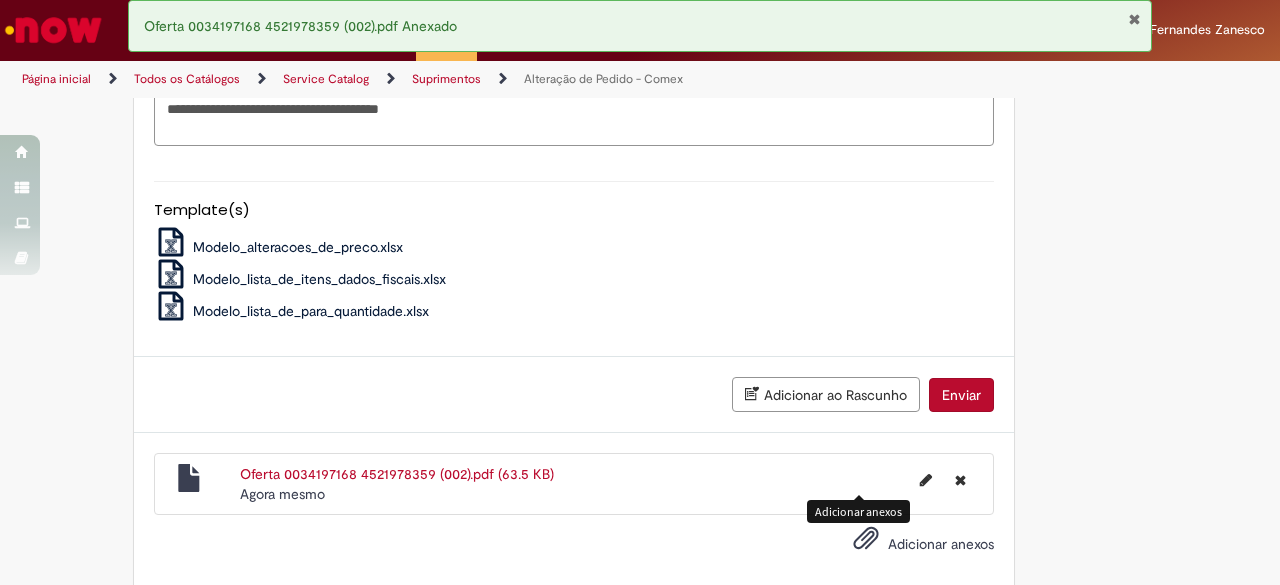 scroll, scrollTop: 1660, scrollLeft: 0, axis: vertical 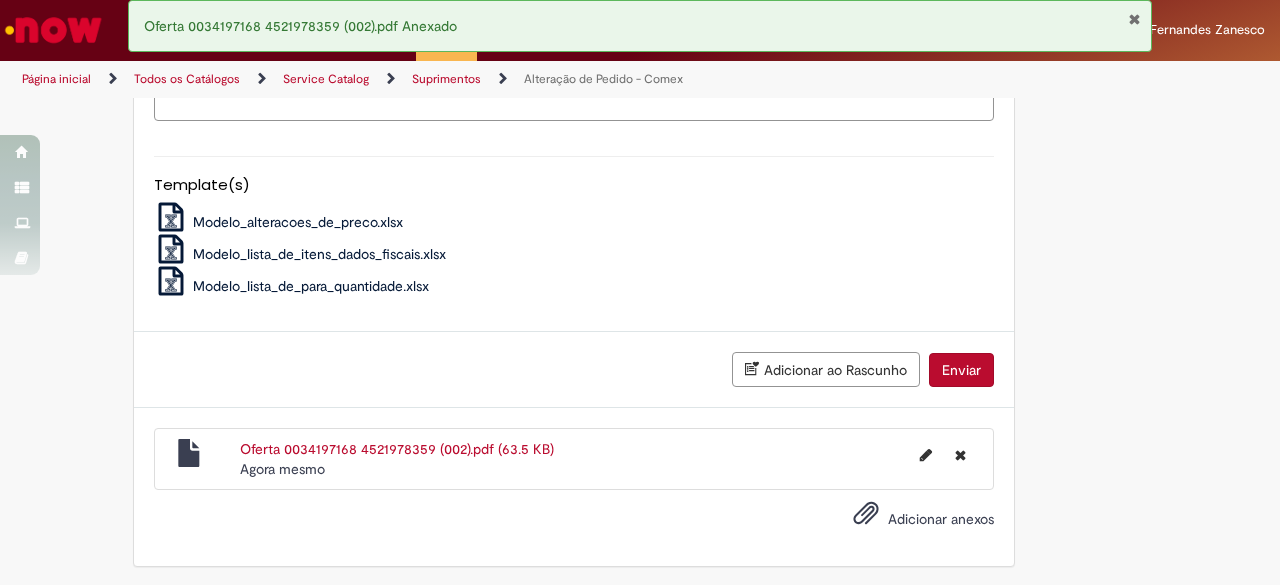 click on "Enviar" at bounding box center (961, 370) 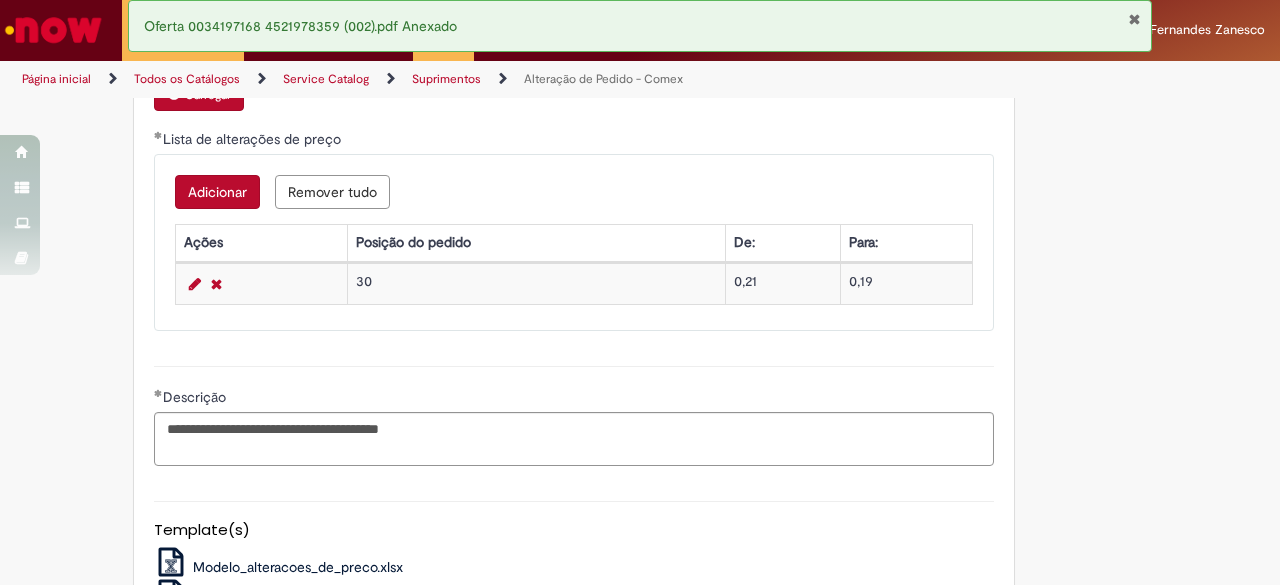 scroll, scrollTop: 1115, scrollLeft: 0, axis: vertical 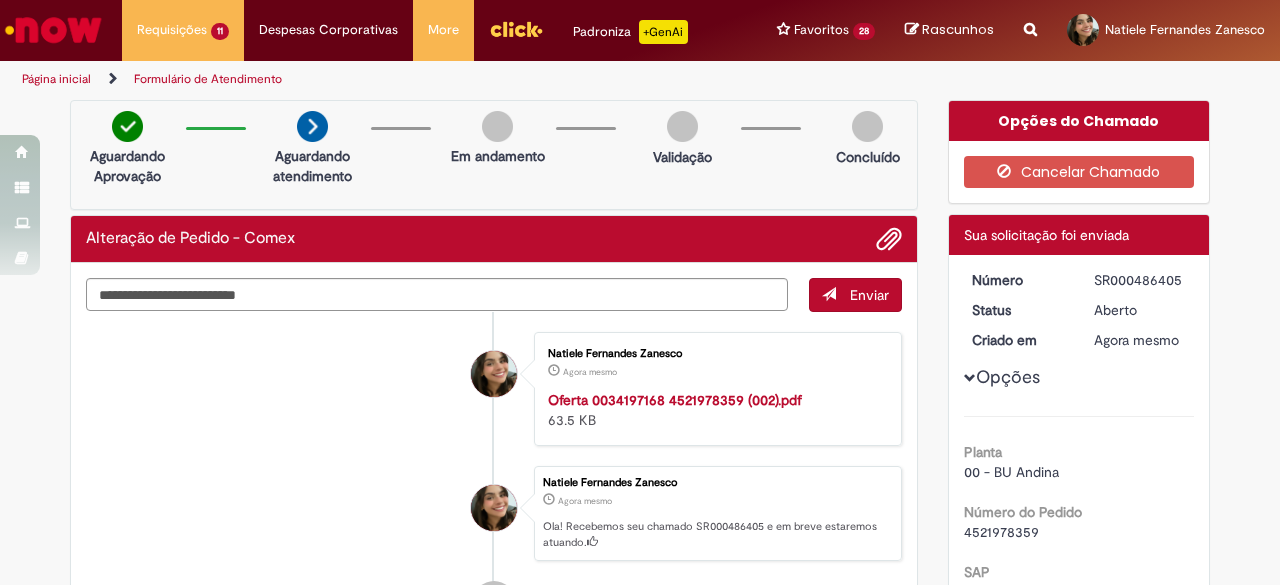click on "Número
SR000486405
Status
Aberto
Criado em
Agora mesmo Agora mesmo
Opções
Planta
00 - BU Andina
Número do Pedido
4521978359
SAP
ECC
O que deseja alterar?
Preço
Nome do Fornecedor
329693
Tipo de Negociação
Sem contrato (SPOT)
Lista de alterações de preço
Click to view Lista de alterações de preço   Click to view Lista de alterações de preço
Descrição
Por favor alterar preço conforme na fatura" at bounding box center (1079, 613) 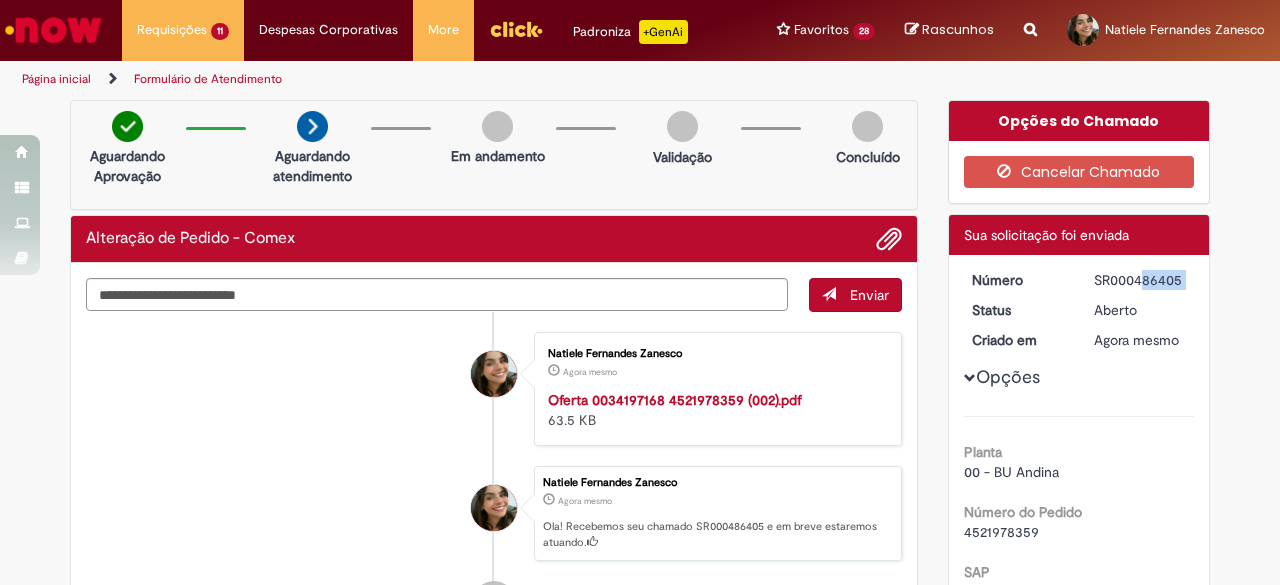 click on "SR000486405" at bounding box center (1140, 280) 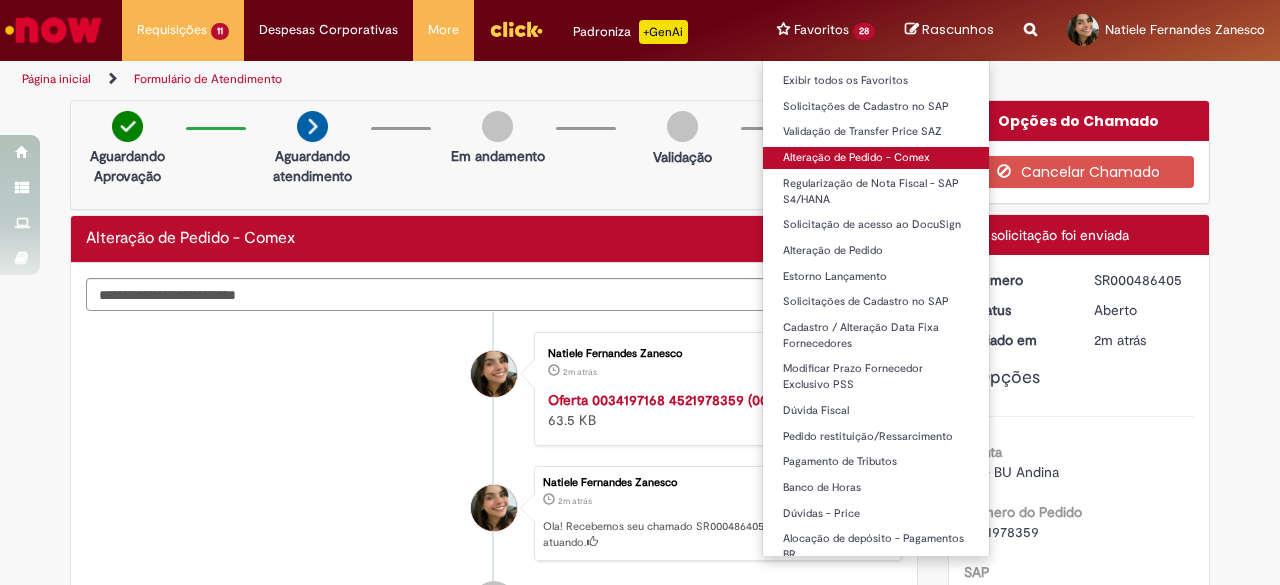 click on "Alteração de Pedido - Comex" at bounding box center (876, 158) 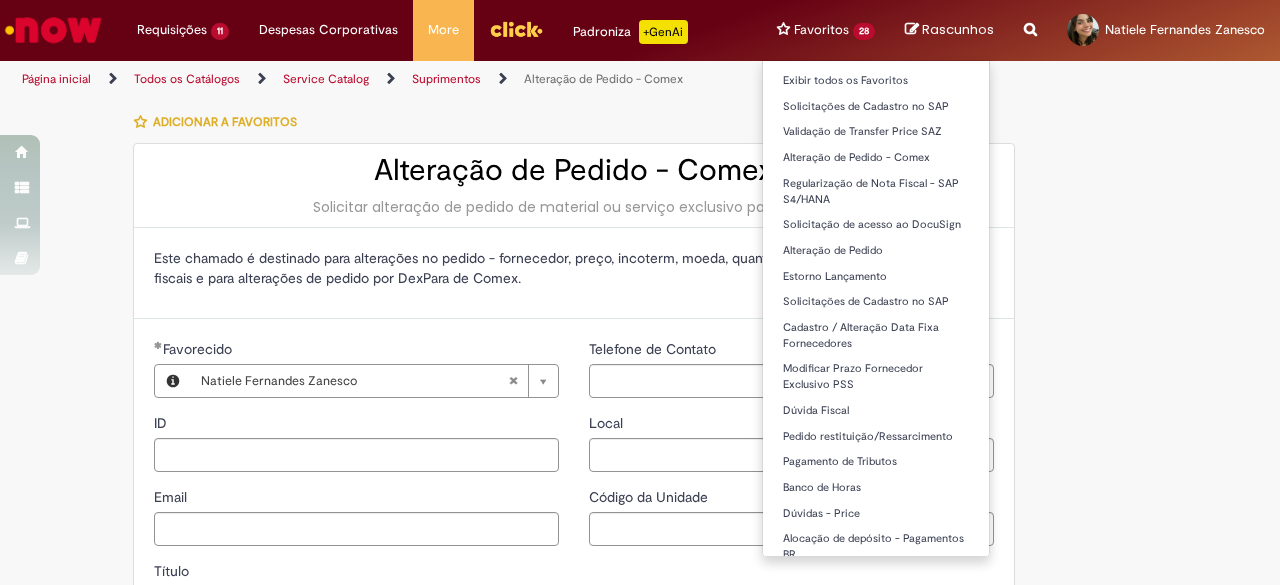 type on "********" 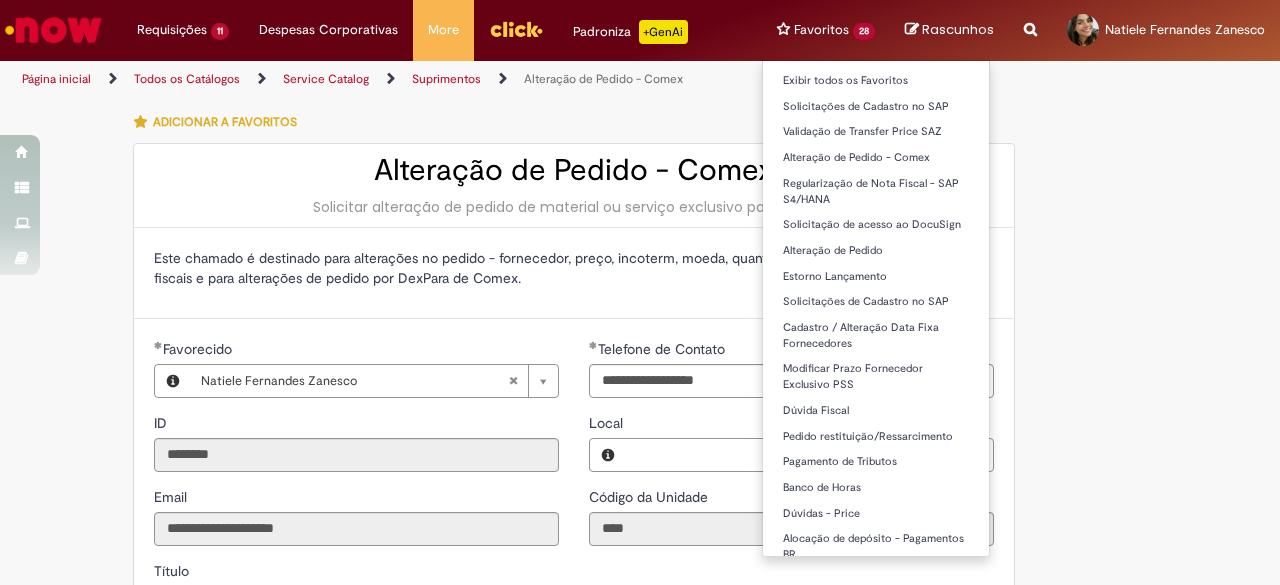 type on "**********" 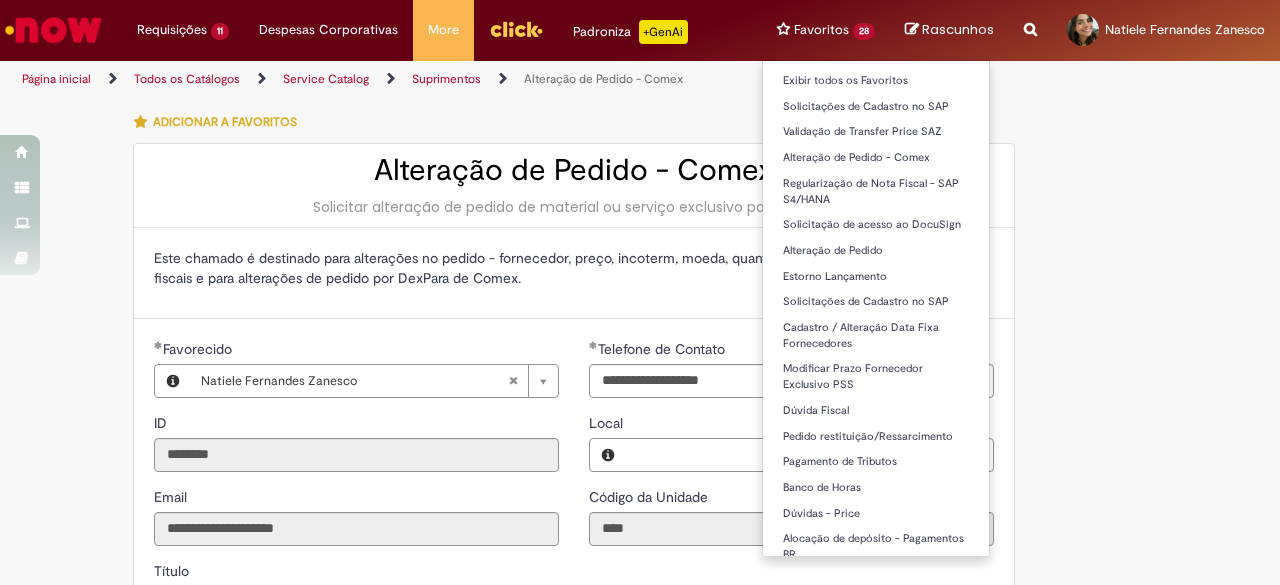 type on "**********" 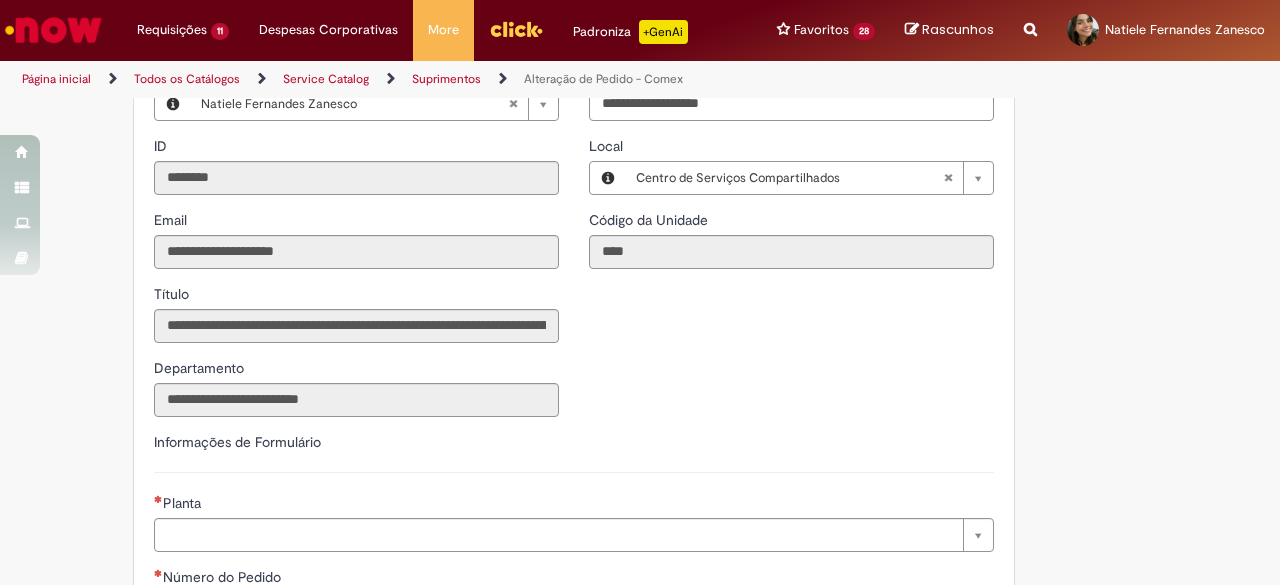 scroll, scrollTop: 400, scrollLeft: 0, axis: vertical 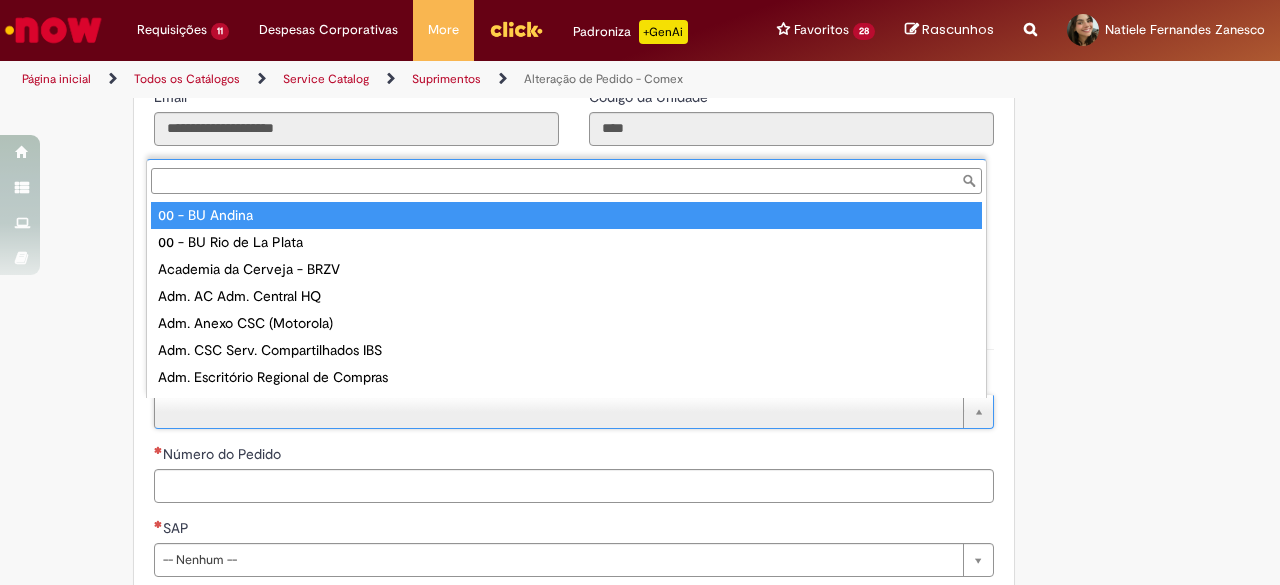 type on "**********" 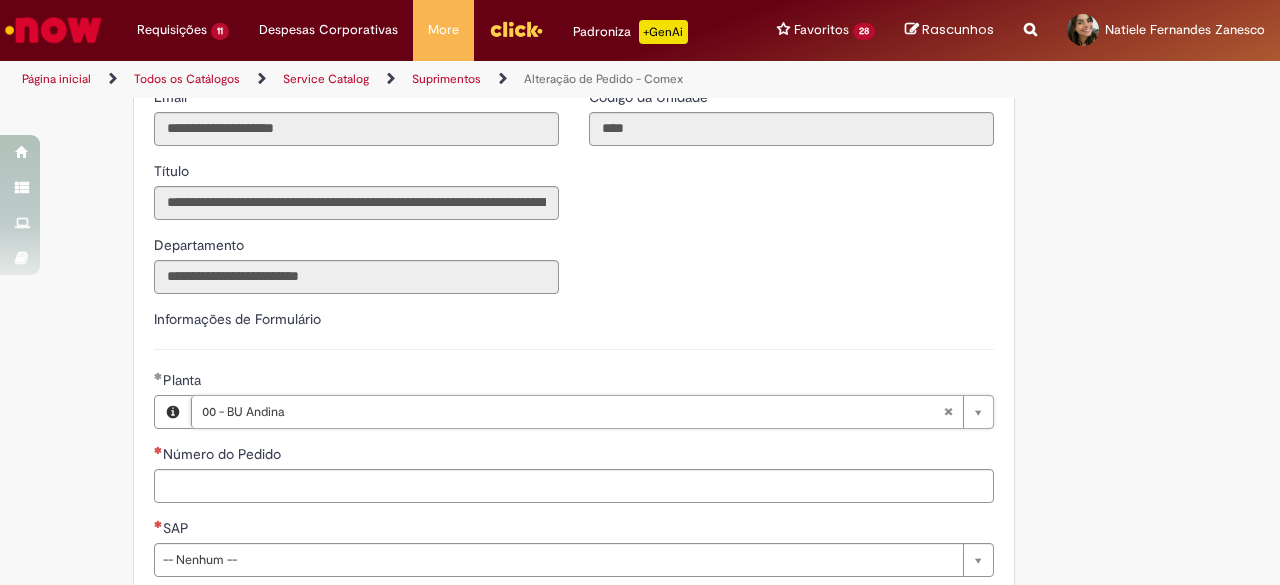 click on "Tire dúvidas com LupiAssist    +GenAI
Oi! Eu sou LupiAssist, uma Inteligência Artificial Generativa em constante aprendizado   Meu conteúdo é monitorado para trazer uma melhor experiência
Dúvidas comuns:
Só mais um instante, estou consultando nossas bases de conhecimento  e escrevendo a melhor resposta pra você!
Title
Lorem ipsum dolor sit amet    Fazer uma nova pergunta
Gerei esta resposta utilizando IA Generativa em conjunto com os nossos padrões. Em caso de divergência, os documentos oficiais prevalecerão.
Saiba mais em:
Ou ligue para:
E aí, te ajudei?
Sim, obrigado!" at bounding box center (640, 441) 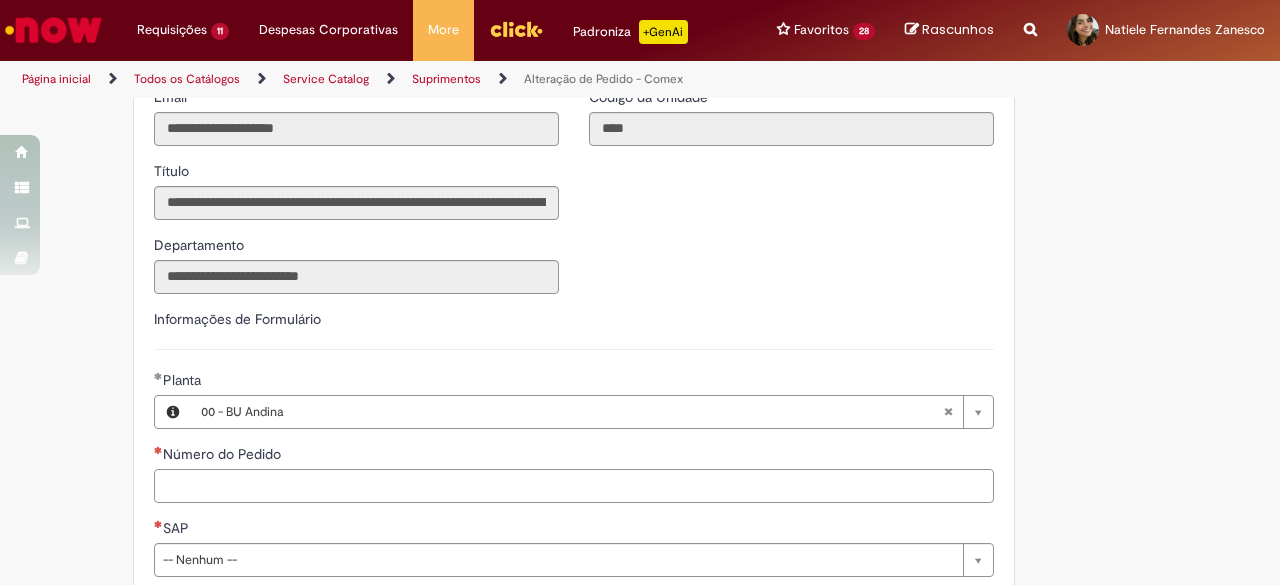 click on "Número do Pedido" at bounding box center [574, 486] 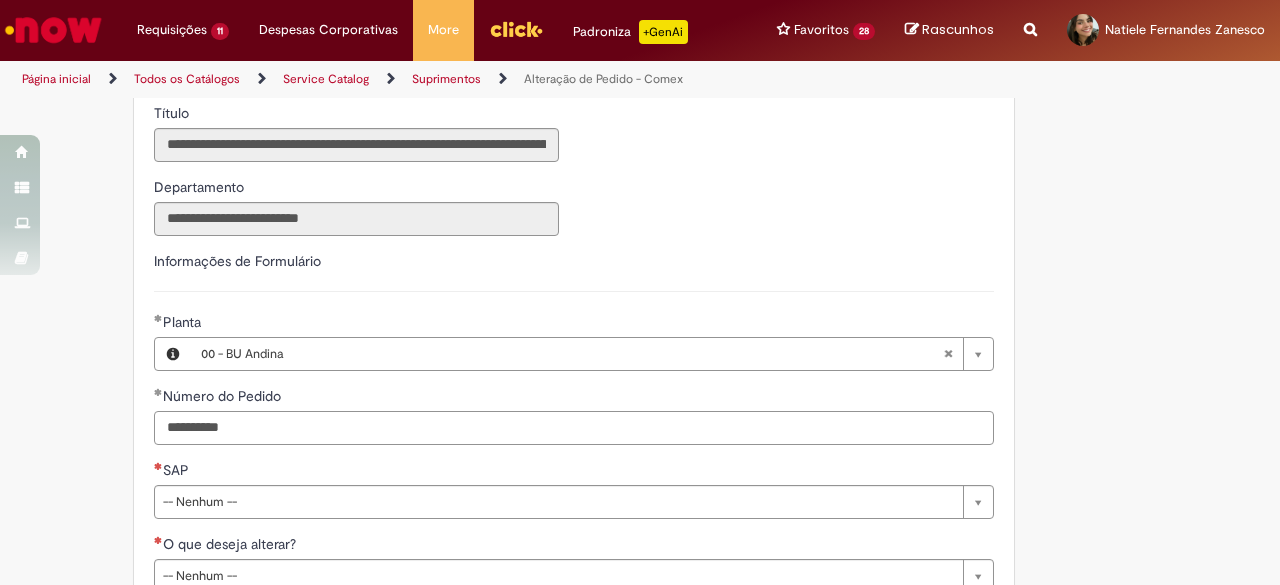 scroll, scrollTop: 500, scrollLeft: 0, axis: vertical 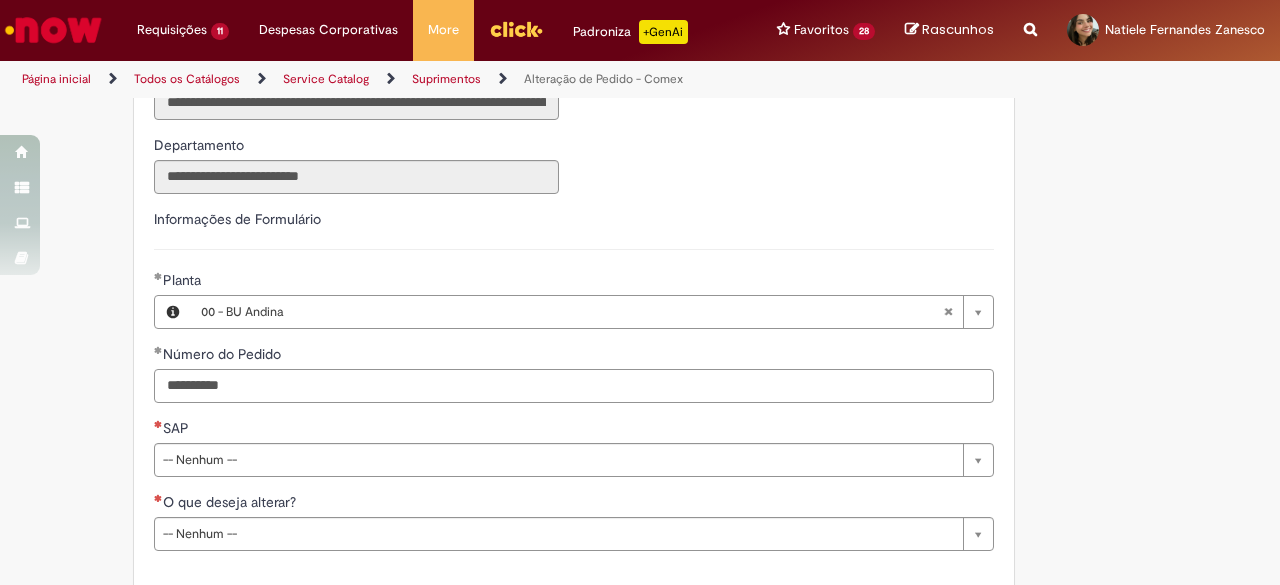 type on "**********" 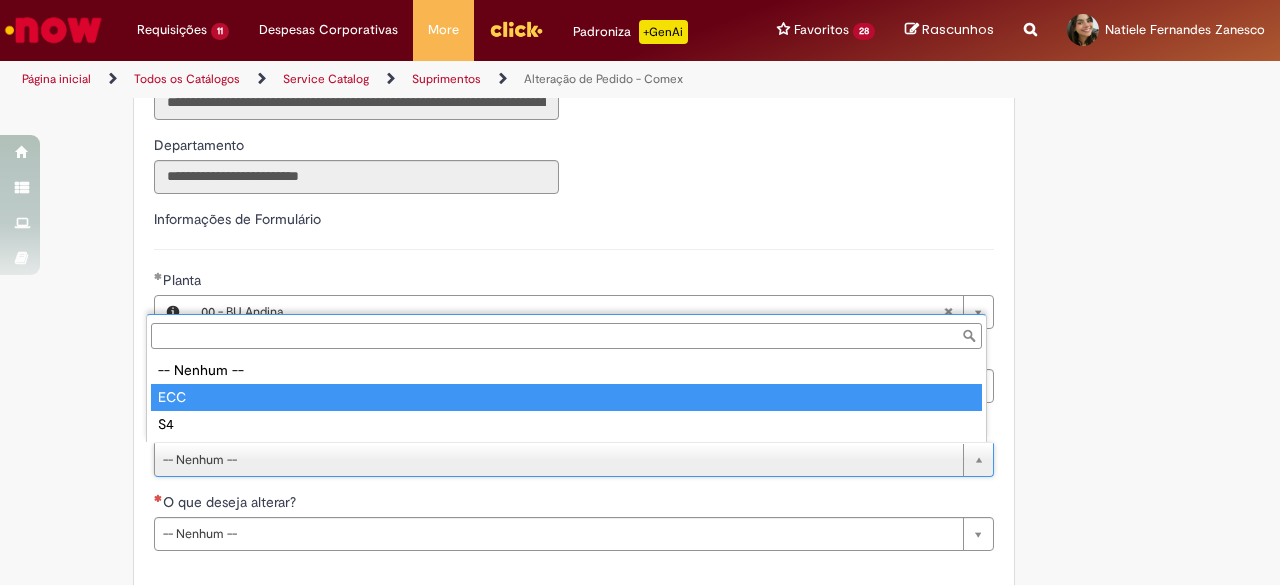 type on "***" 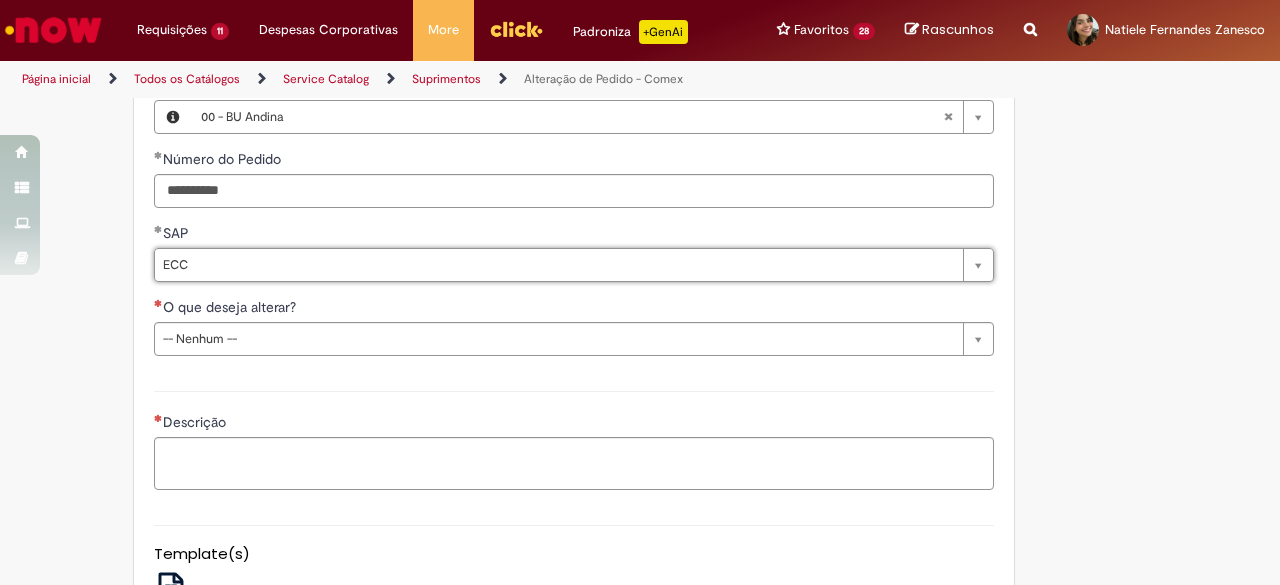 scroll, scrollTop: 700, scrollLeft: 0, axis: vertical 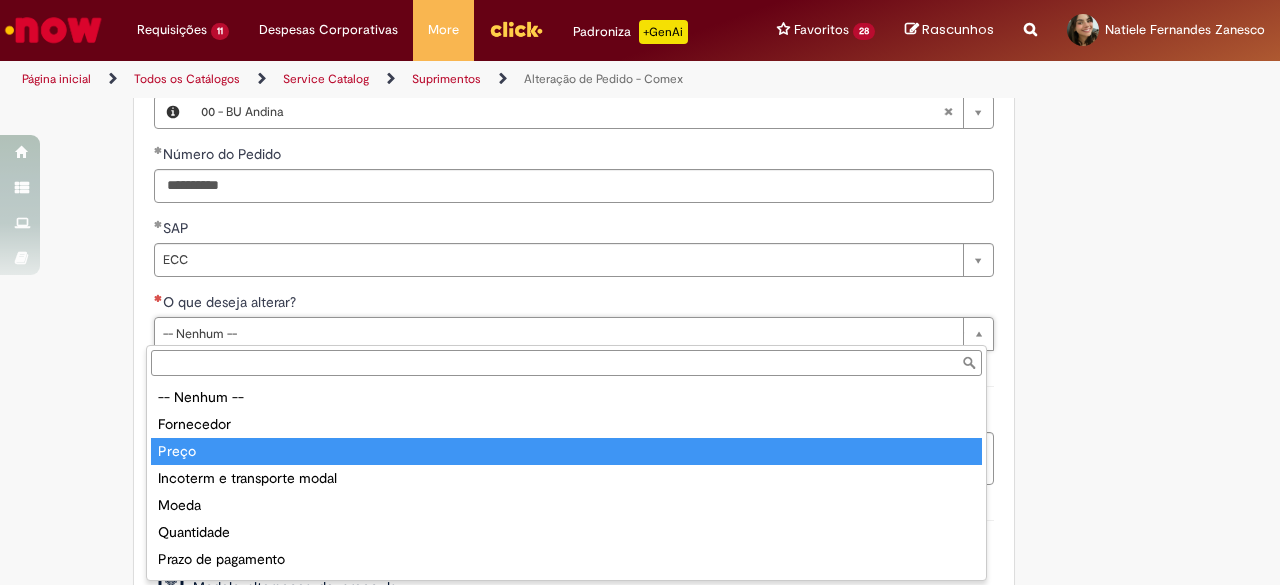 type on "*****" 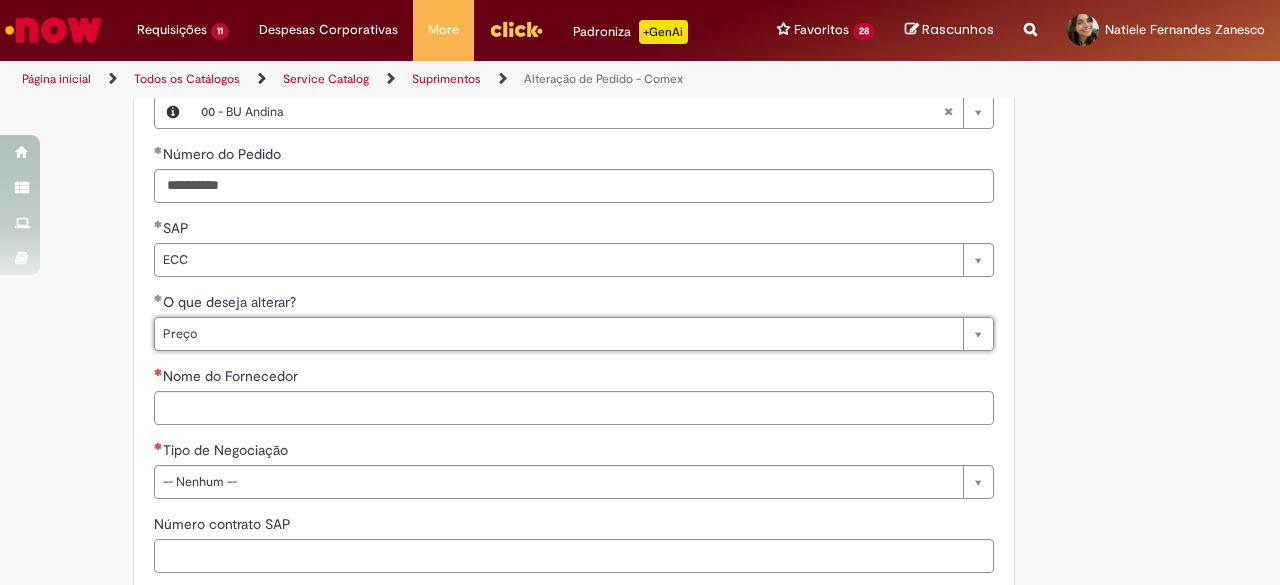 click on "Tire dúvidas com LupiAssist    +GenAI
Oi! Eu sou LupiAssist, uma Inteligência Artificial Generativa em constante aprendizado   Meu conteúdo é monitorado para trazer uma melhor experiência
Dúvidas comuns:
Só mais um instante, estou consultando nossas bases de conhecimento  e escrevendo a melhor resposta pra você!
Title
Lorem ipsum dolor sit amet    Fazer uma nova pergunta
Gerei esta resposta utilizando IA Generativa em conjunto com os nossos padrões. Em caso de divergência, os documentos oficiais prevalecerão.
Saiba mais em:
Ou ligue para:
E aí, te ajudei?
Sim, obrigado!" at bounding box center [640, 437] 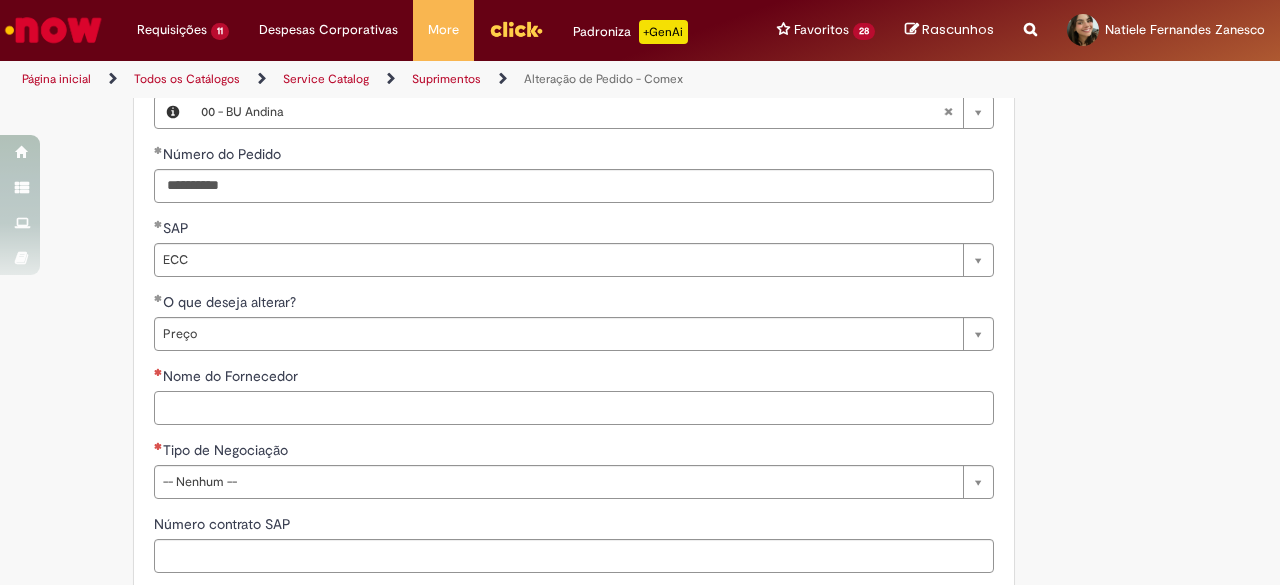 click on "Nome do Fornecedor" at bounding box center [574, 408] 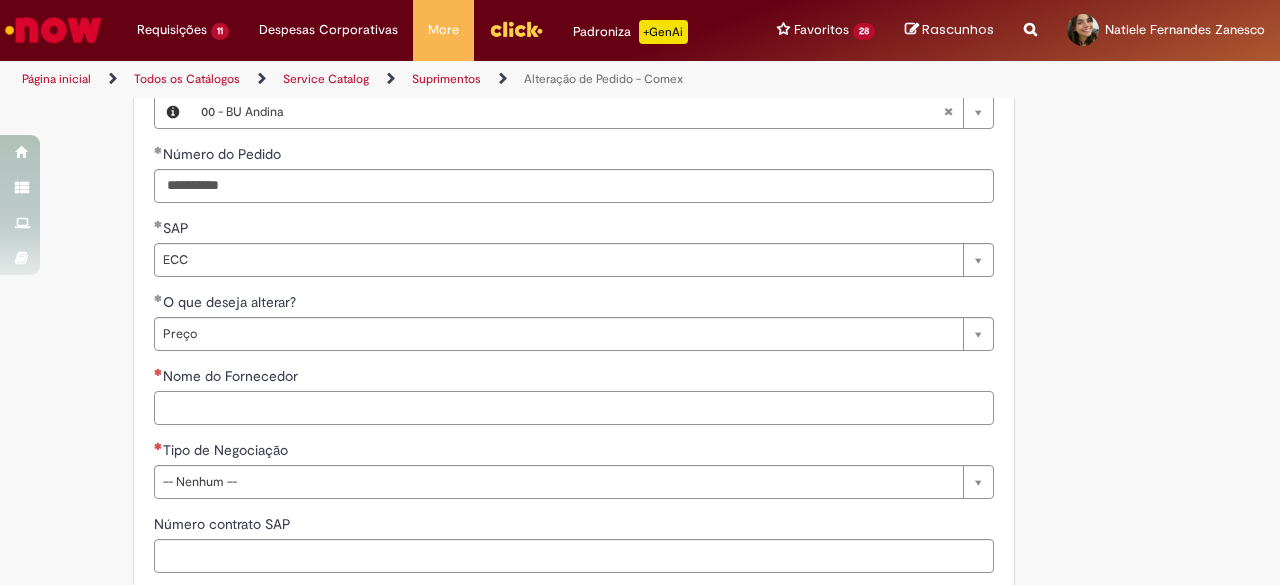 paste on "******" 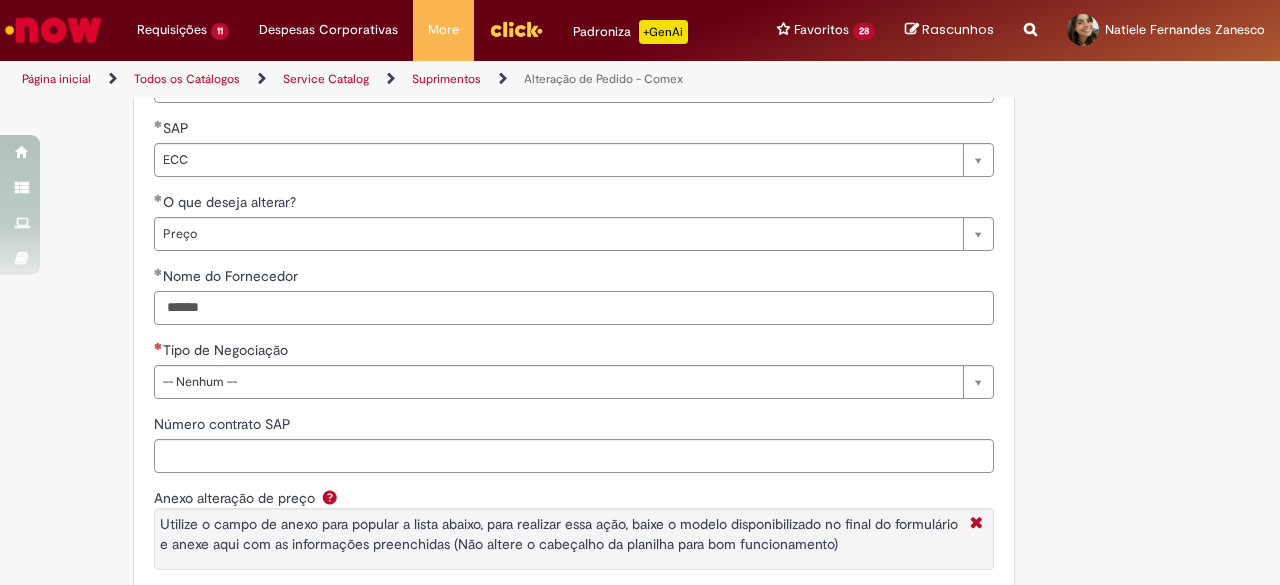 scroll, scrollTop: 900, scrollLeft: 0, axis: vertical 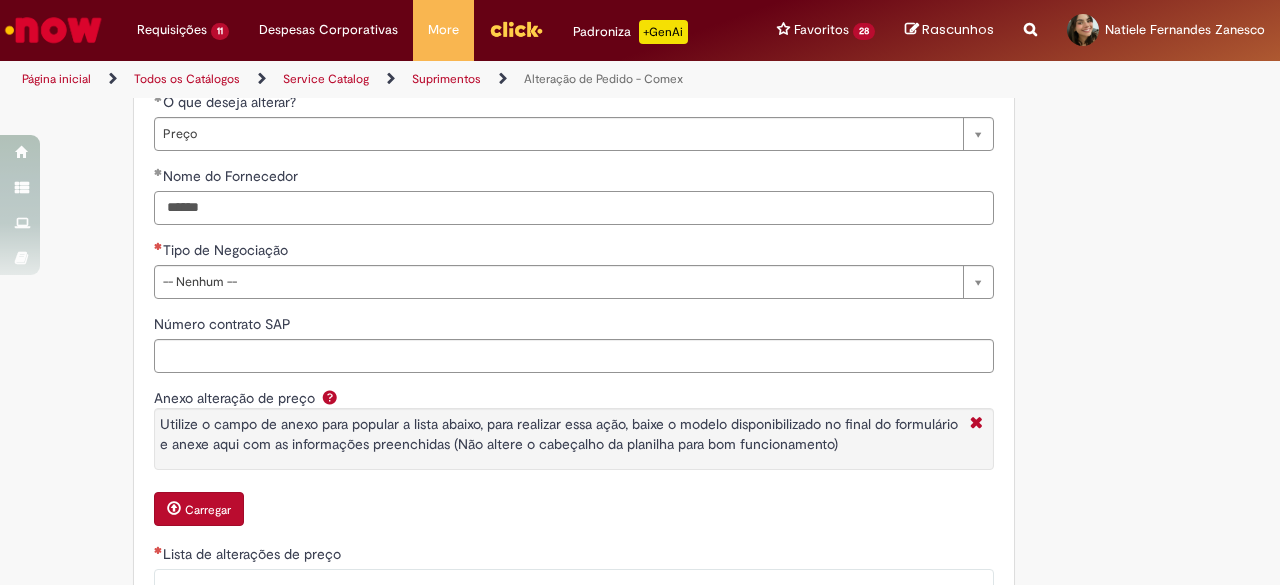 type on "******" 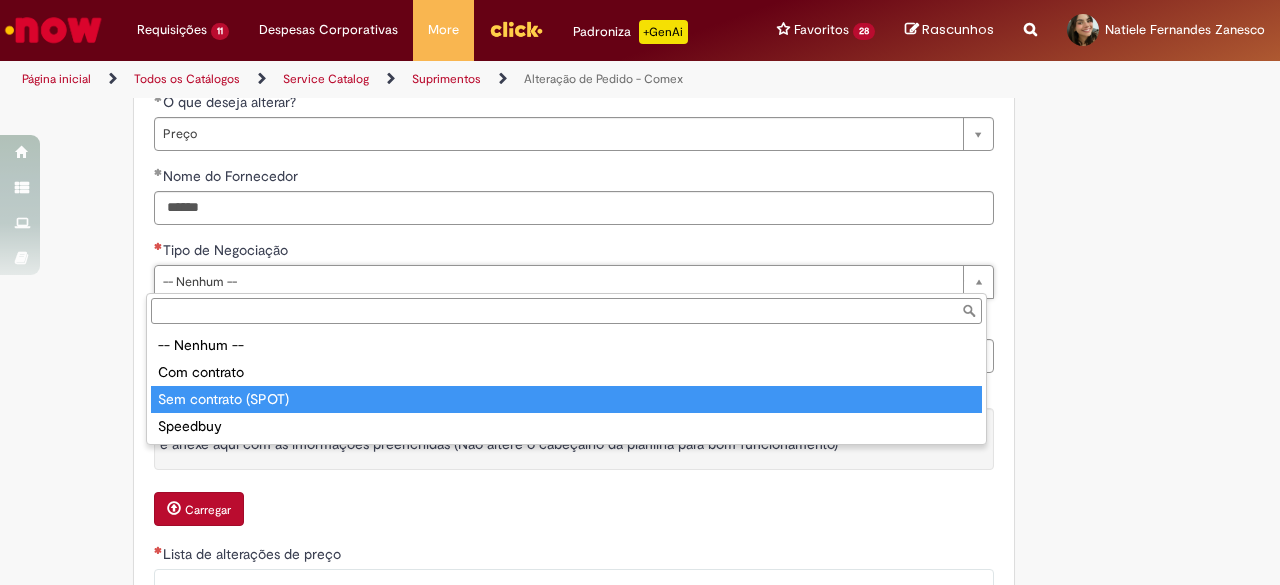 type on "**********" 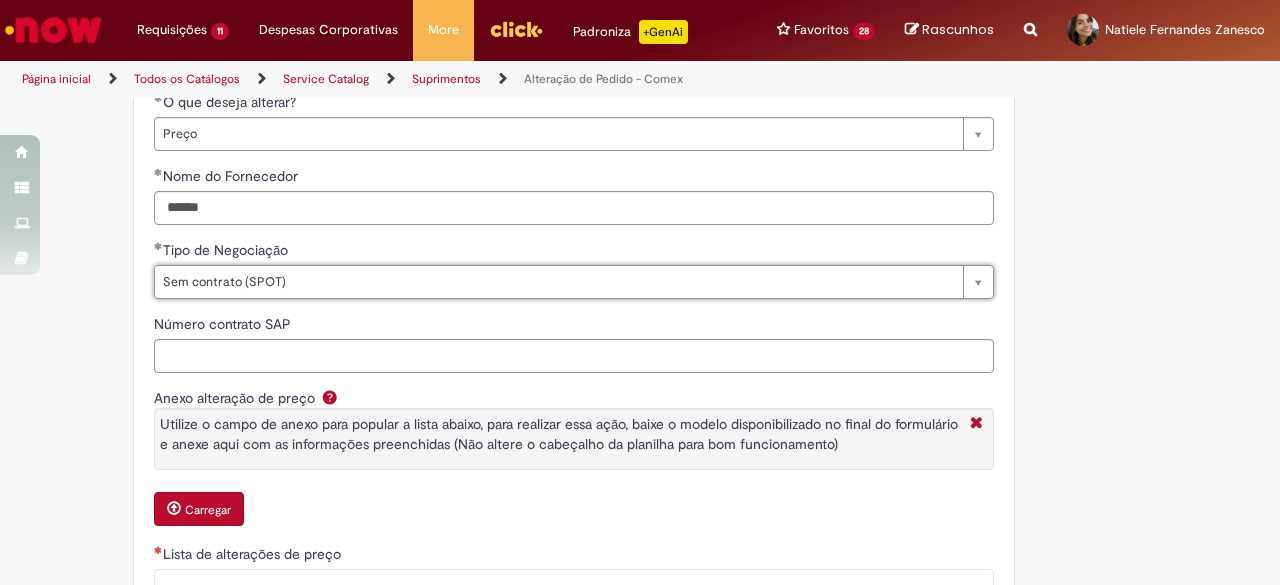 click on "**********" at bounding box center [542, 236] 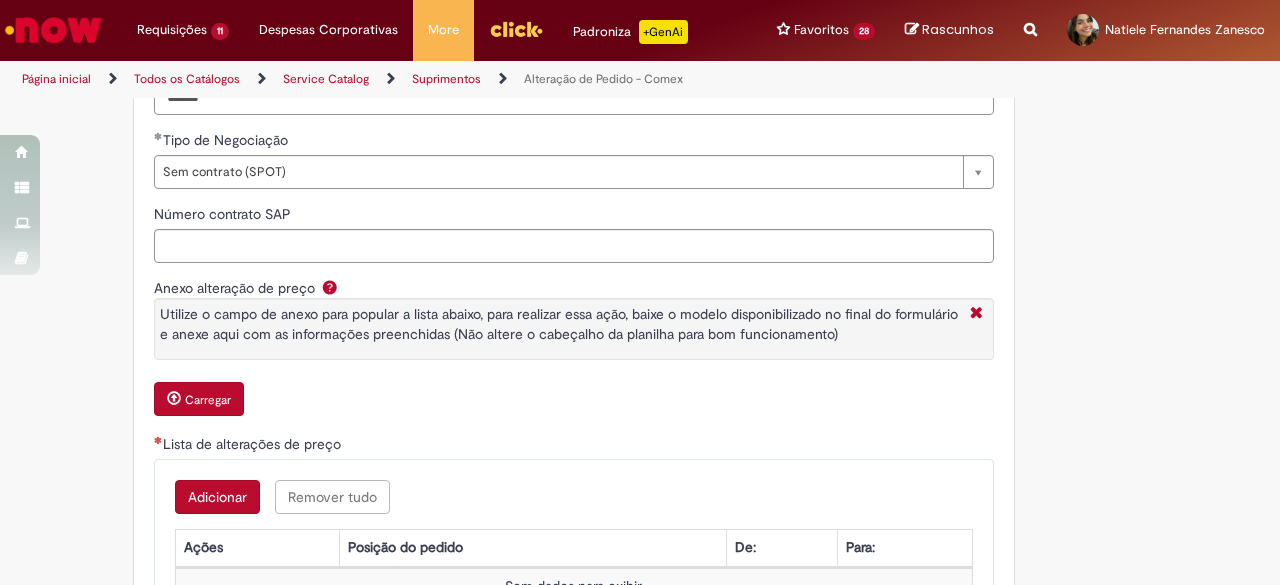 scroll, scrollTop: 1100, scrollLeft: 0, axis: vertical 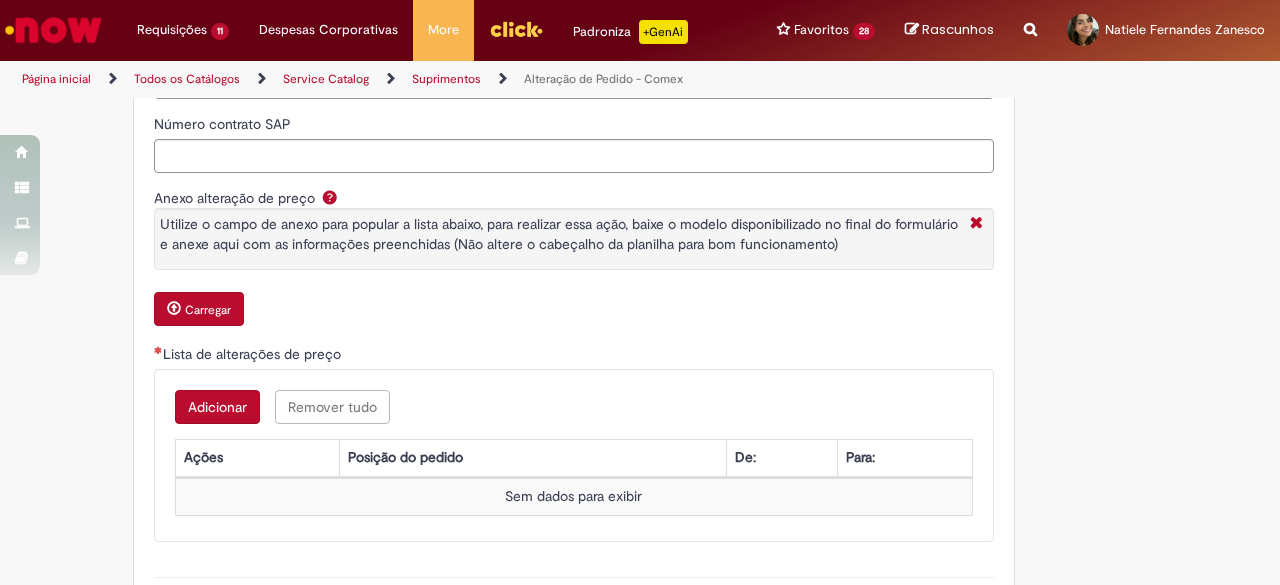 click on "Adicionar" at bounding box center [217, 407] 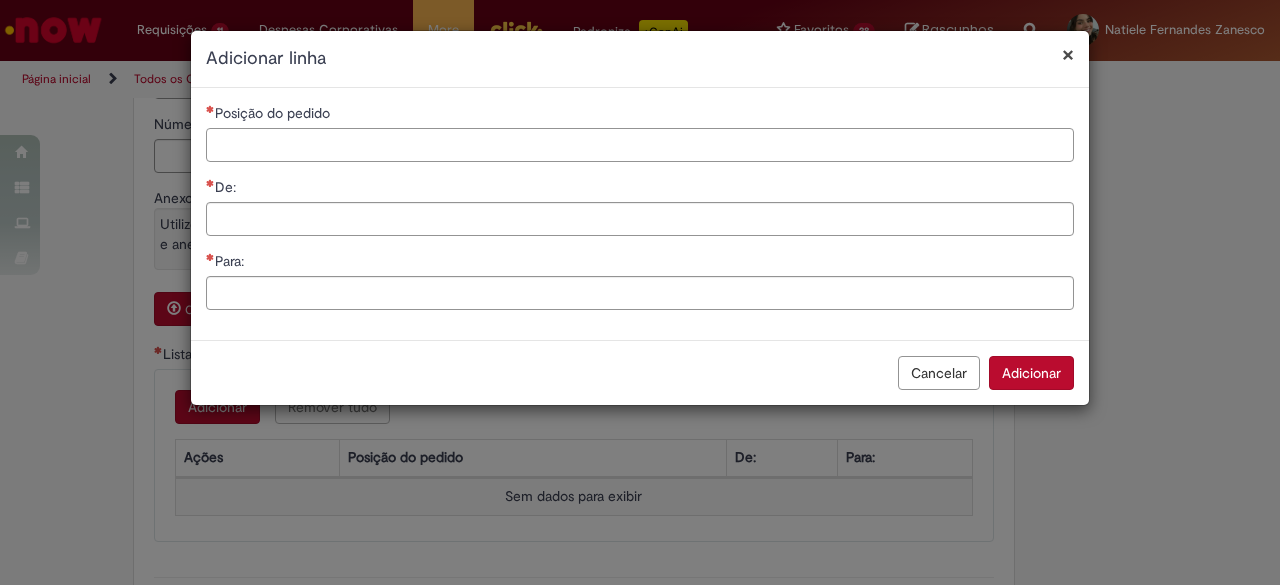 click on "Posição do pedido" at bounding box center [640, 145] 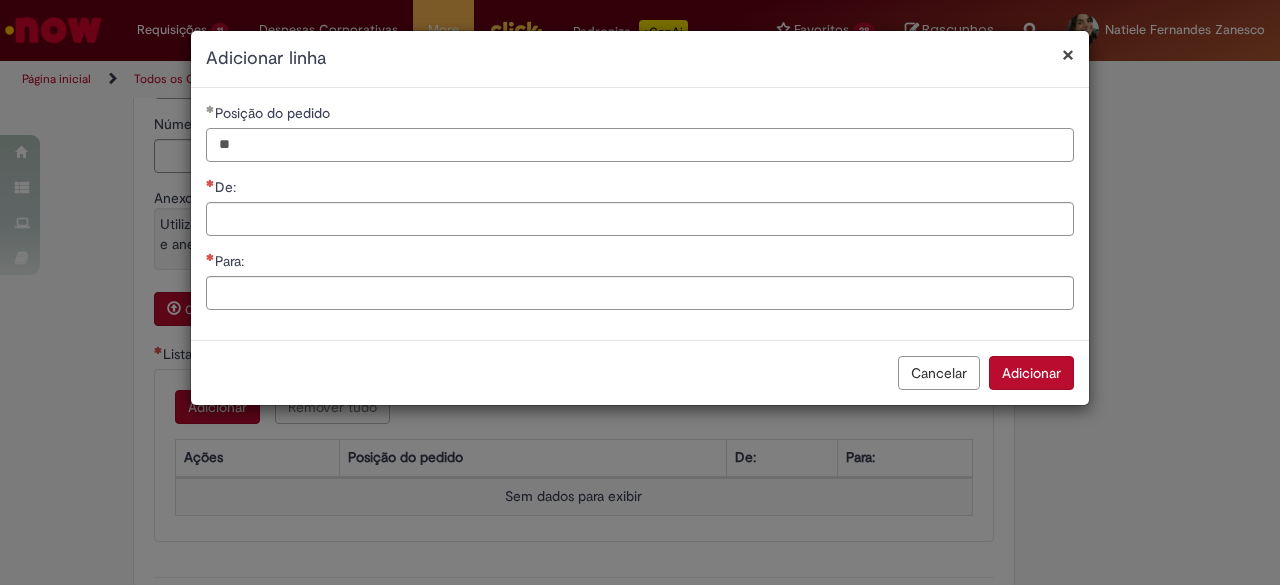 type on "**" 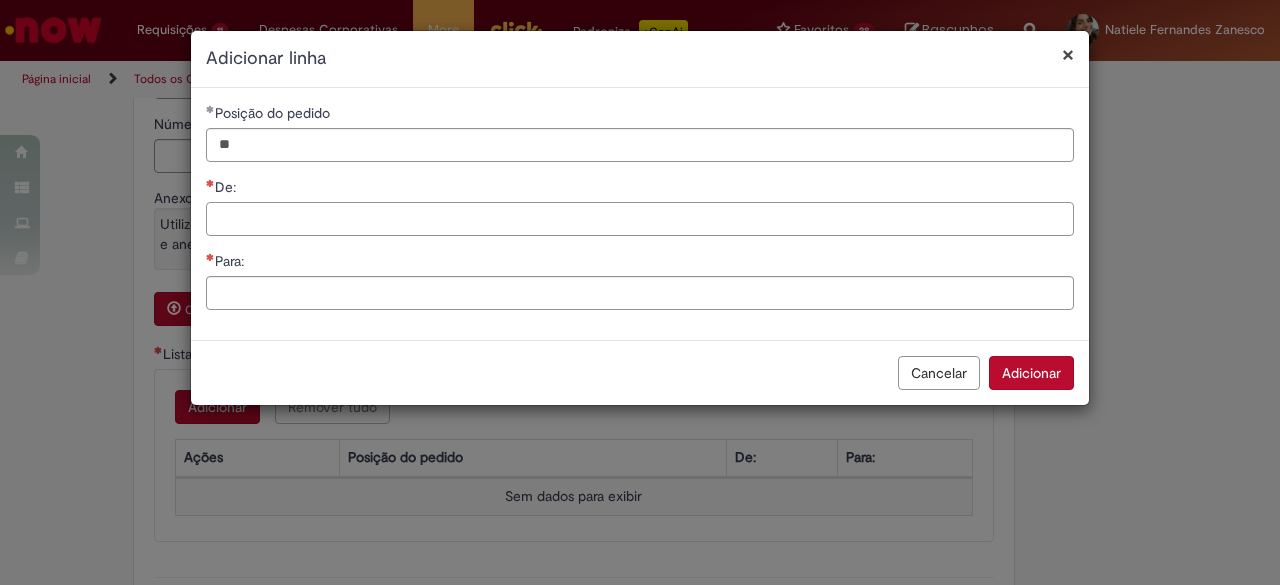 click on "De:" at bounding box center (640, 219) 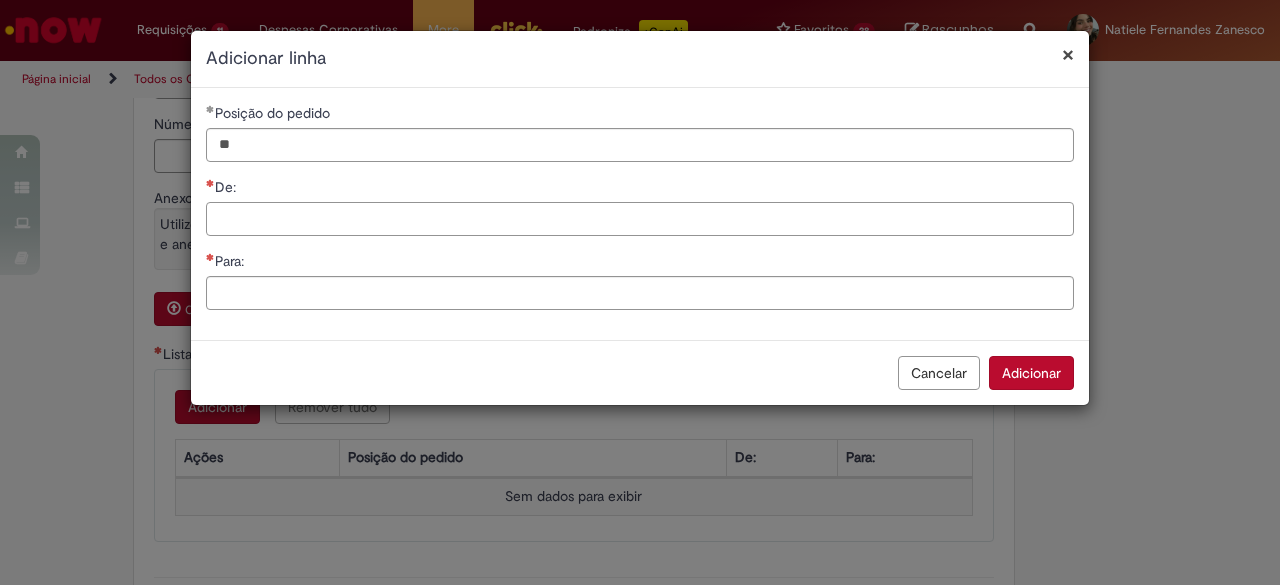 paste on "****" 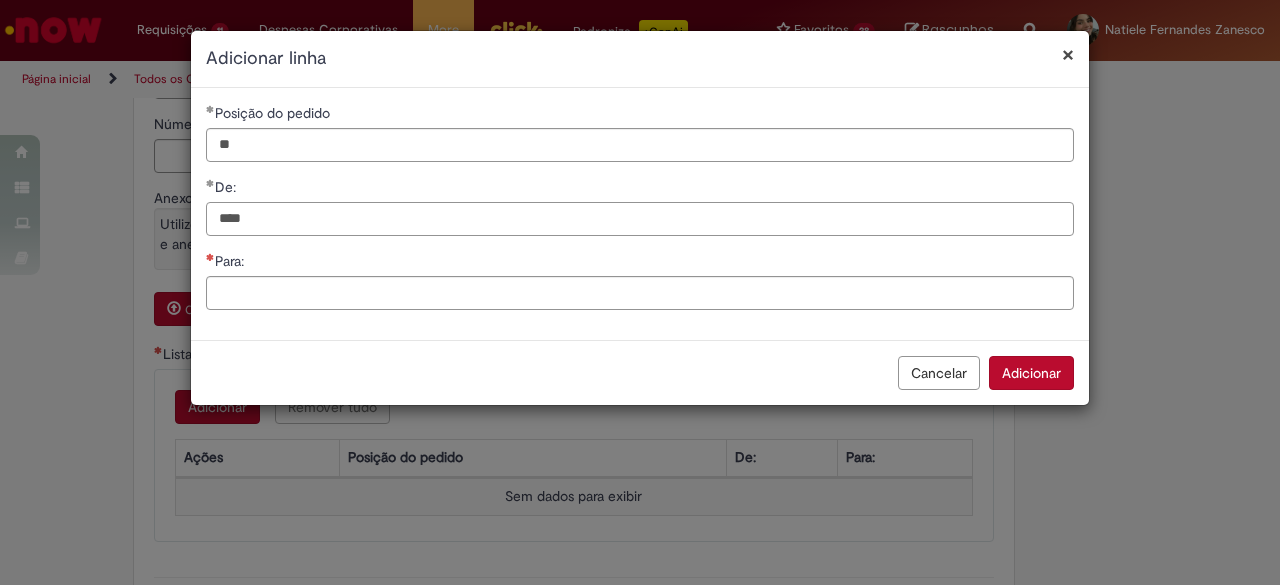 type on "****" 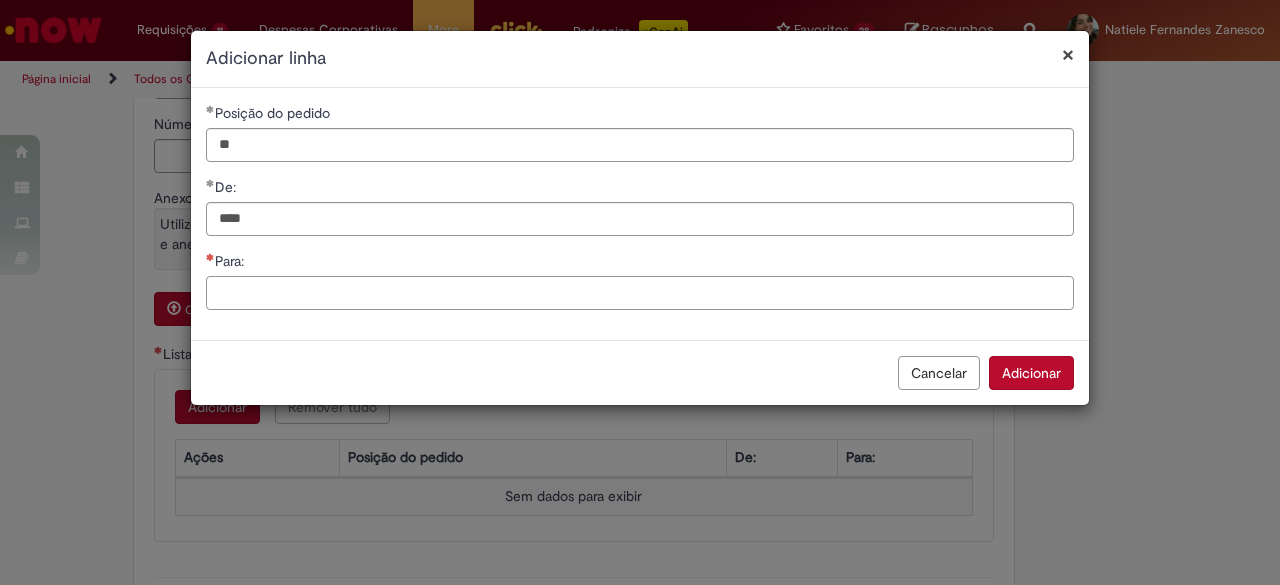 click on "Para:" at bounding box center [640, 293] 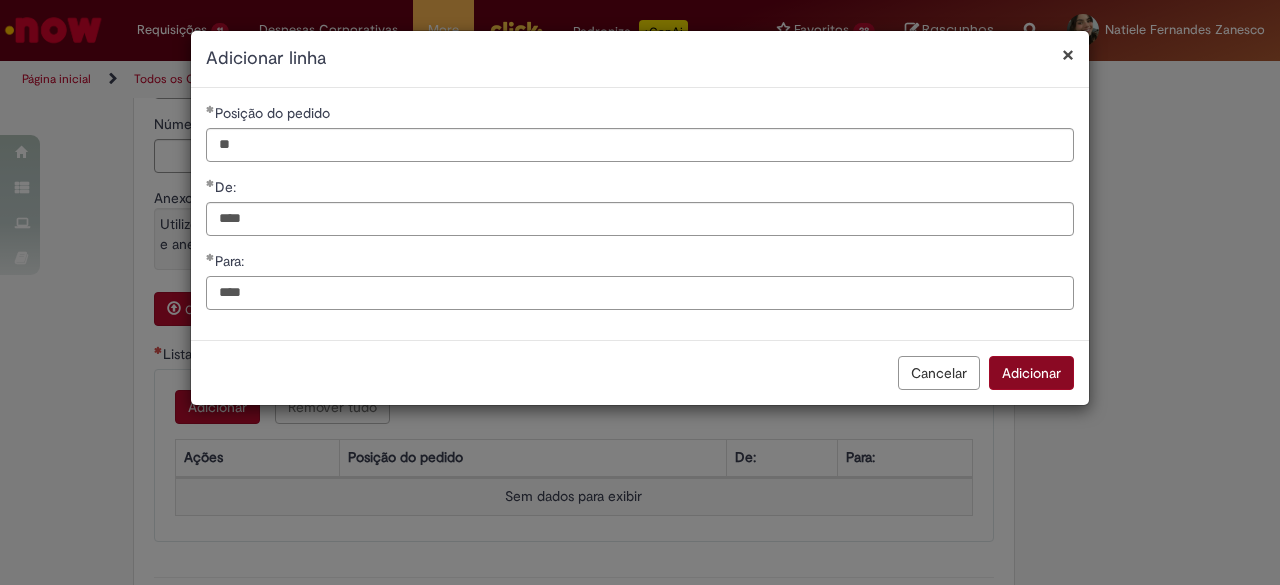type on "****" 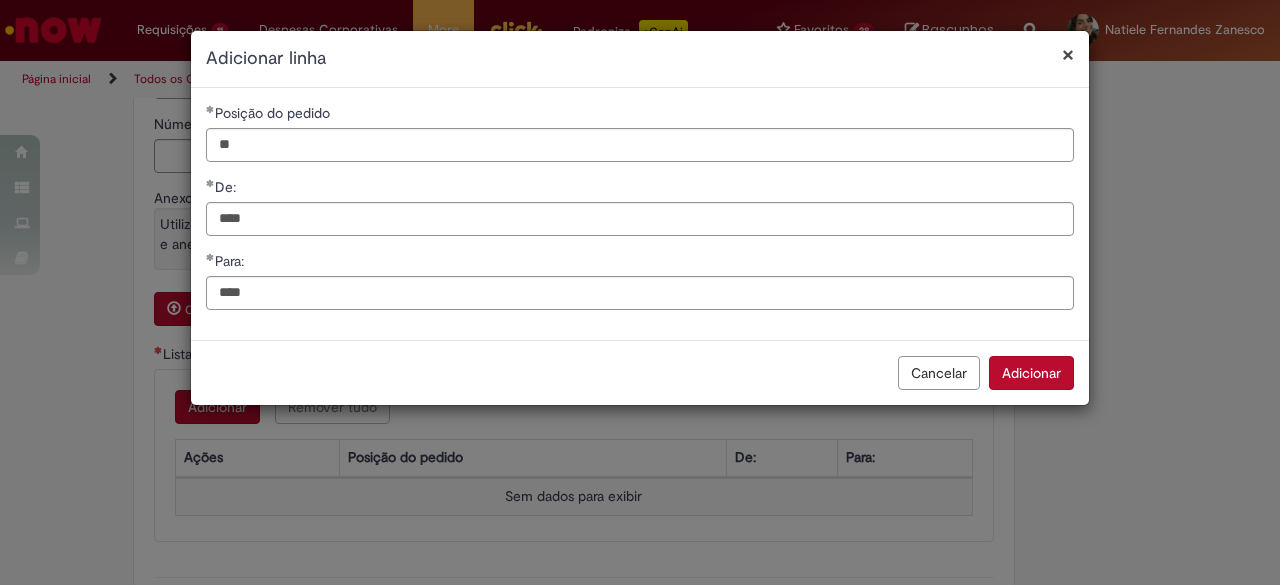 click on "Adicionar" at bounding box center [1031, 373] 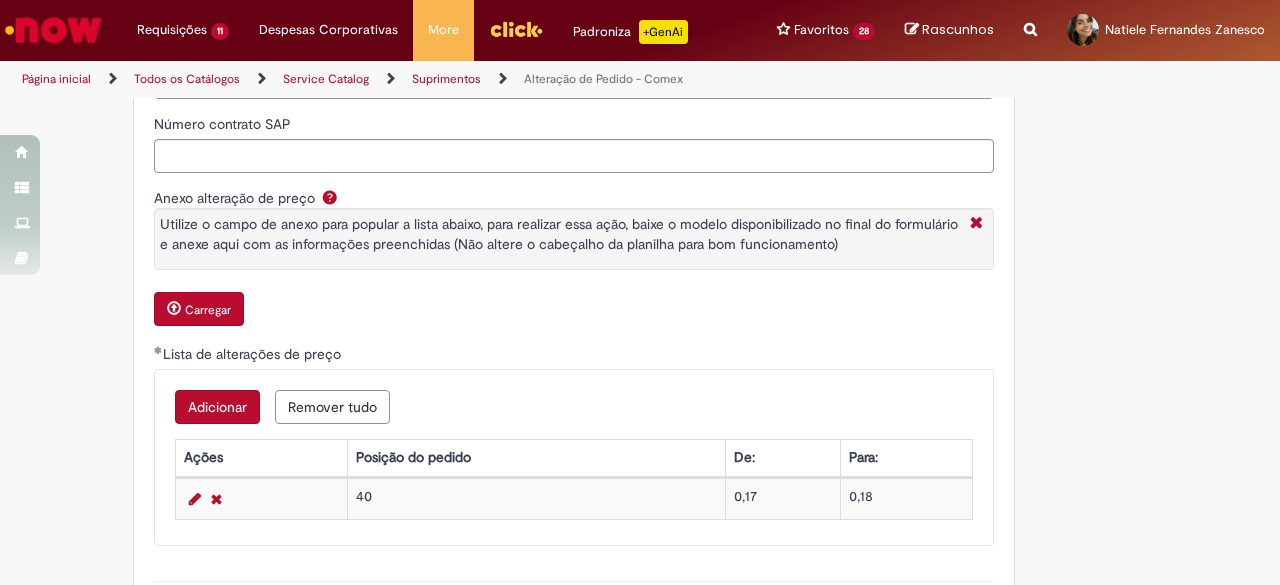 scroll, scrollTop: 1400, scrollLeft: 0, axis: vertical 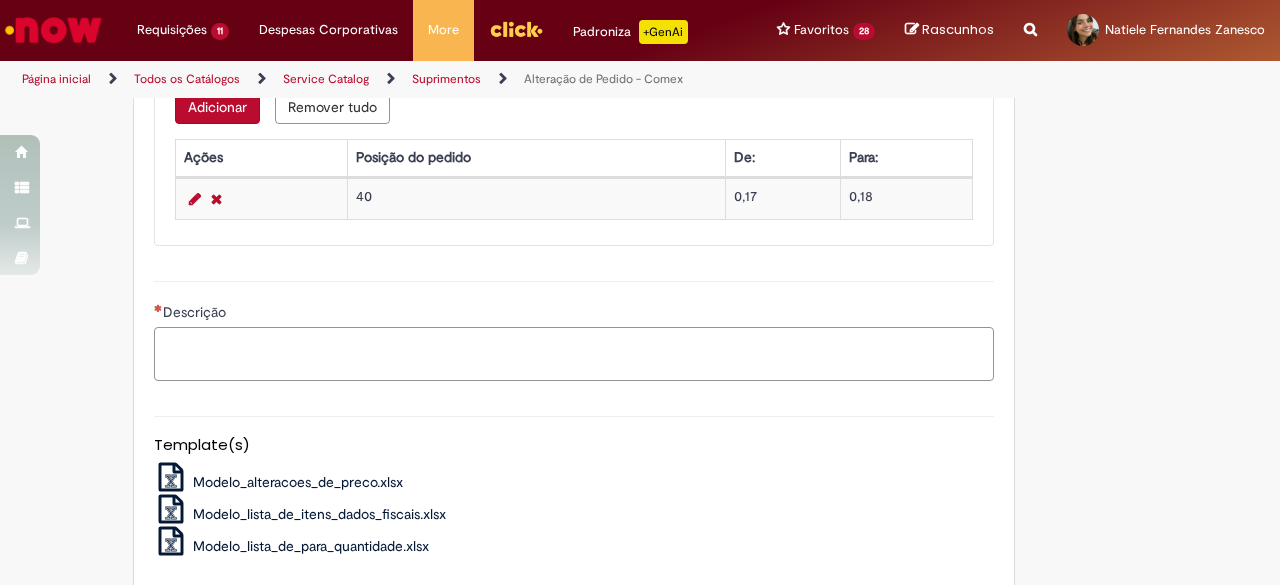 click on "Descrição" at bounding box center (574, 353) 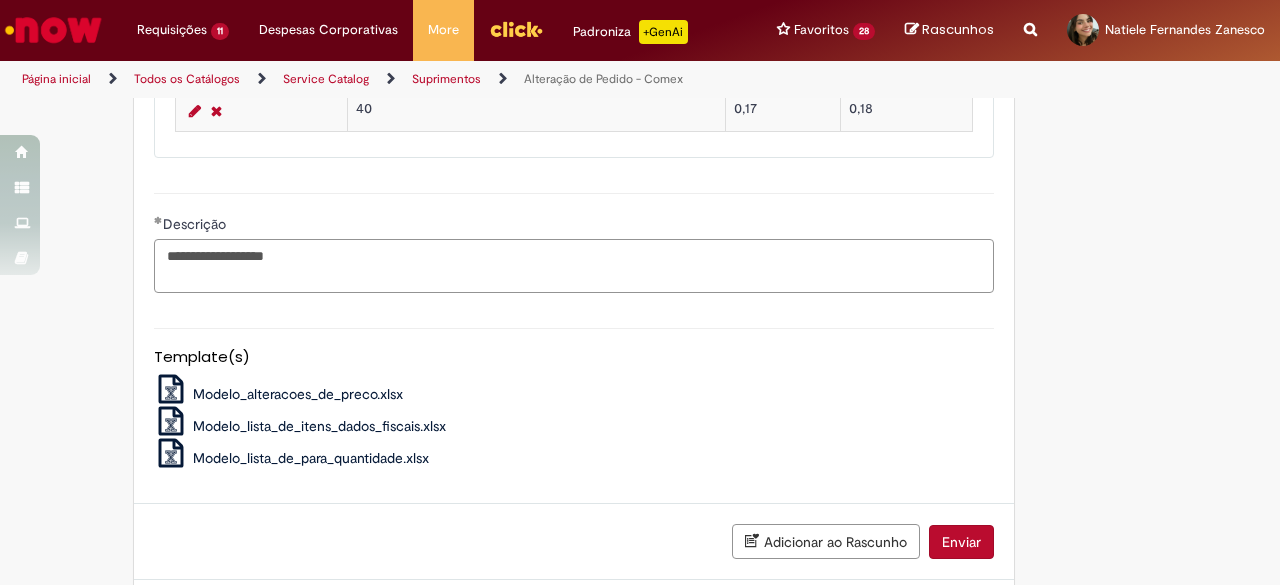 scroll, scrollTop: 1589, scrollLeft: 0, axis: vertical 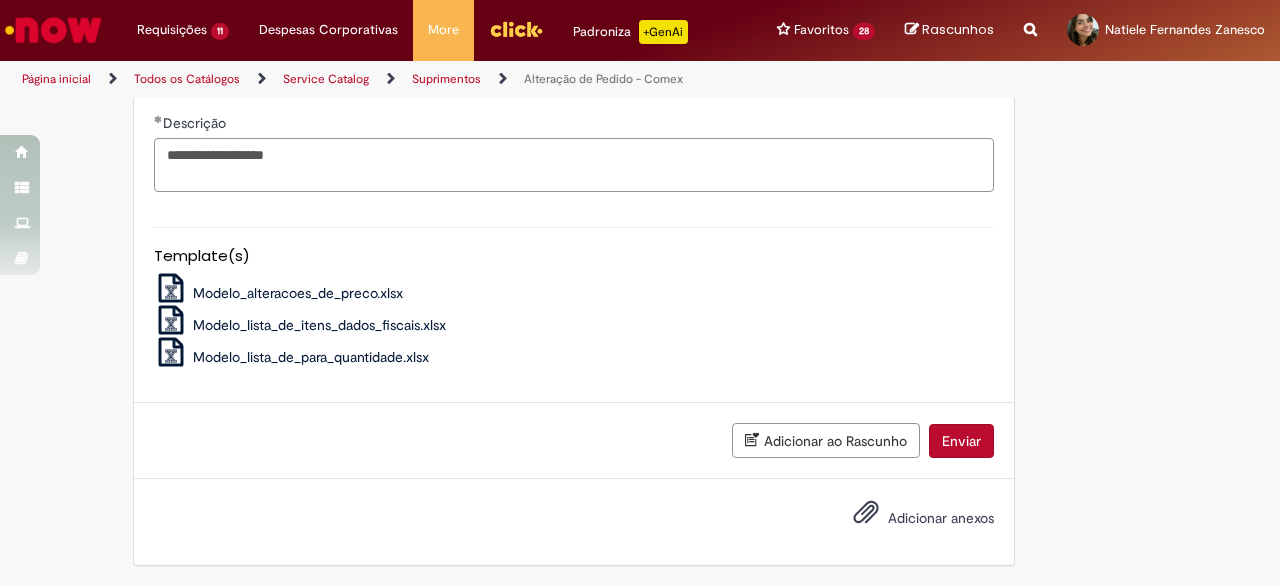 type on "**********" 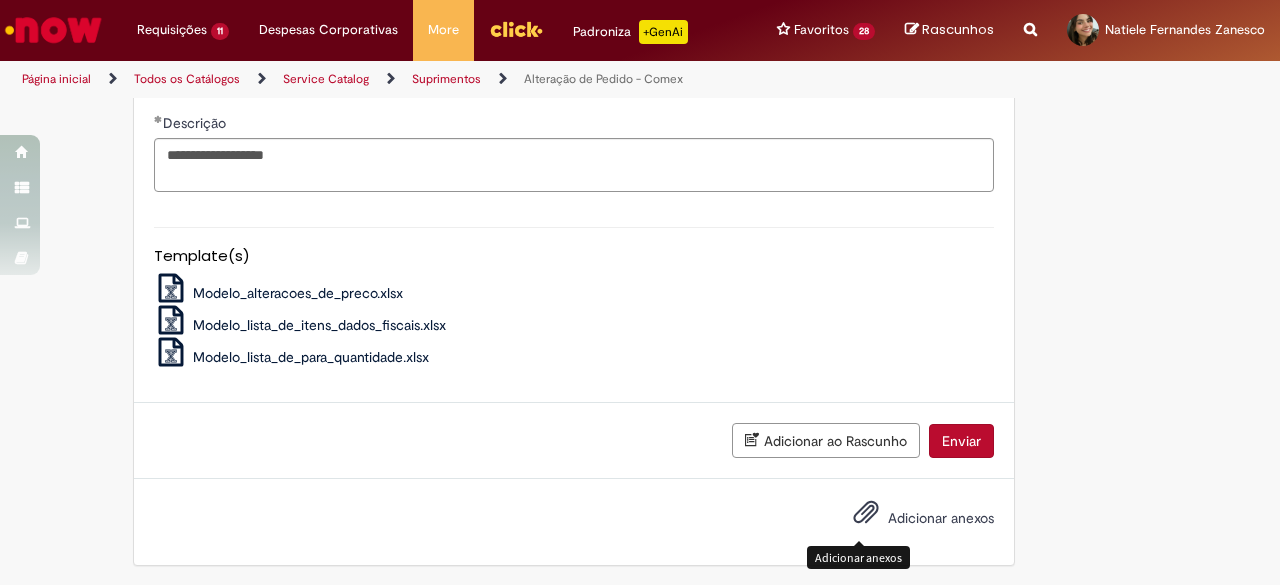 click at bounding box center [866, 513] 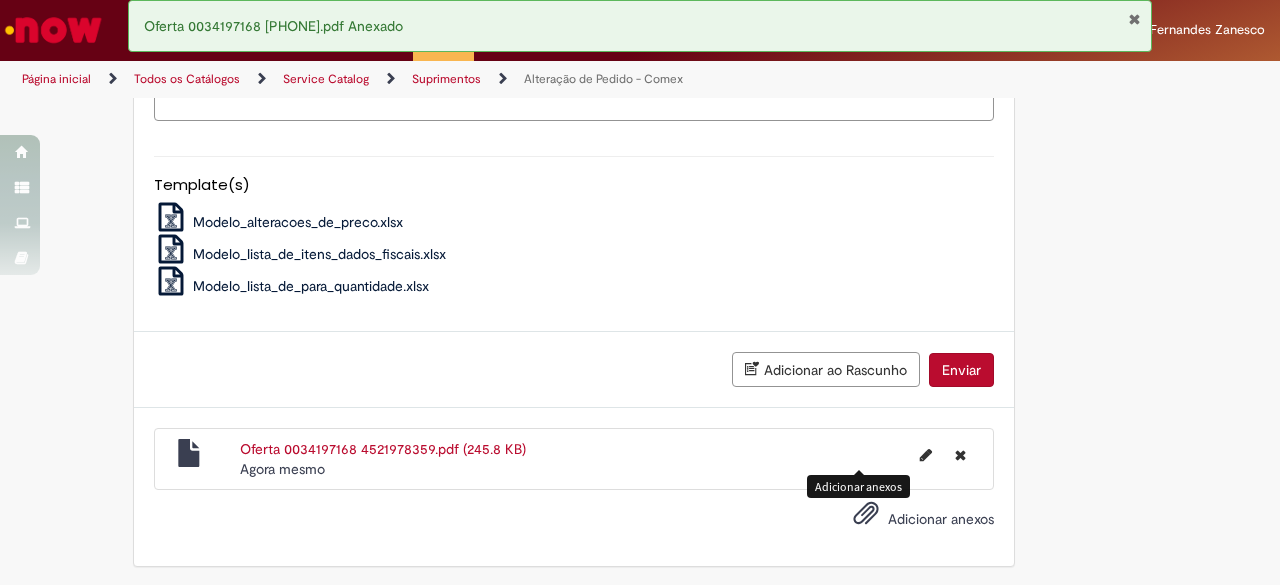 click on "Enviar" at bounding box center (961, 370) 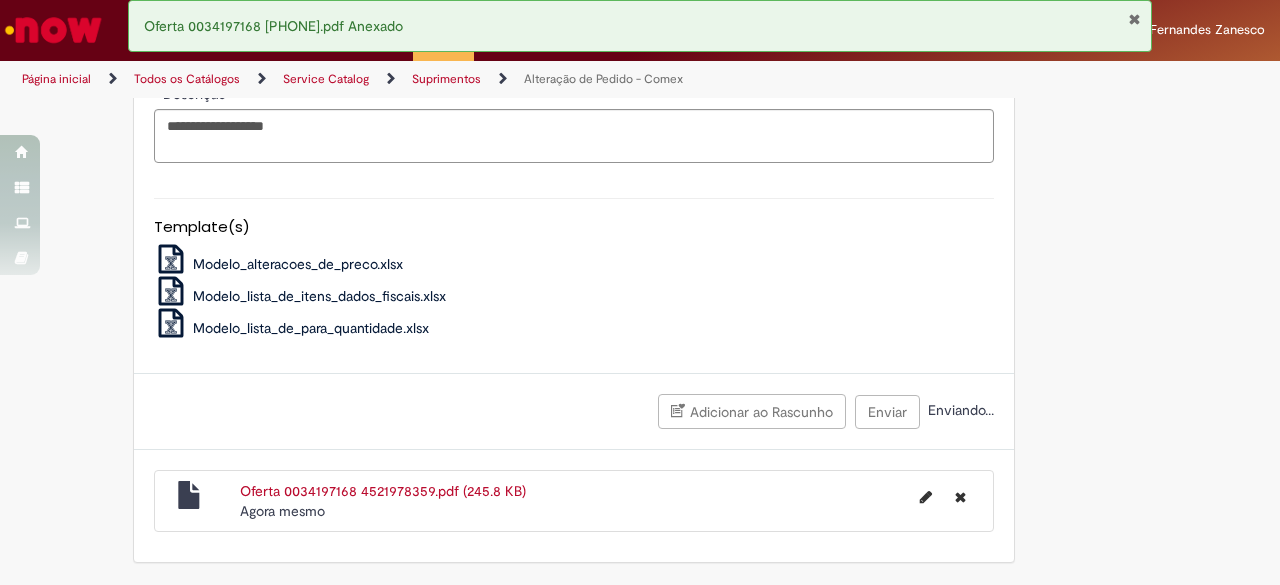 scroll, scrollTop: 1615, scrollLeft: 0, axis: vertical 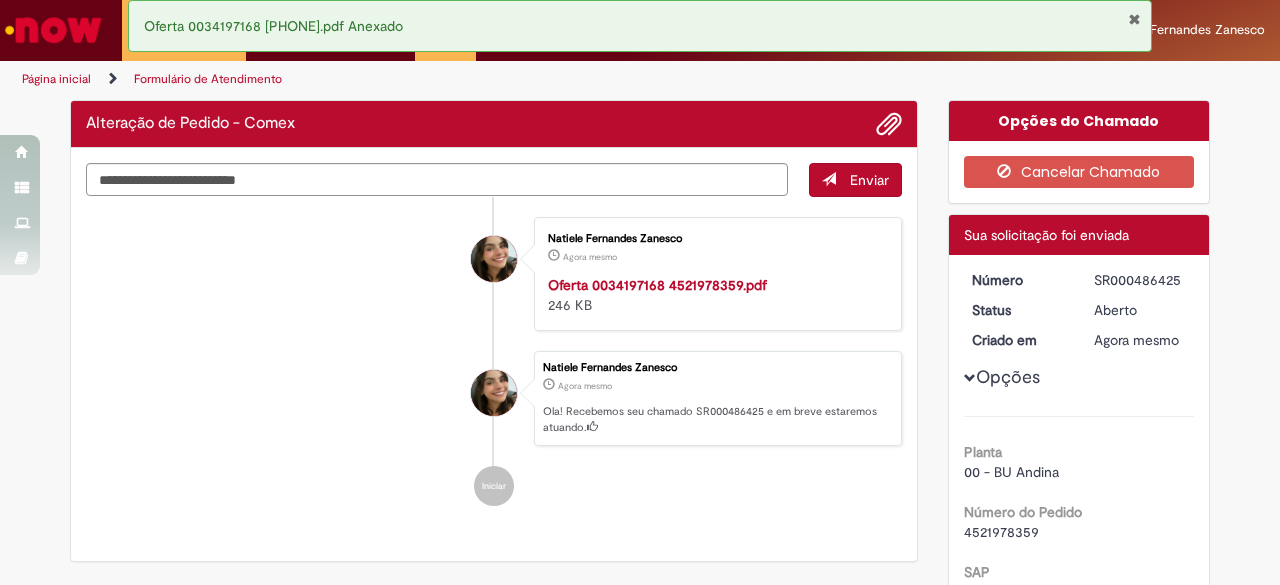 click on "Número
SR000486425
Status
Aberto
Criado em
Agora mesmo Agora mesmo
Opções
Planta
00 - BU Andina
Número do Pedido
4521978359
SAP
ECC
O que deseja alterar?
Preço
Nome do Fornecedor
329693
Tipo de Negociação
Sem contrato (SPOT)
Lista de alterações de preço
Click to view Lista de alterações de preço   Click to view Lista de alterações de preço
Descrição
favor alterar preço" at bounding box center [1079, 603] 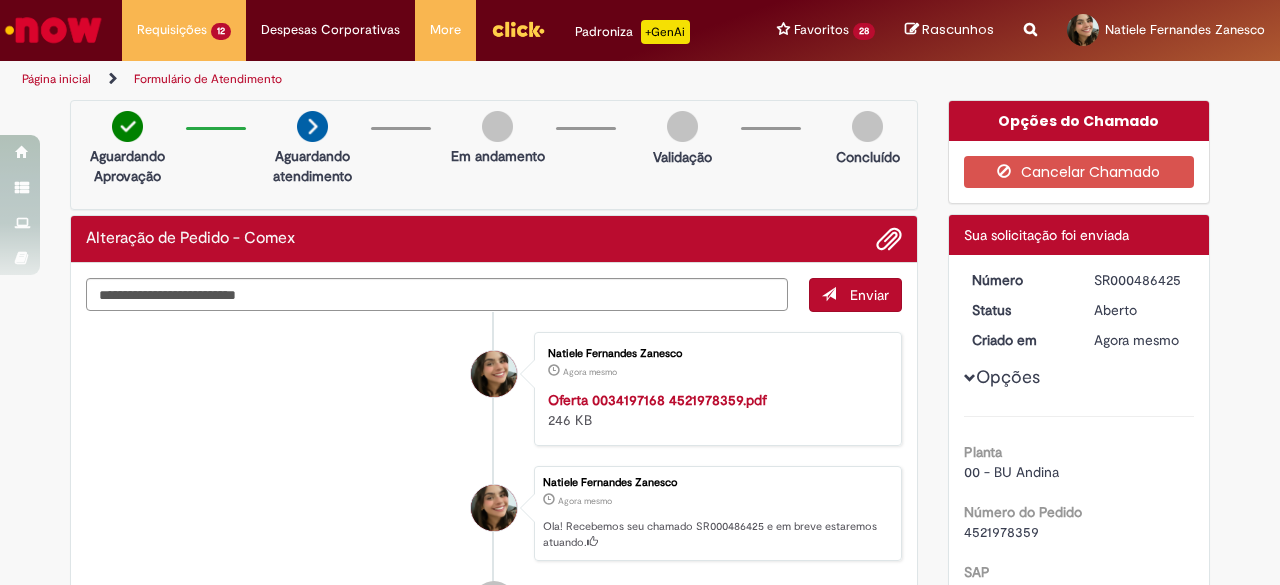 click on "SR000486425" at bounding box center [1140, 280] 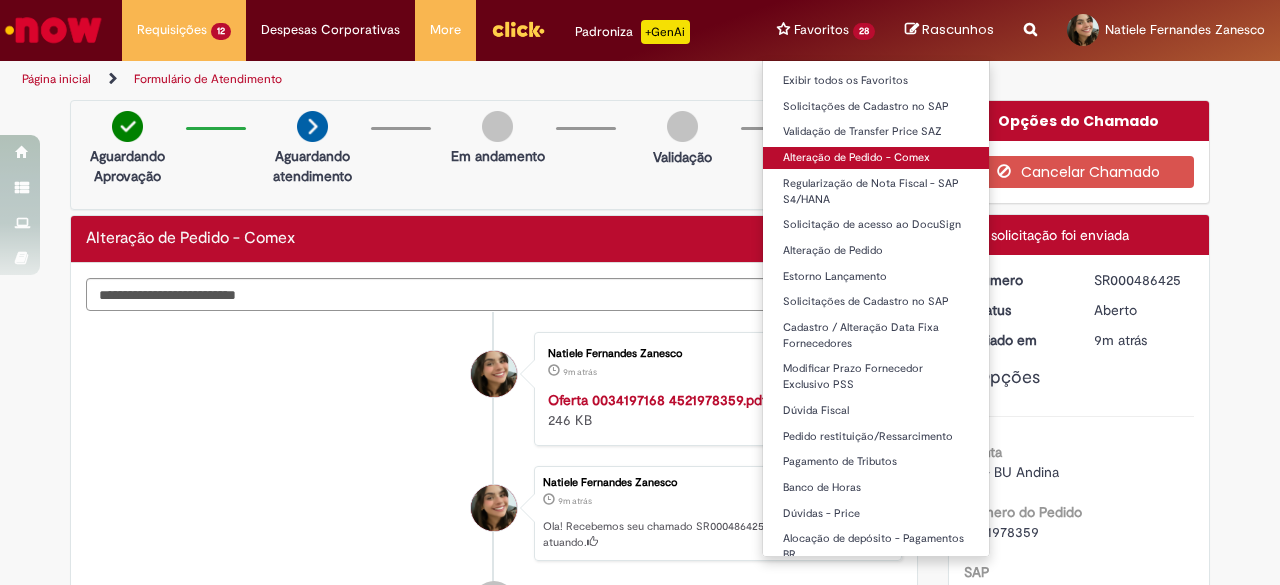 click on "Alteração de Pedido - Comex" at bounding box center [876, 158] 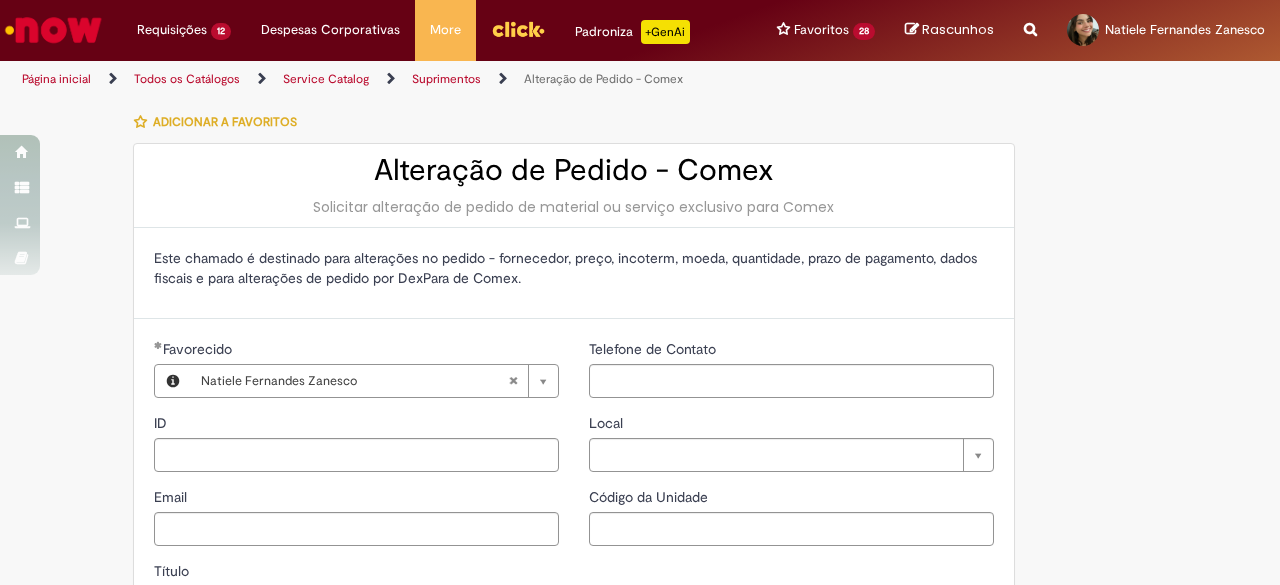 type on "********" 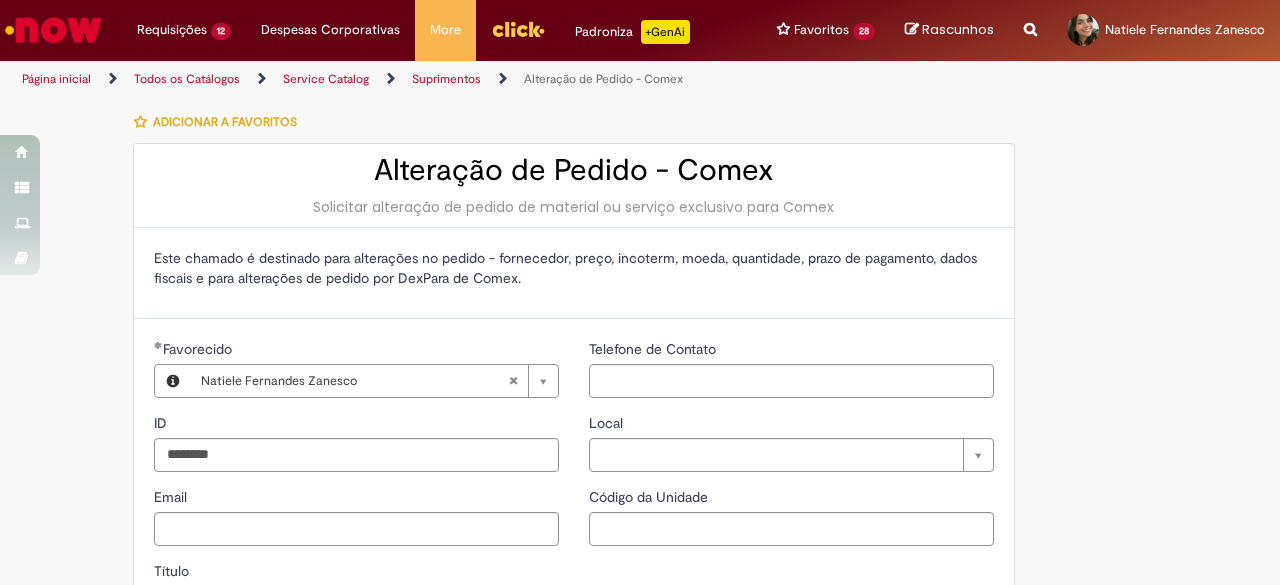 type on "**********" 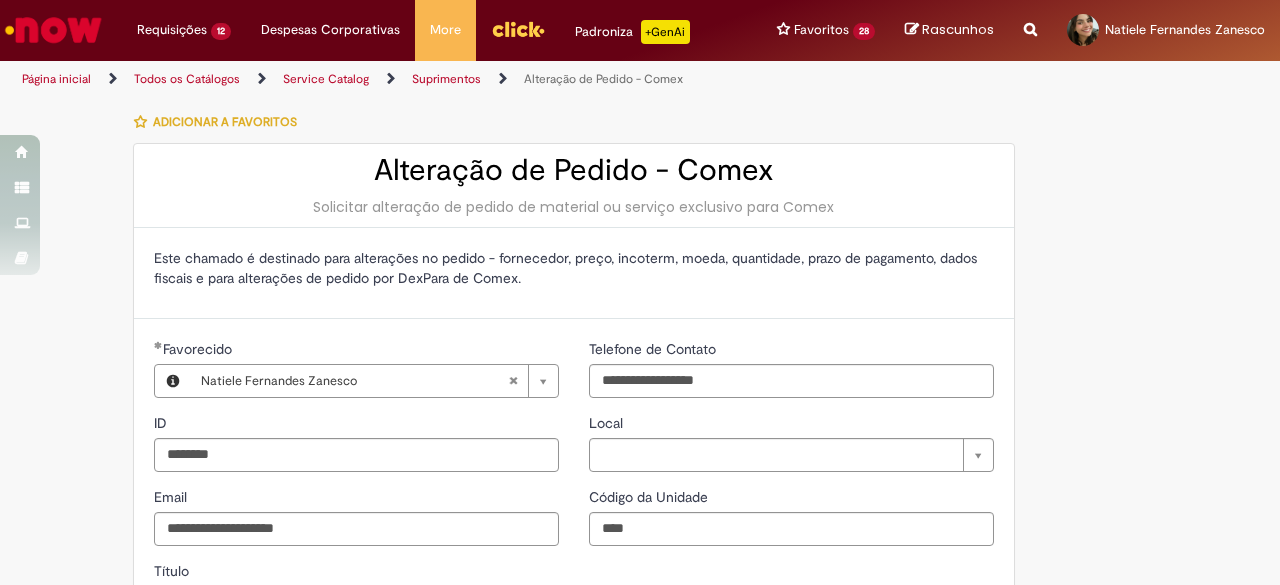 type on "**********" 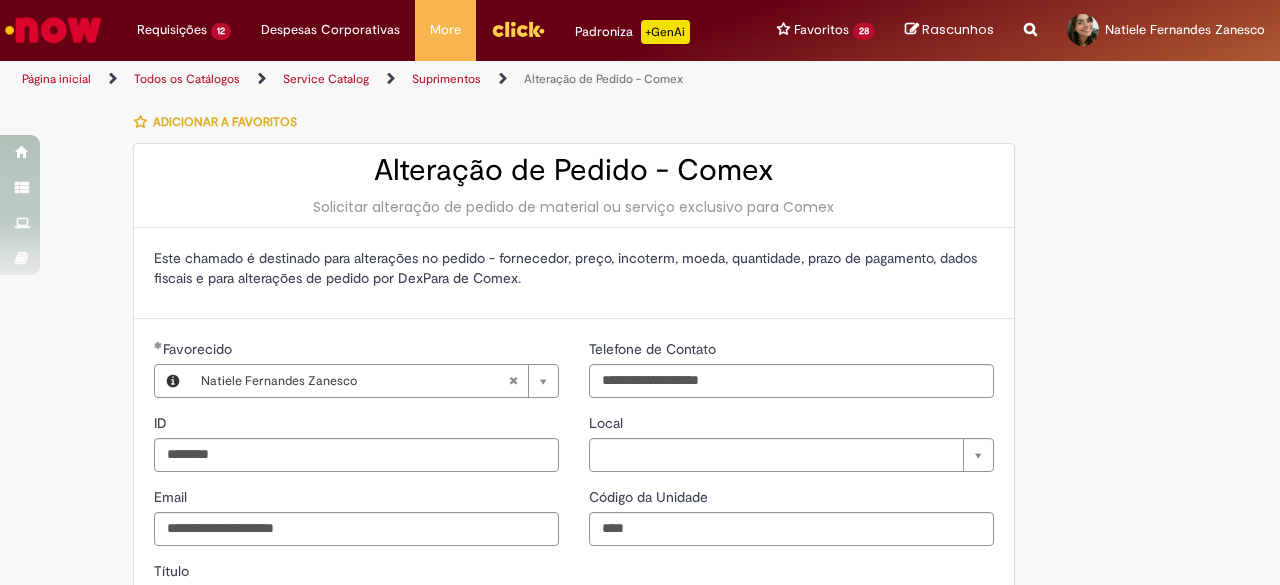 type on "**********" 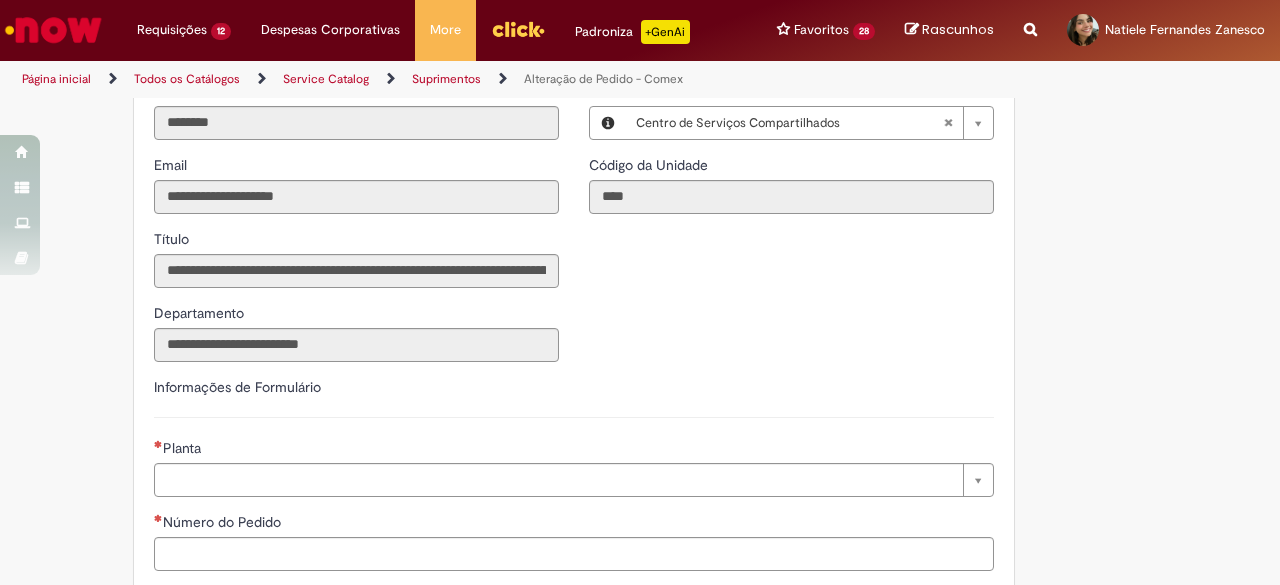scroll, scrollTop: 400, scrollLeft: 0, axis: vertical 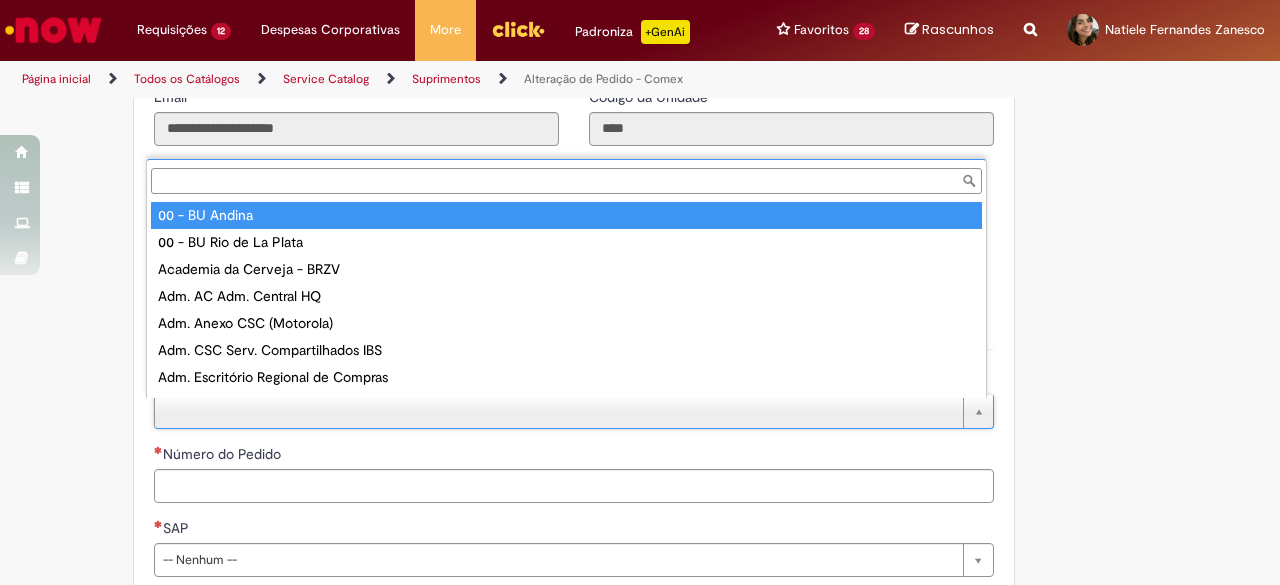 type on "**********" 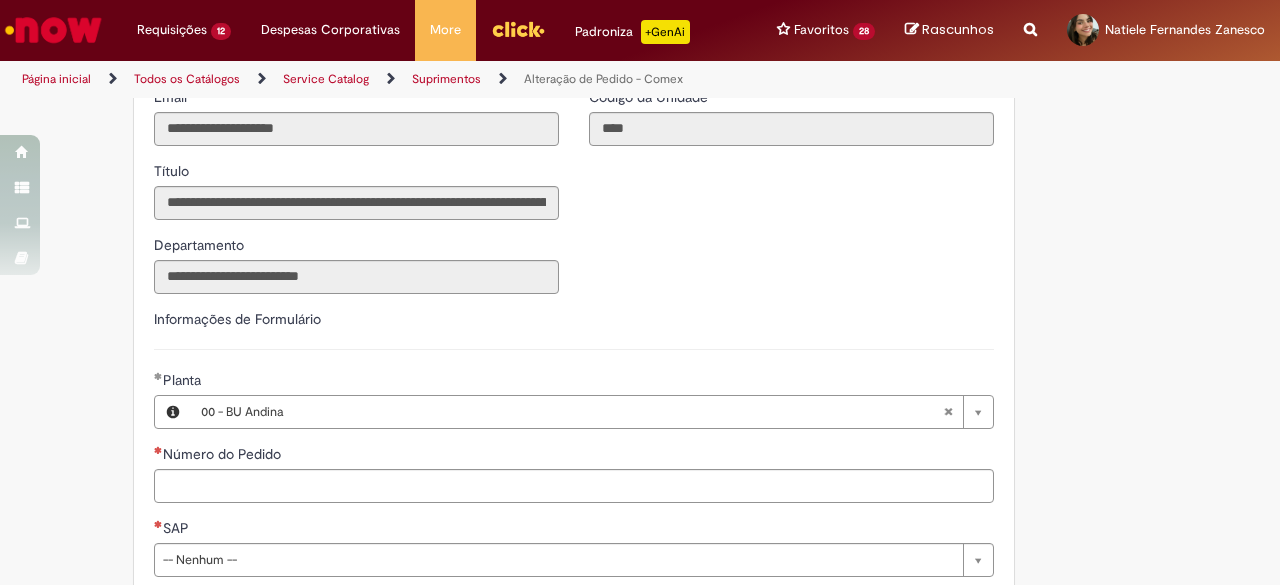 click on "**********" at bounding box center (542, 440) 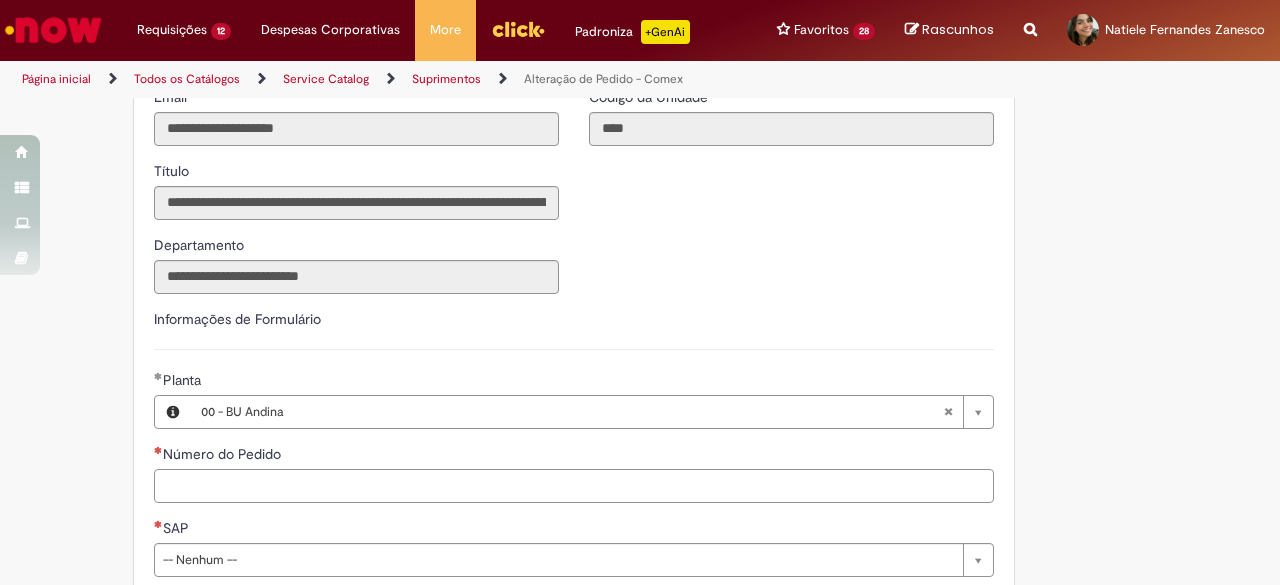 click on "Número do Pedido" at bounding box center (574, 486) 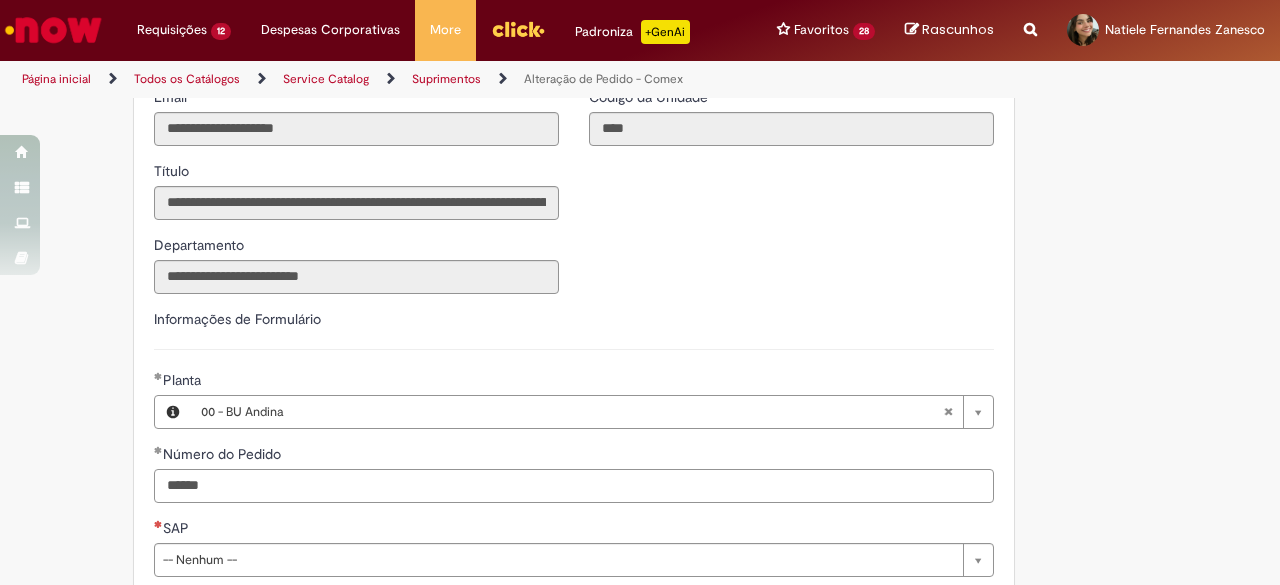 drag, startPoint x: 159, startPoint y: 485, endPoint x: 127, endPoint y: 482, distance: 32.140316 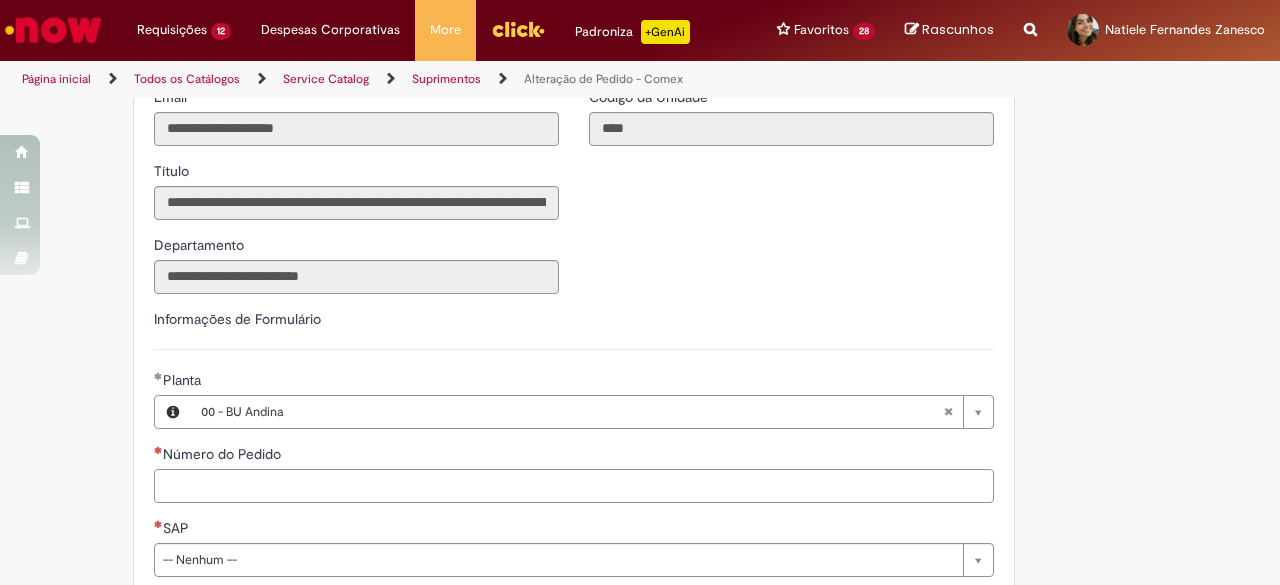paste on "**********" 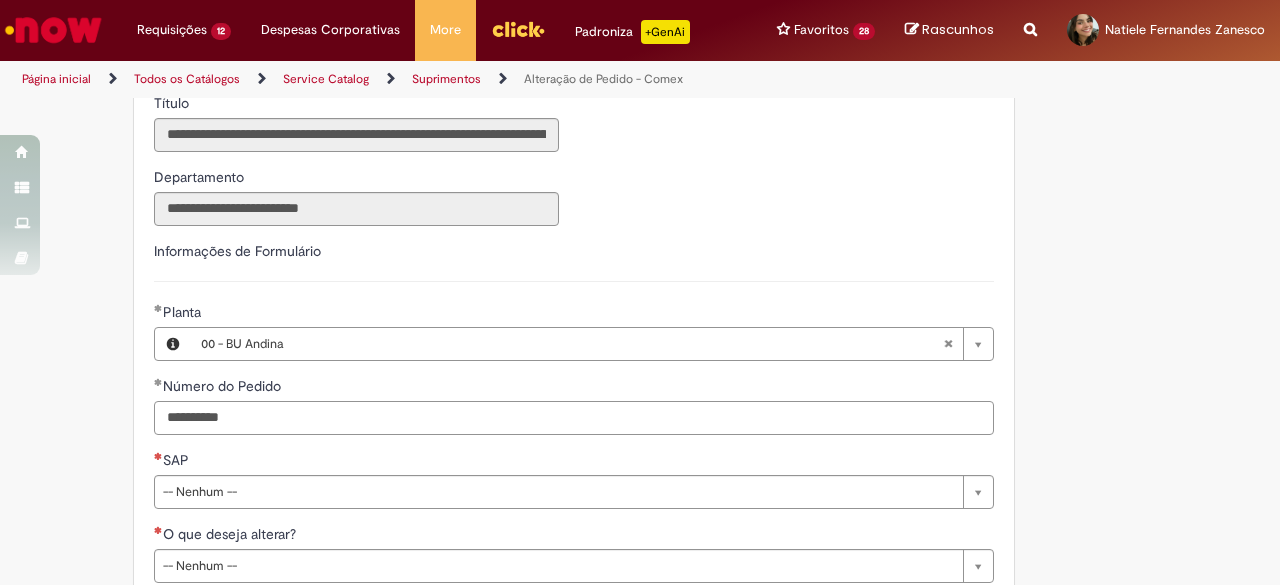 scroll, scrollTop: 500, scrollLeft: 0, axis: vertical 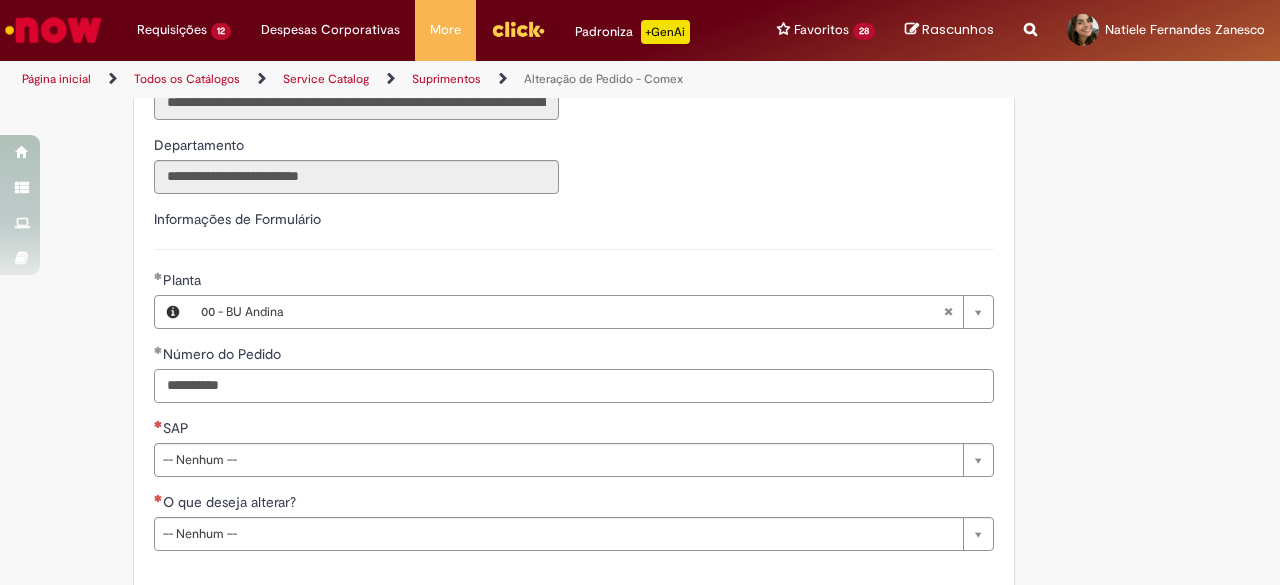 type on "**********" 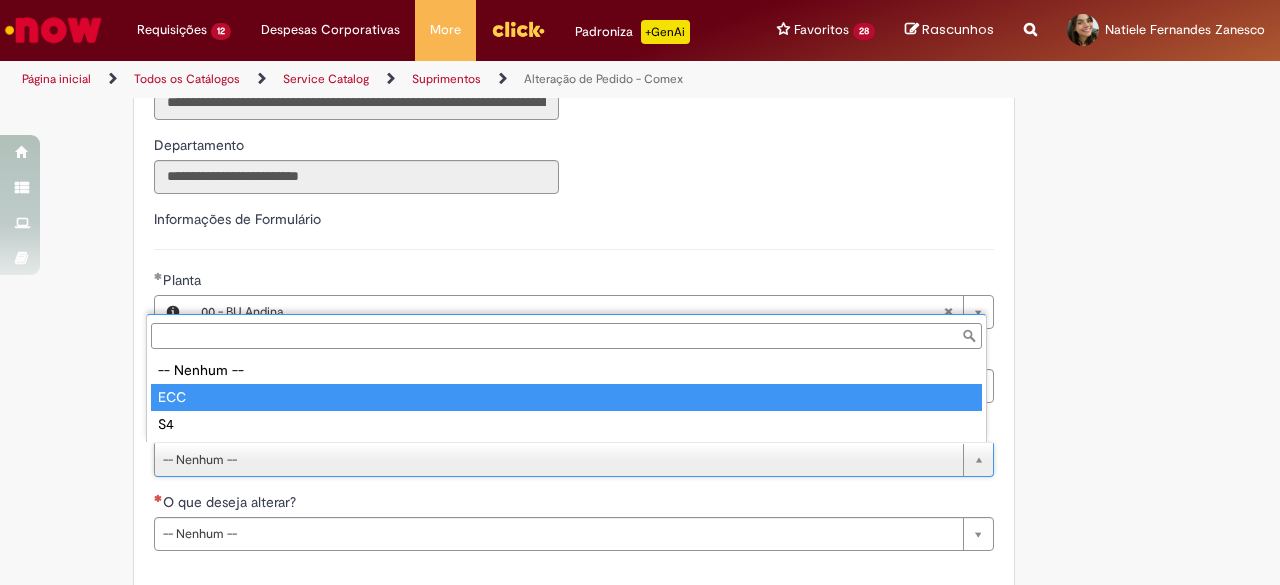 type on "***" 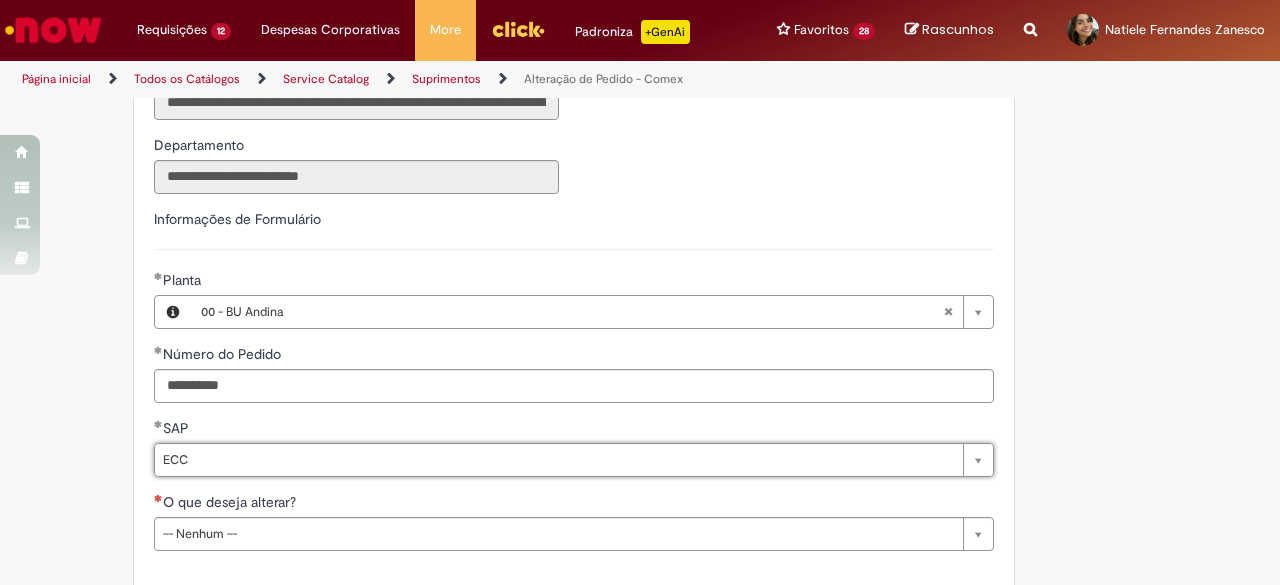 click on "**********" at bounding box center (542, 340) 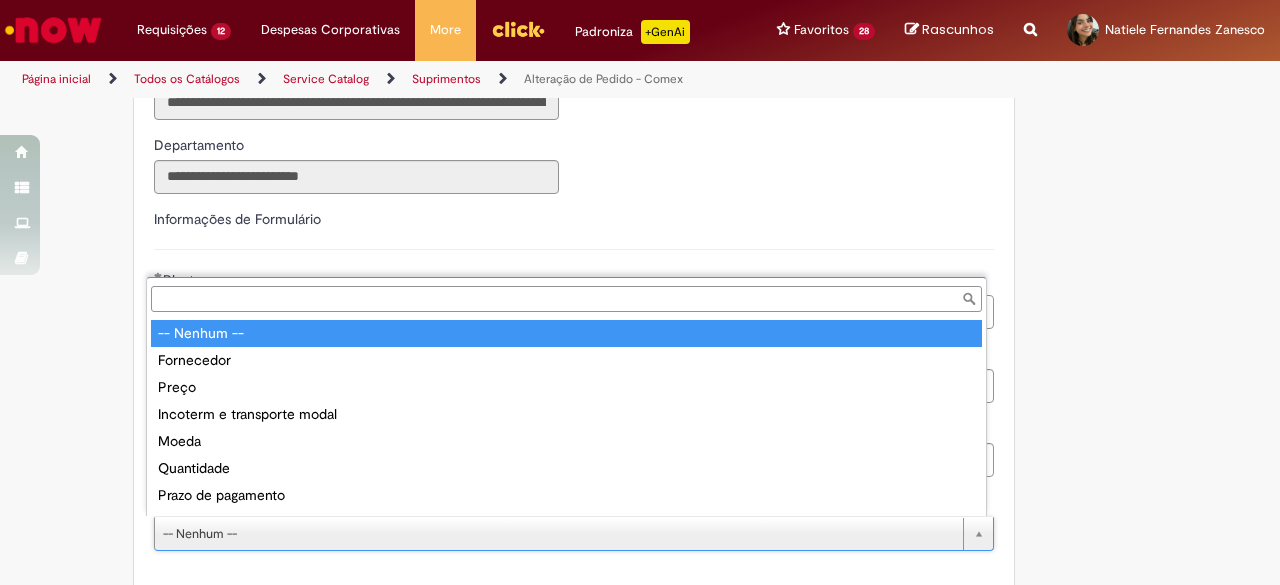 scroll, scrollTop: 16, scrollLeft: 0, axis: vertical 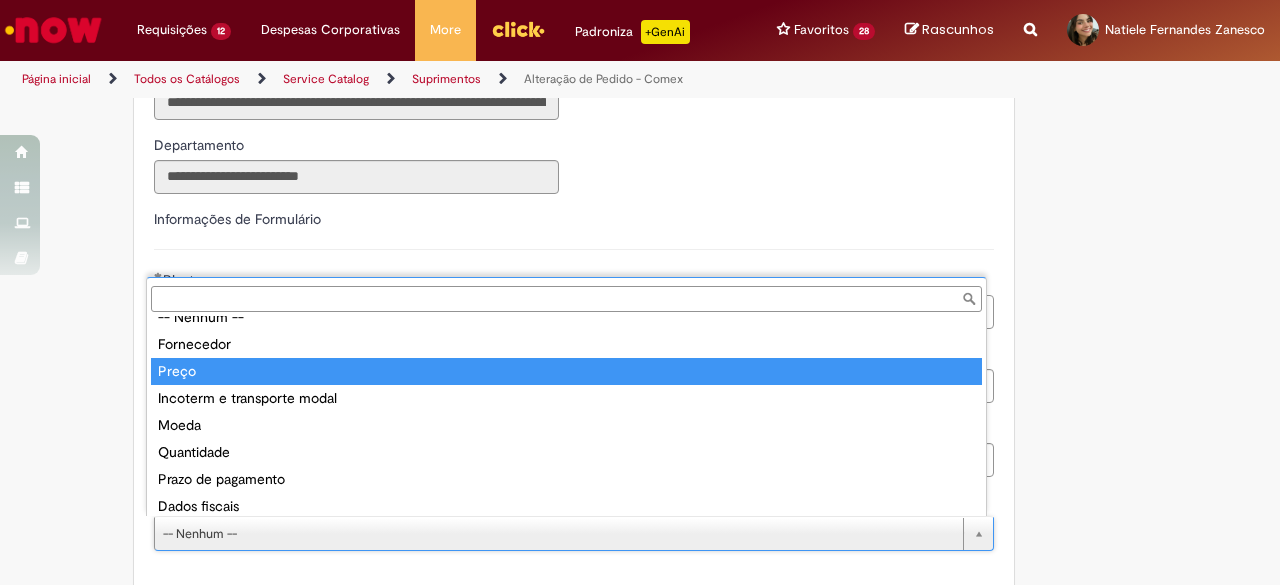 drag, startPoint x: 231, startPoint y: 366, endPoint x: 152, endPoint y: 379, distance: 80.06248 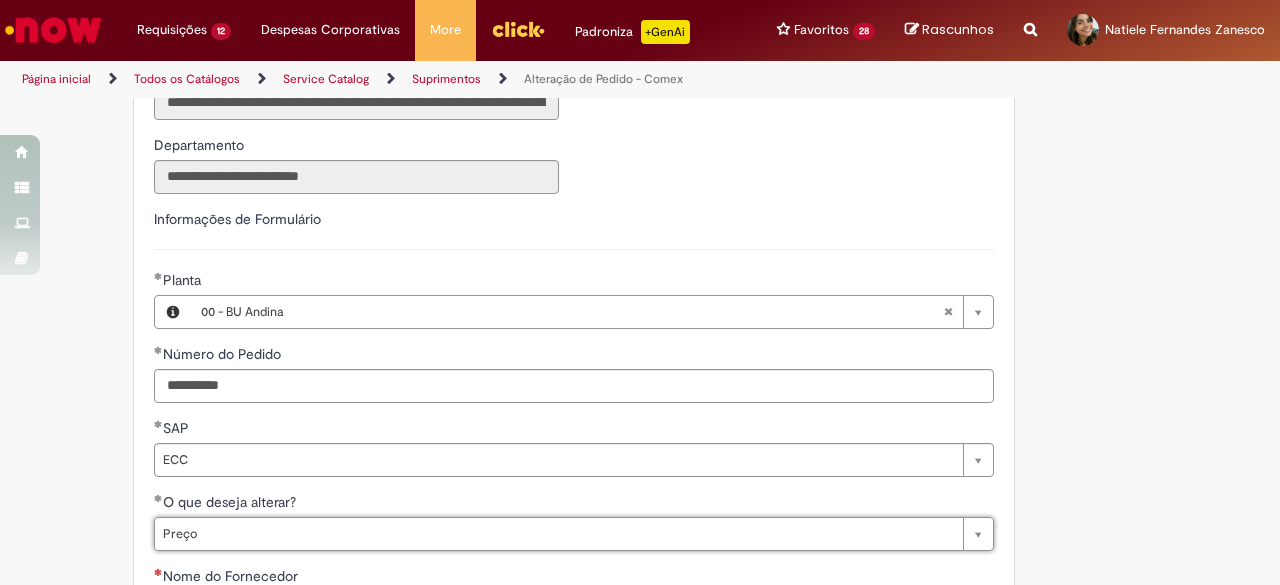 click on "Tire dúvidas com LupiAssist    +GenAI
Oi! Eu sou LupiAssist, uma Inteligência Artificial Generativa em constante aprendizado   Meu conteúdo é monitorado para trazer uma melhor experiência
Dúvidas comuns:
Só mais um instante, estou consultando nossas bases de conhecimento  e escrevendo a melhor resposta pra você!
Title
Lorem ipsum dolor sit amet    Fazer uma nova pergunta
Gerei esta resposta utilizando IA Generativa em conjunto com os nossos padrões. Em caso de divergência, os documentos oficiais prevalecerão.
Saiba mais em:
Ou ligue para:
E aí, te ajudei?
Sim, obrigado!" at bounding box center [640, 637] 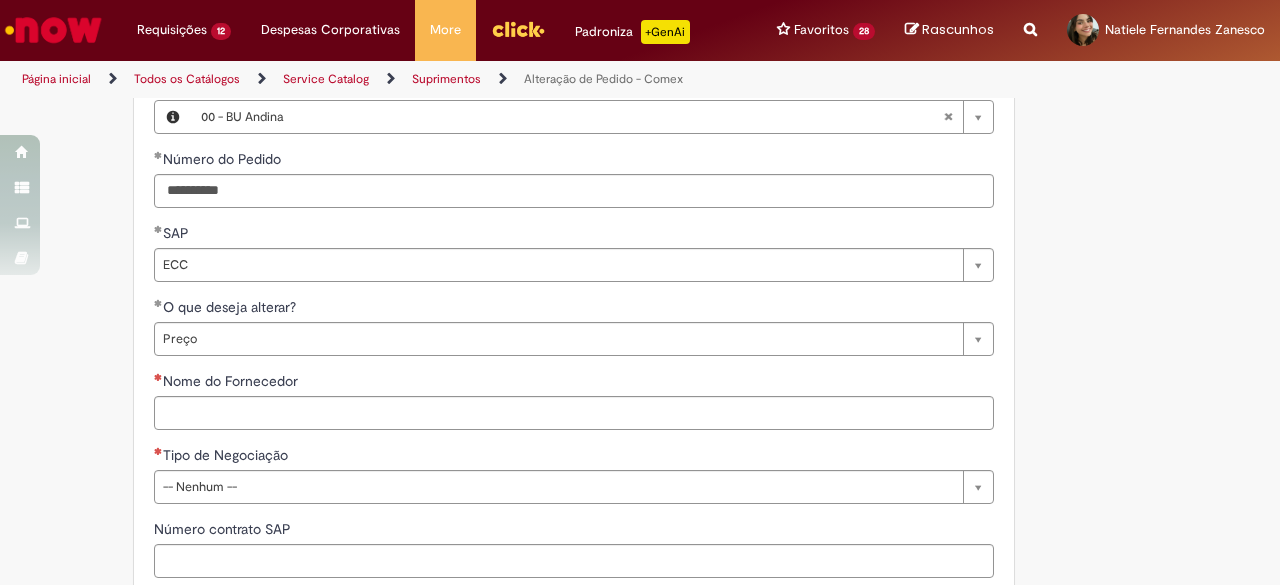 scroll, scrollTop: 700, scrollLeft: 0, axis: vertical 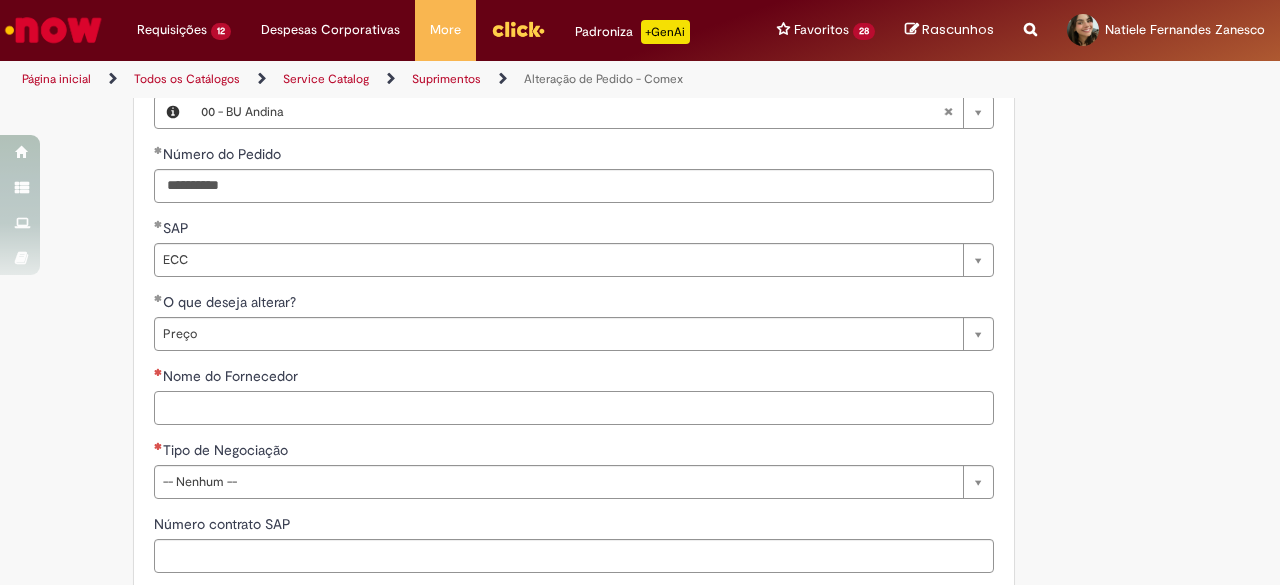 click on "Nome do Fornecedor" at bounding box center (574, 408) 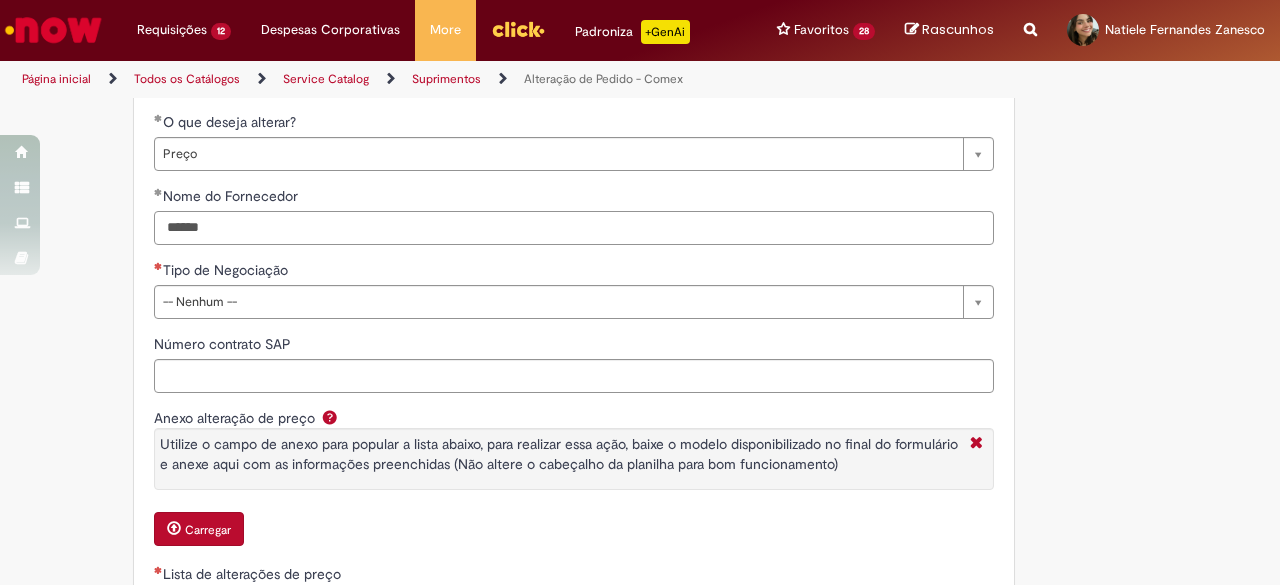 scroll, scrollTop: 900, scrollLeft: 0, axis: vertical 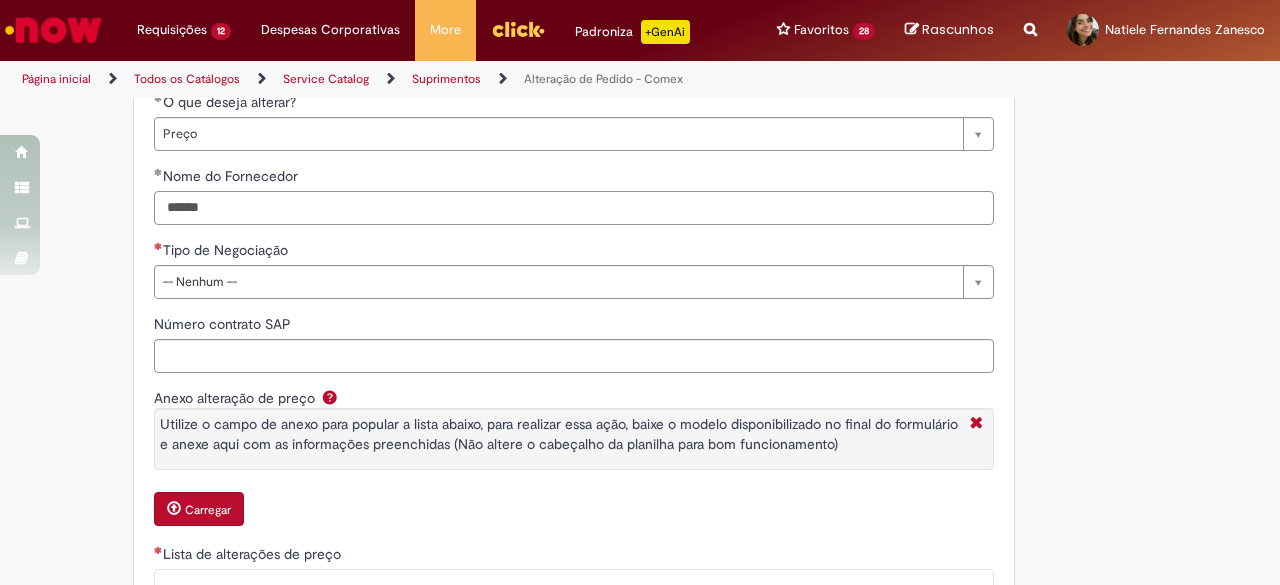 type on "******" 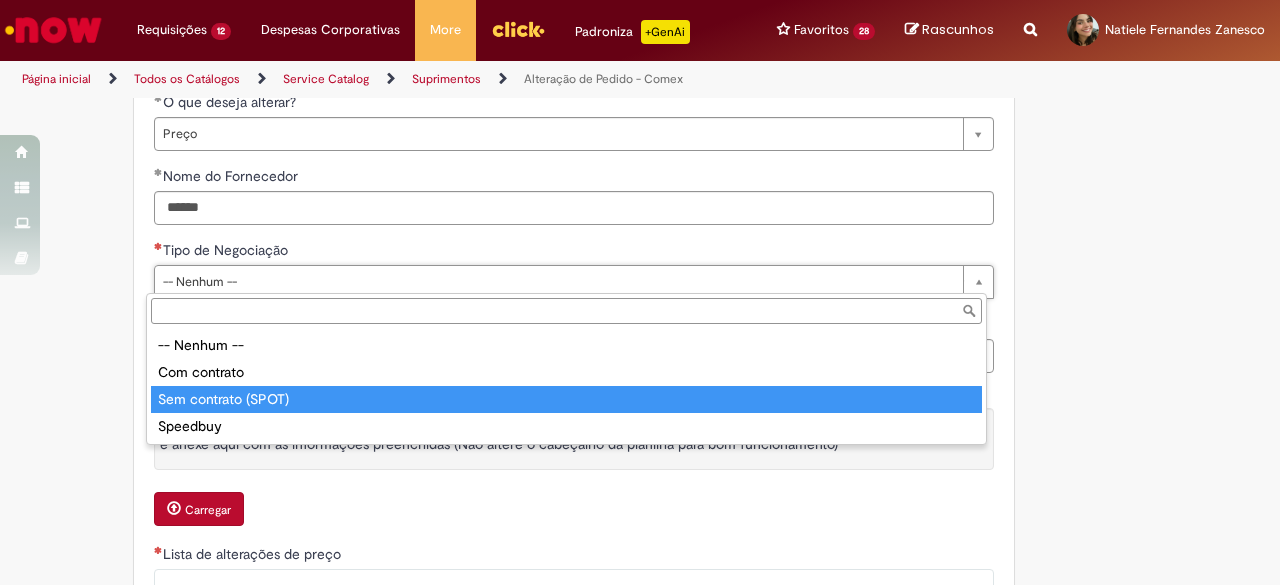 type on "**********" 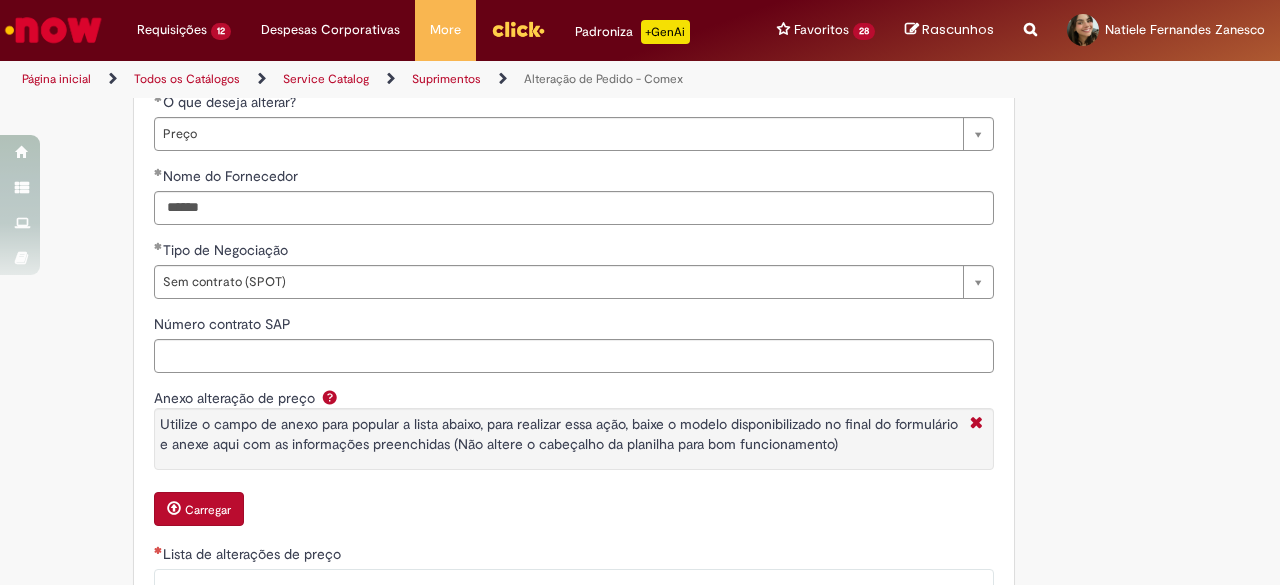 click on "Tire dúvidas com LupiAssist    +GenAI
Oi! Eu sou LupiAssist, uma Inteligência Artificial Generativa em constante aprendizado   Meu conteúdo é monitorado para trazer uma melhor experiência
Dúvidas comuns:
Só mais um instante, estou consultando nossas bases de conhecimento  e escrevendo a melhor resposta pra você!
Title
Lorem ipsum dolor sit amet    Fazer uma nova pergunta
Gerei esta resposta utilizando IA Generativa em conjunto com os nossos padrões. Em caso de divergência, os documentos oficiais prevalecerão.
Saiba mais em:
Ou ligue para:
E aí, te ajudei?
Sim, obrigado!" at bounding box center (640, 237) 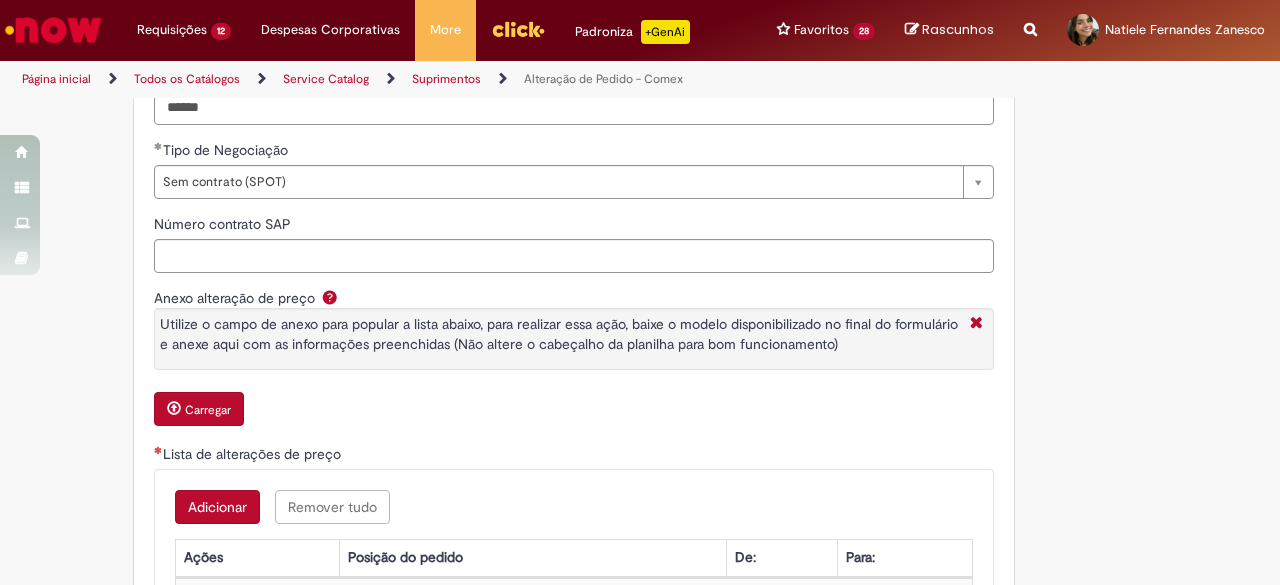 click on "Adicionar Remover tudo Lista de alterações de preço Ações Posição do pedido De: Para: Sem dados para exibir" at bounding box center [574, 555] 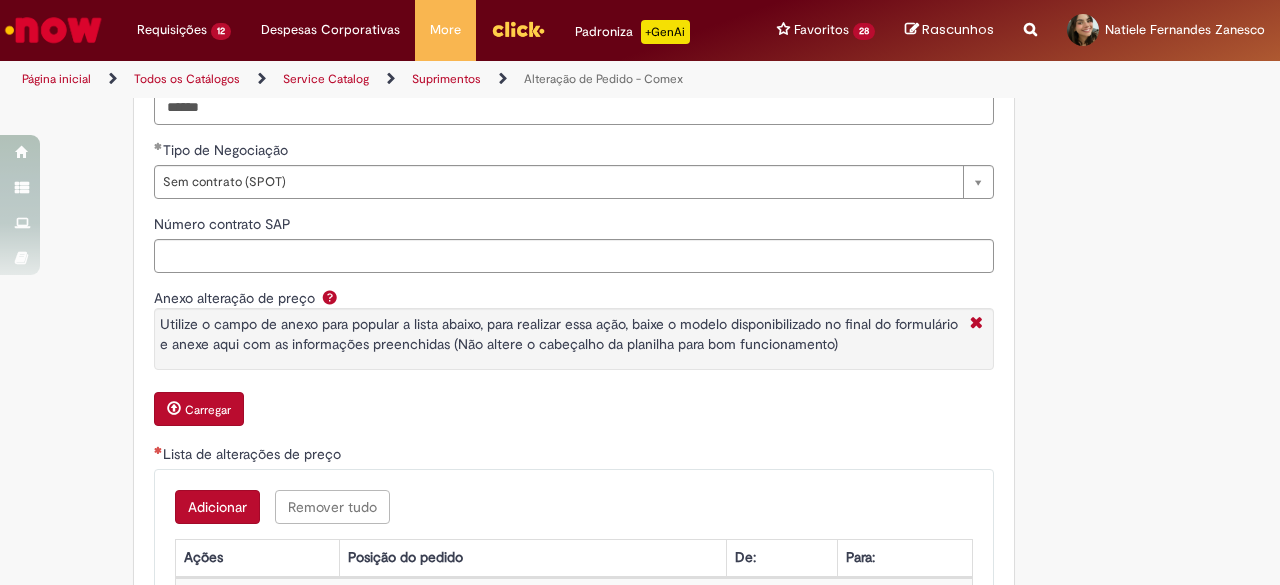 click on "Adicionar" at bounding box center (217, 507) 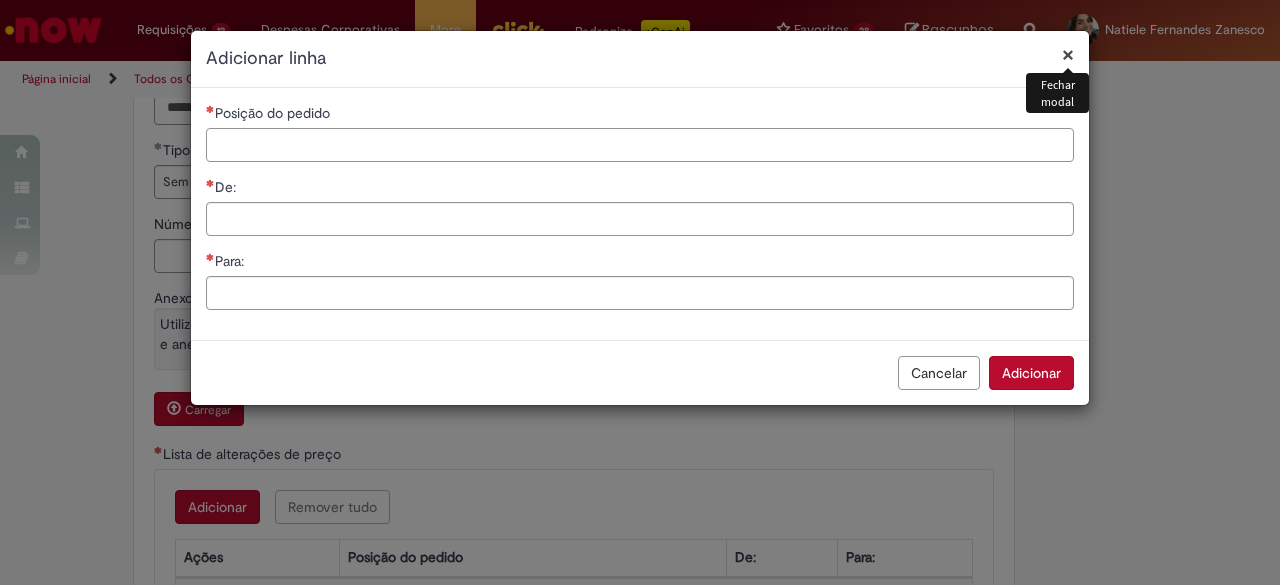 click on "Posição do pedido" at bounding box center (640, 145) 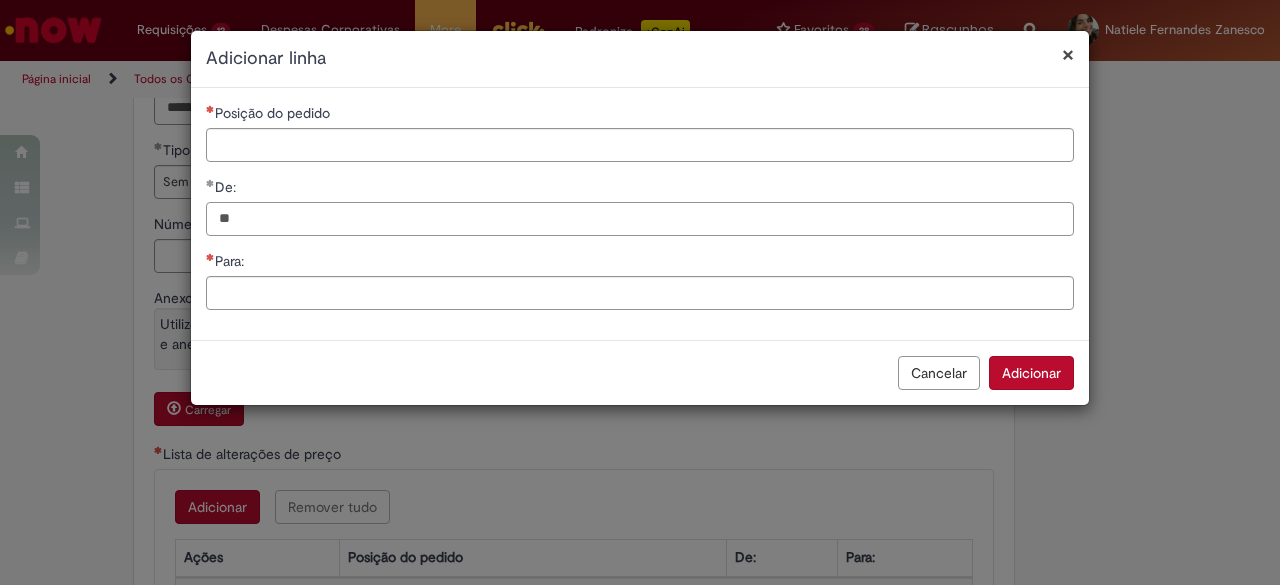 type on "*" 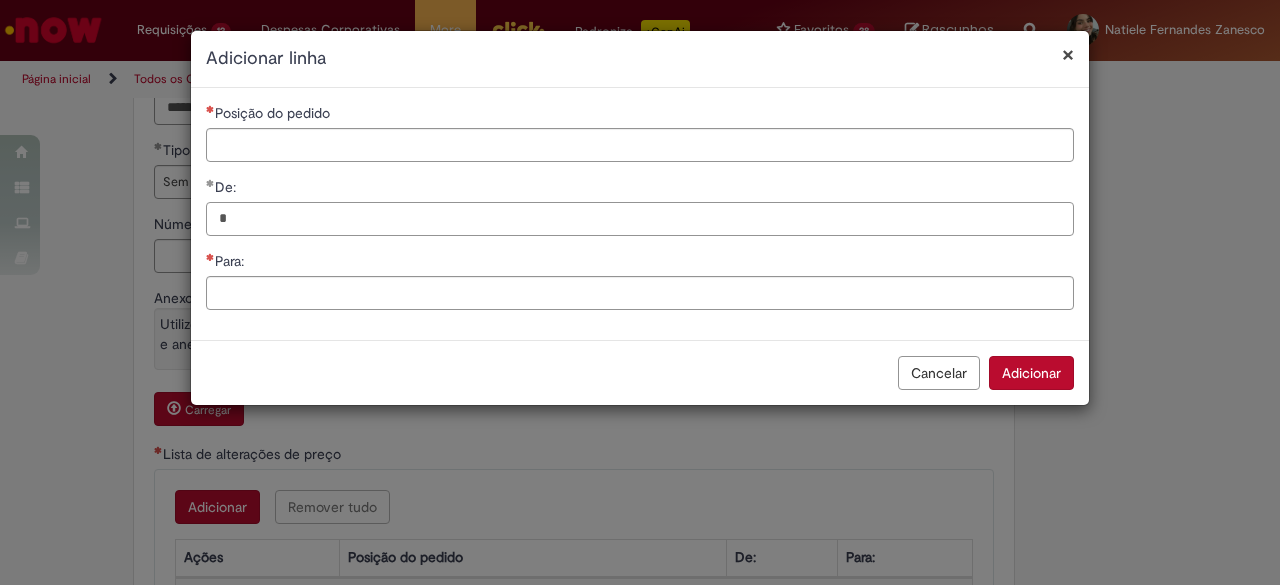 type 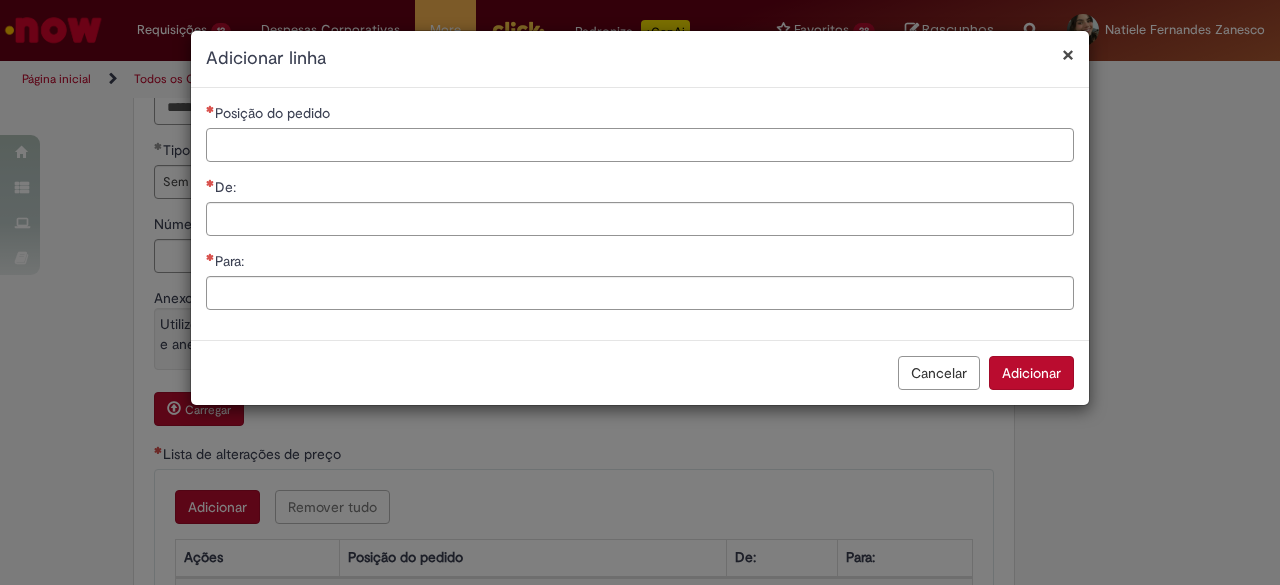 click on "Posição do pedido" at bounding box center [640, 145] 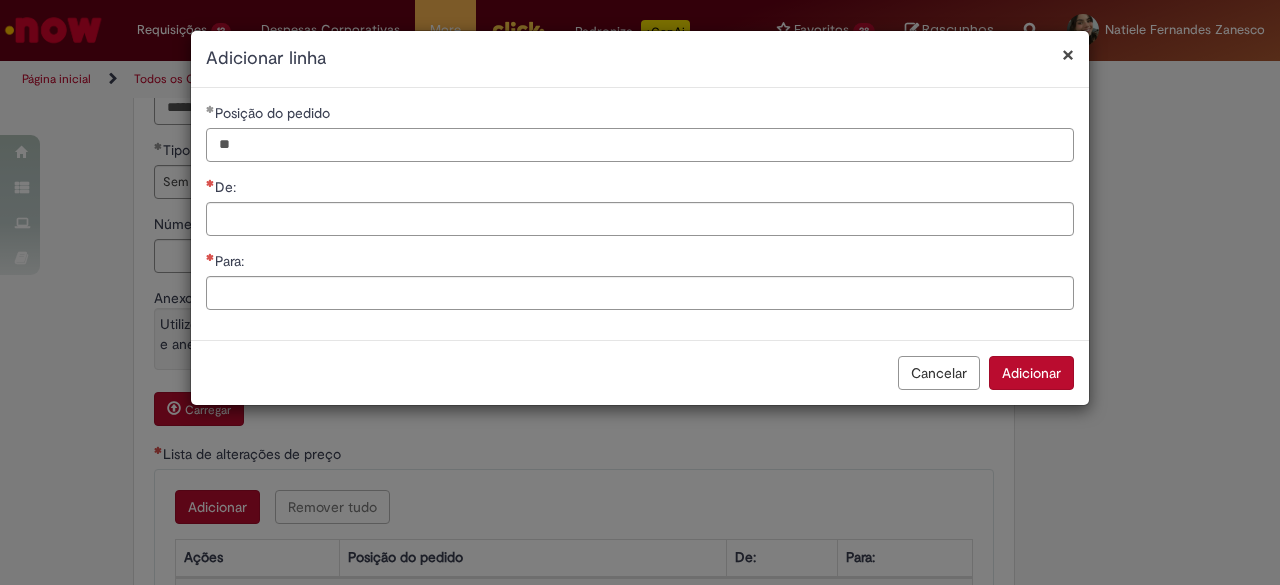 type on "**" 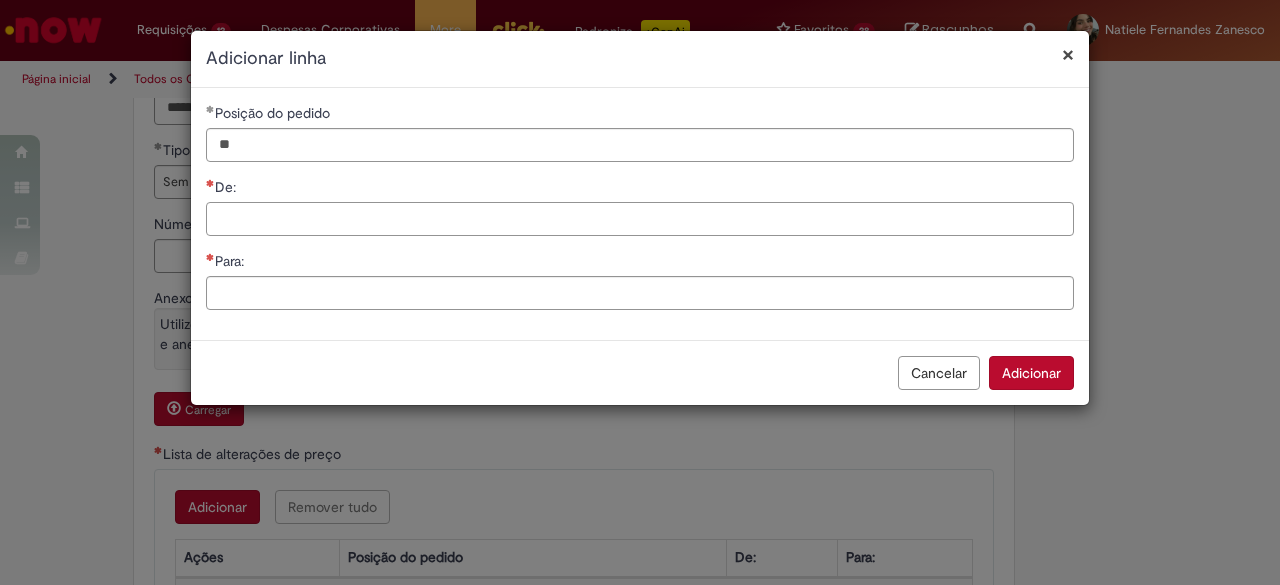 click on "De:" at bounding box center [640, 219] 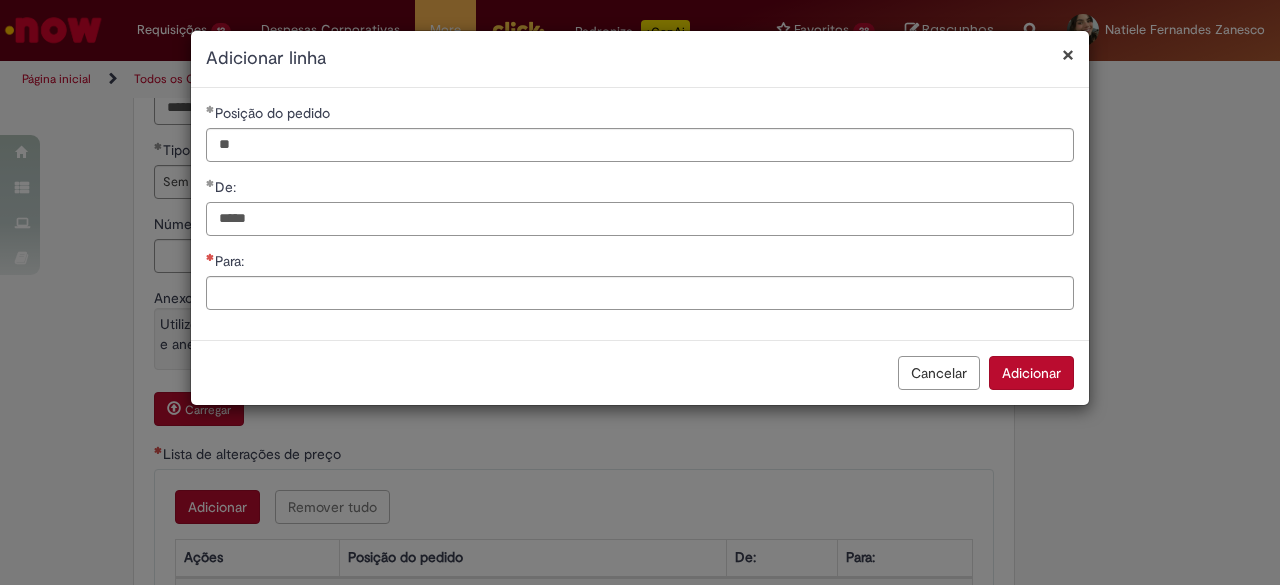 type on "*****" 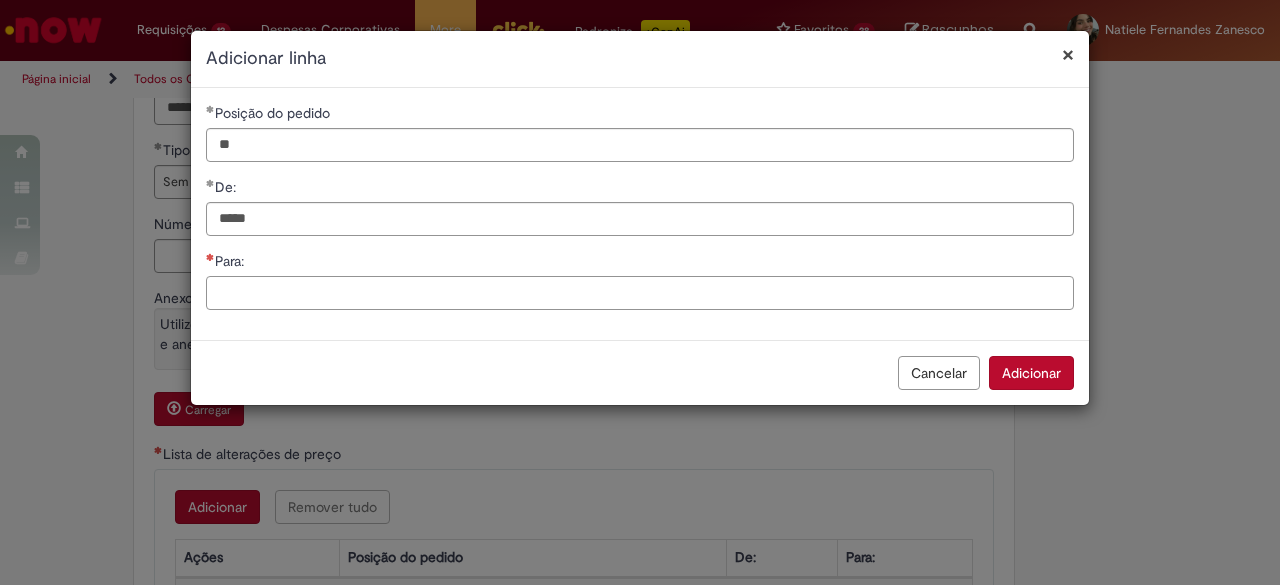 click on "Para:" at bounding box center (640, 293) 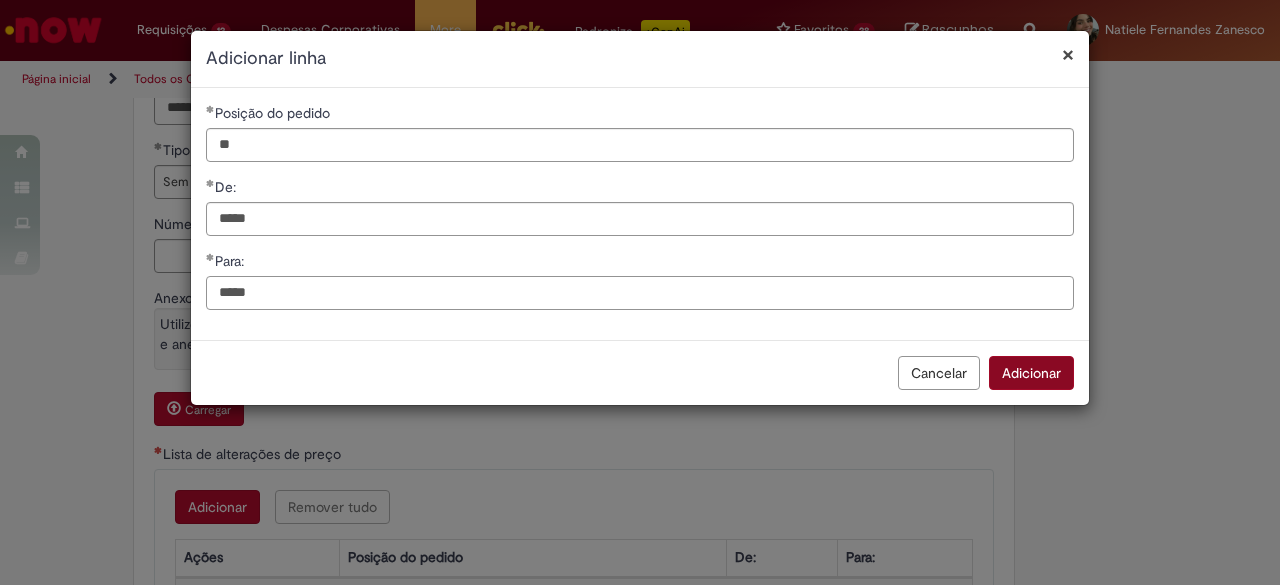 type on "*****" 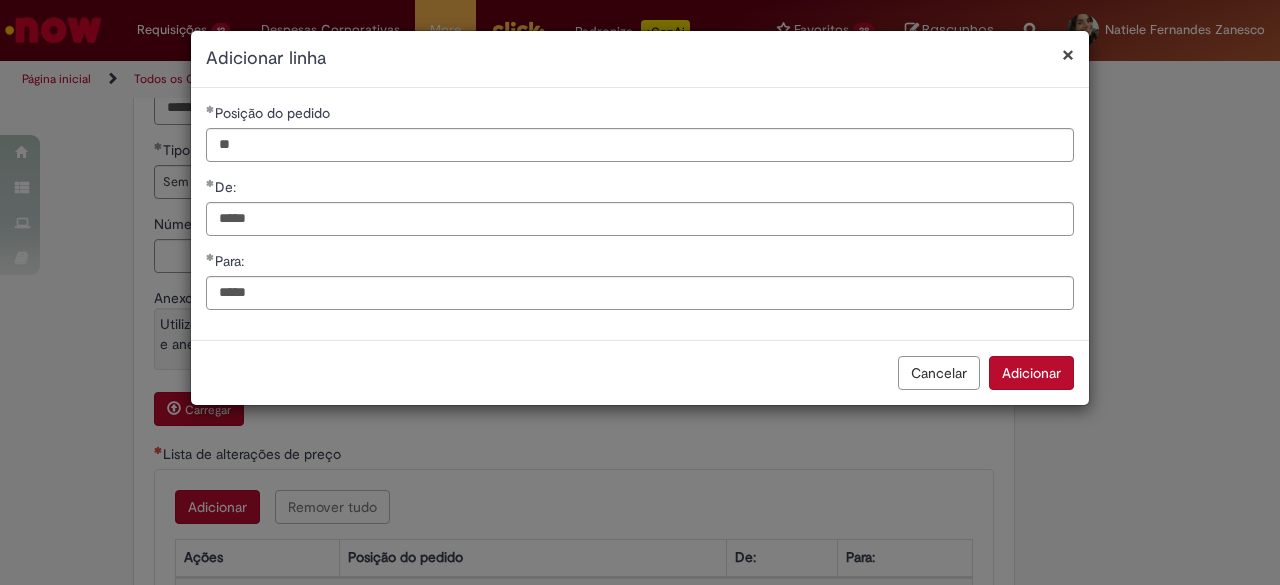 click on "Adicionar" at bounding box center [1031, 373] 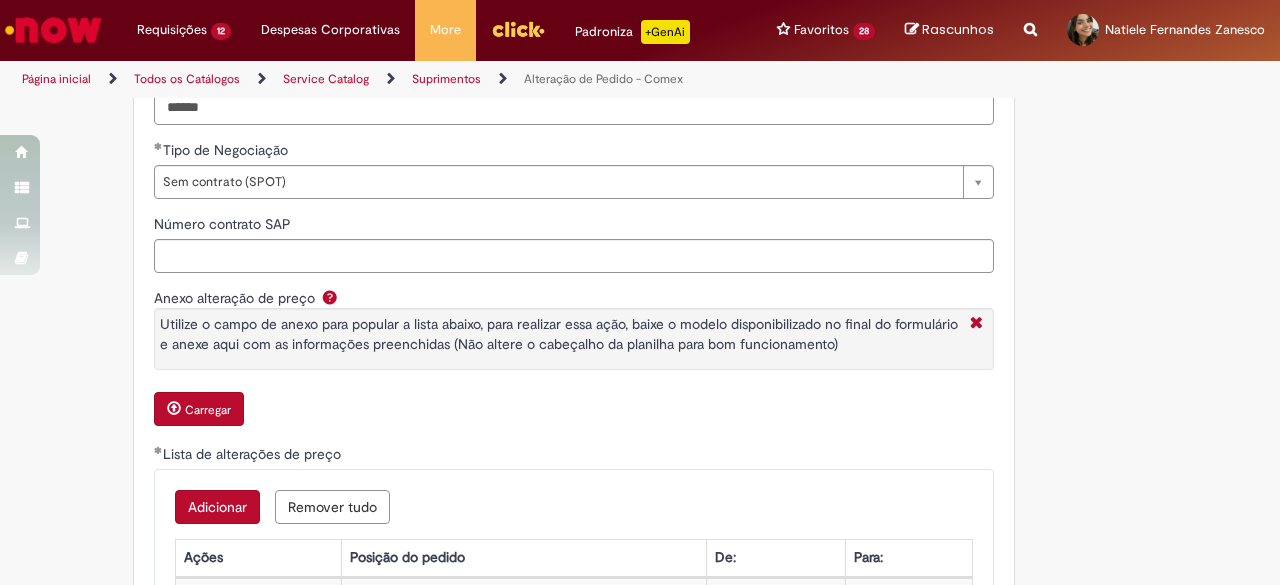 scroll, scrollTop: 1500, scrollLeft: 0, axis: vertical 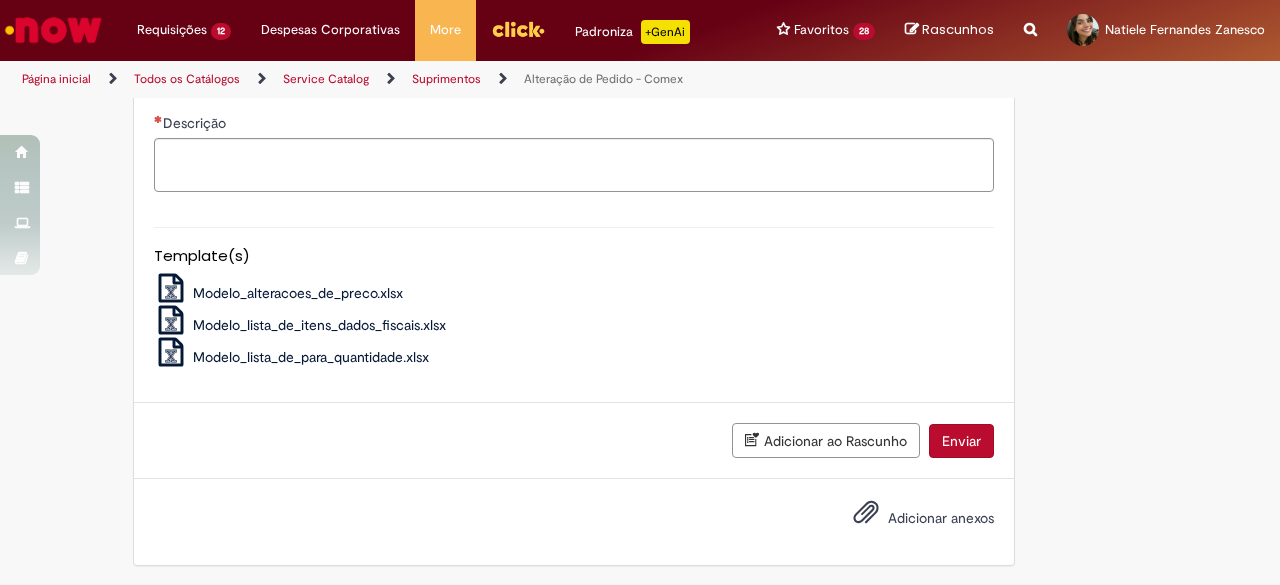 click on "Adicionar anexos" at bounding box center (909, 519) 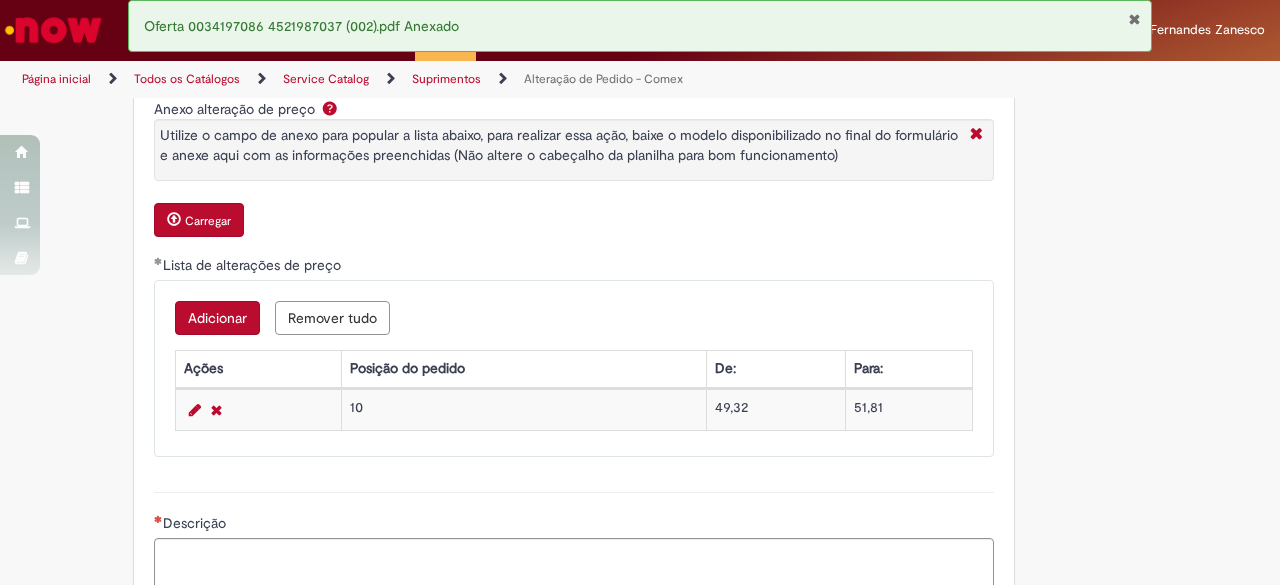 scroll, scrollTop: 1389, scrollLeft: 0, axis: vertical 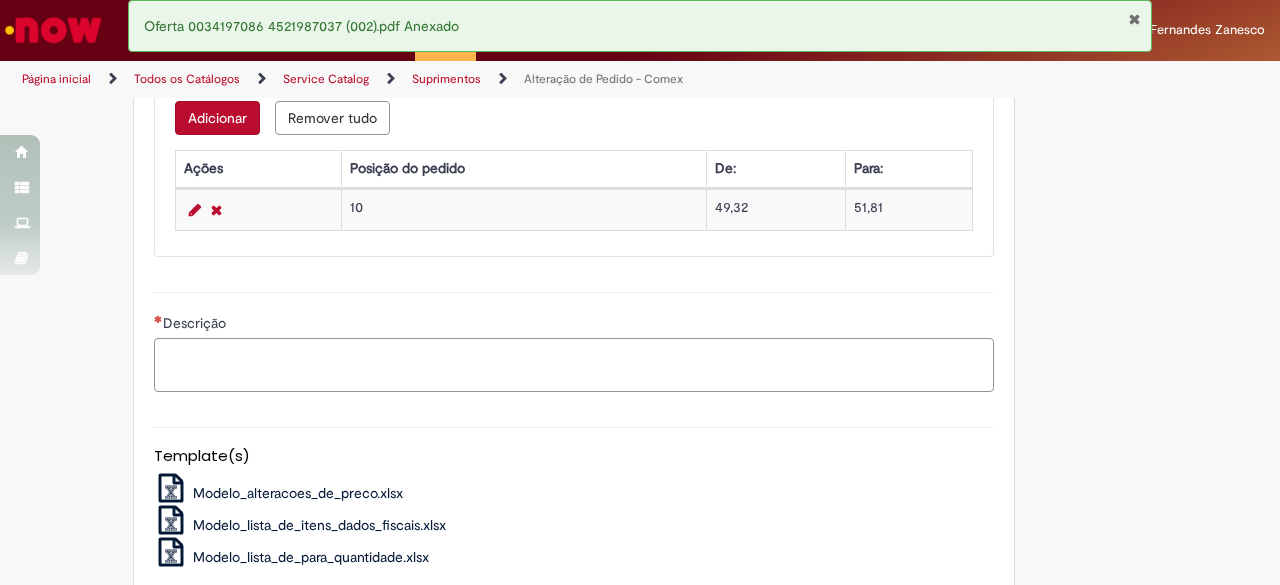 click on "Descrição" at bounding box center (574, 364) 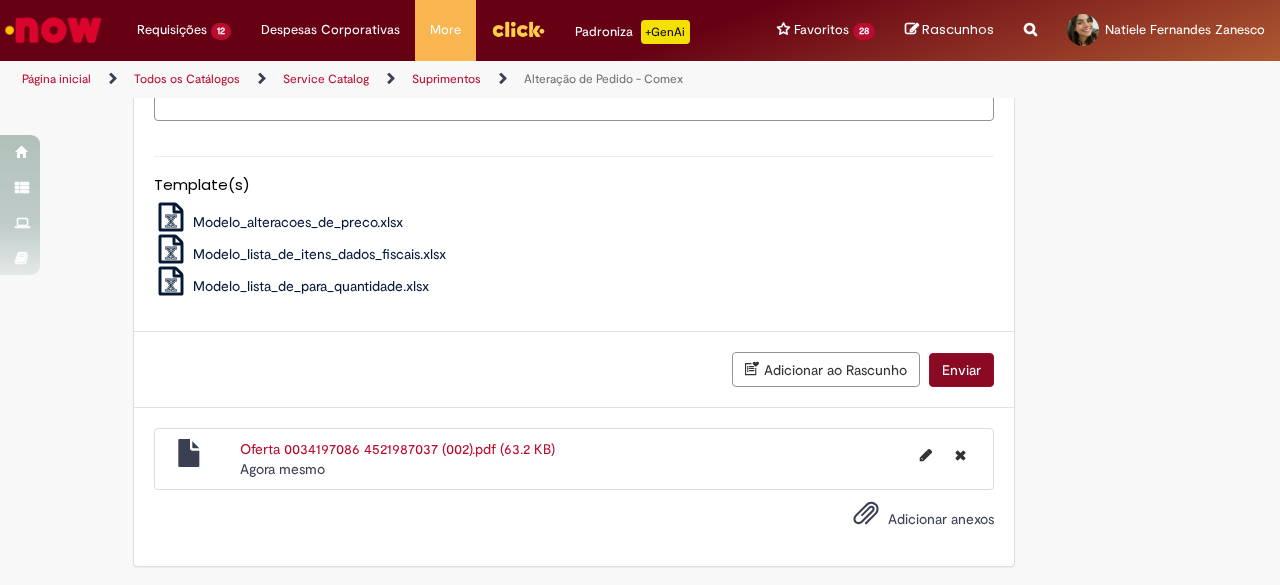 type on "**********" 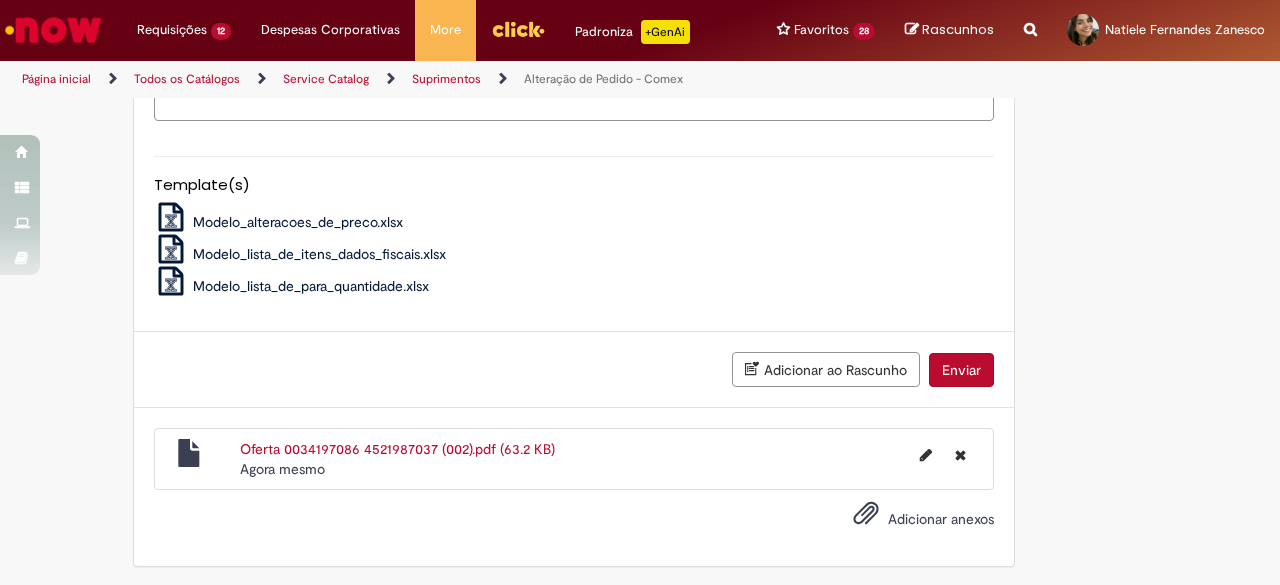 click on "Enviar" at bounding box center (961, 370) 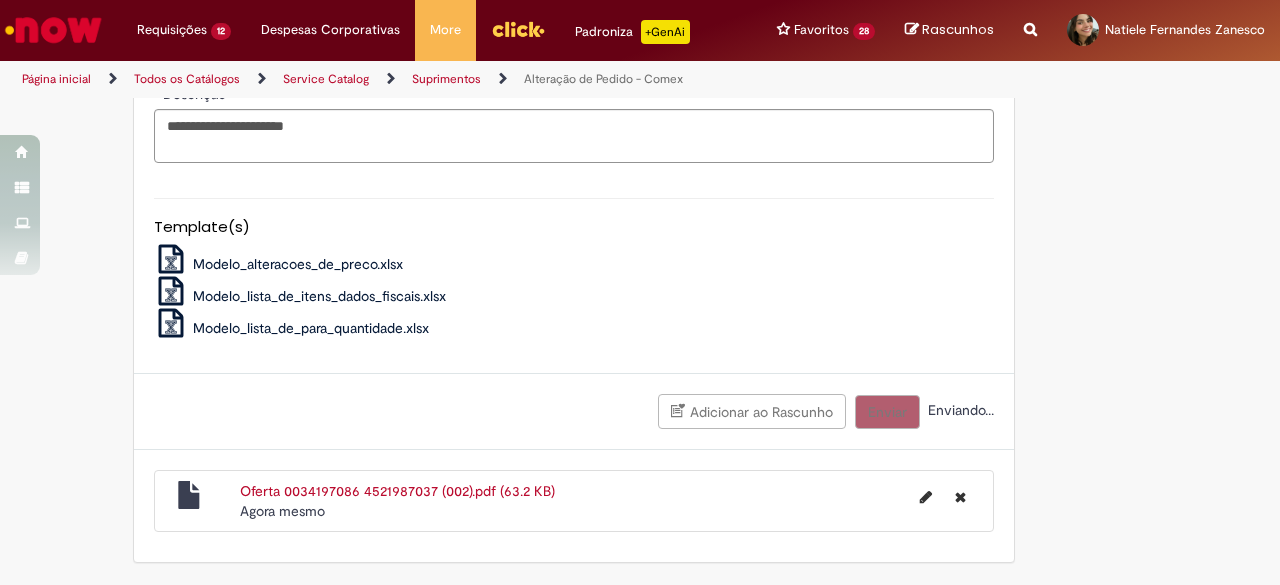 scroll, scrollTop: 1615, scrollLeft: 0, axis: vertical 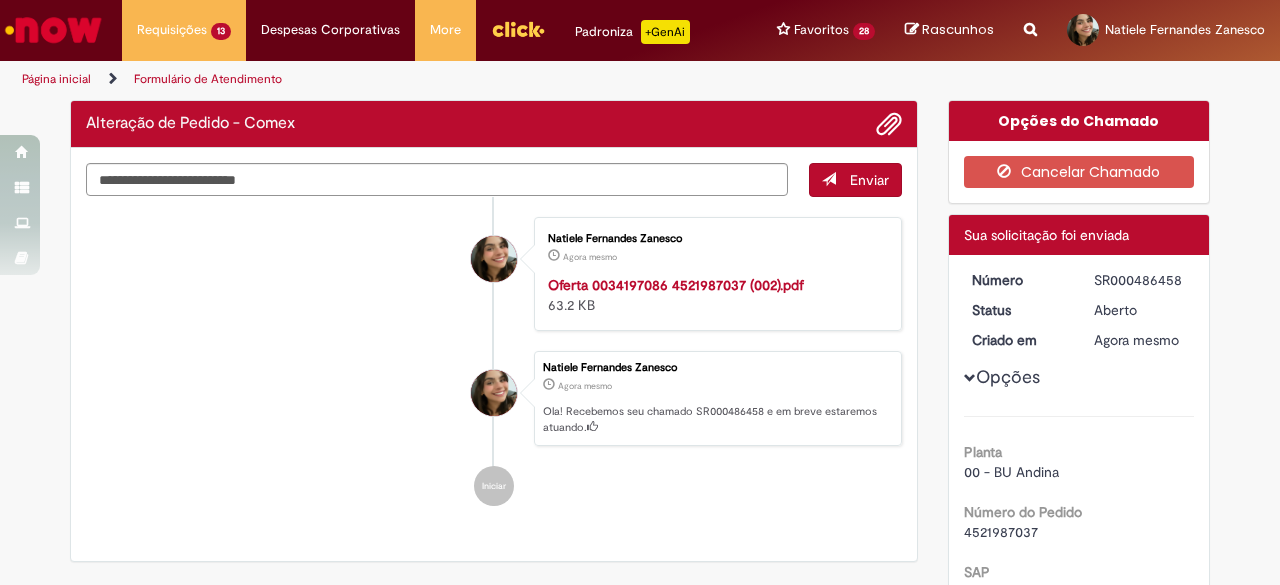 click on "SR000486458" at bounding box center [1140, 280] 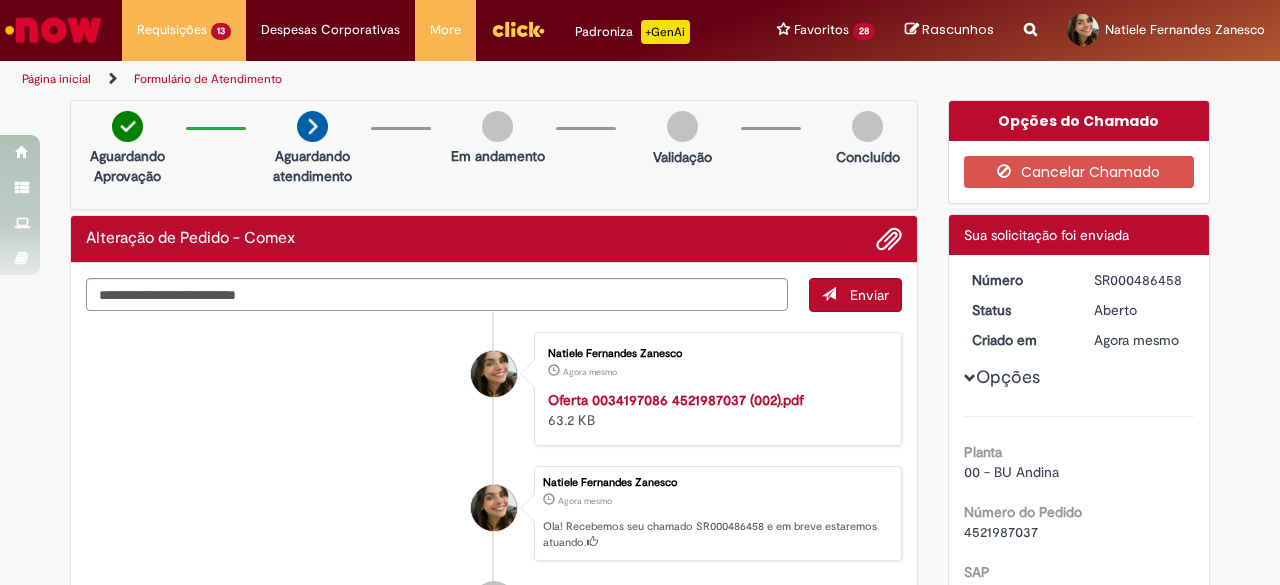 copy on "SR000486458" 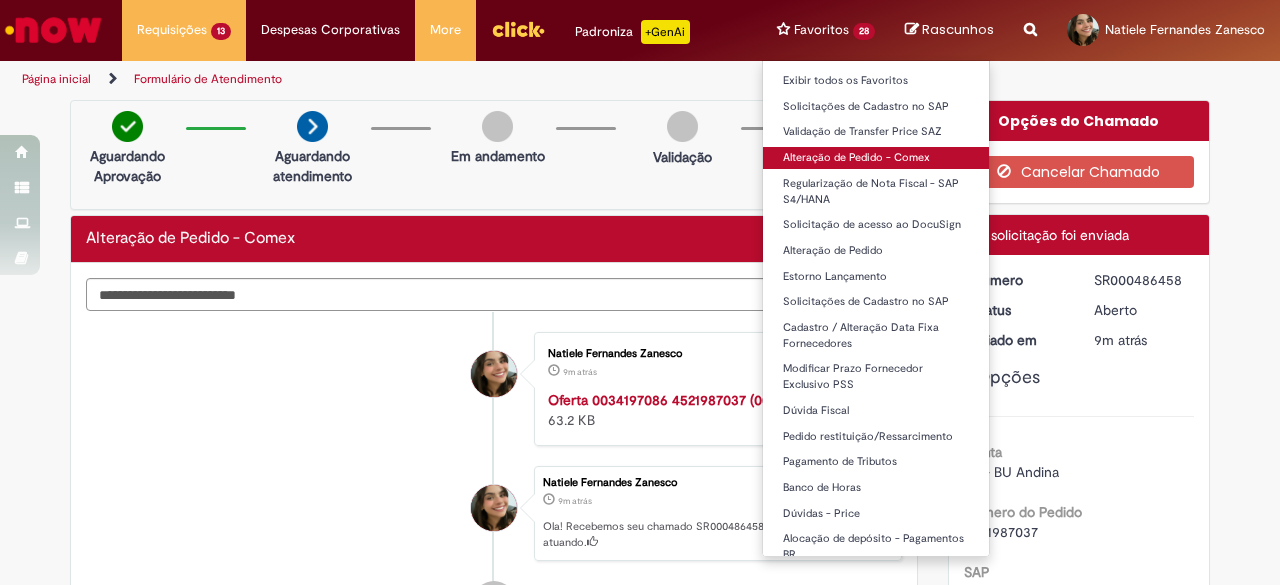 click on "Alteração de Pedido - Comex" at bounding box center (876, 158) 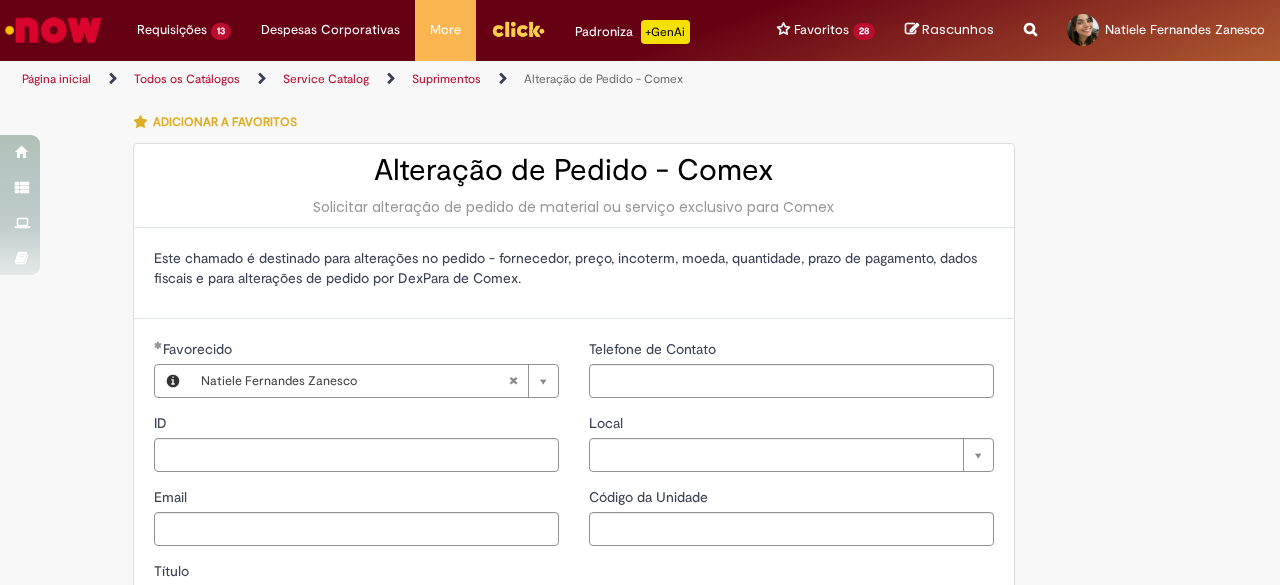 type on "********" 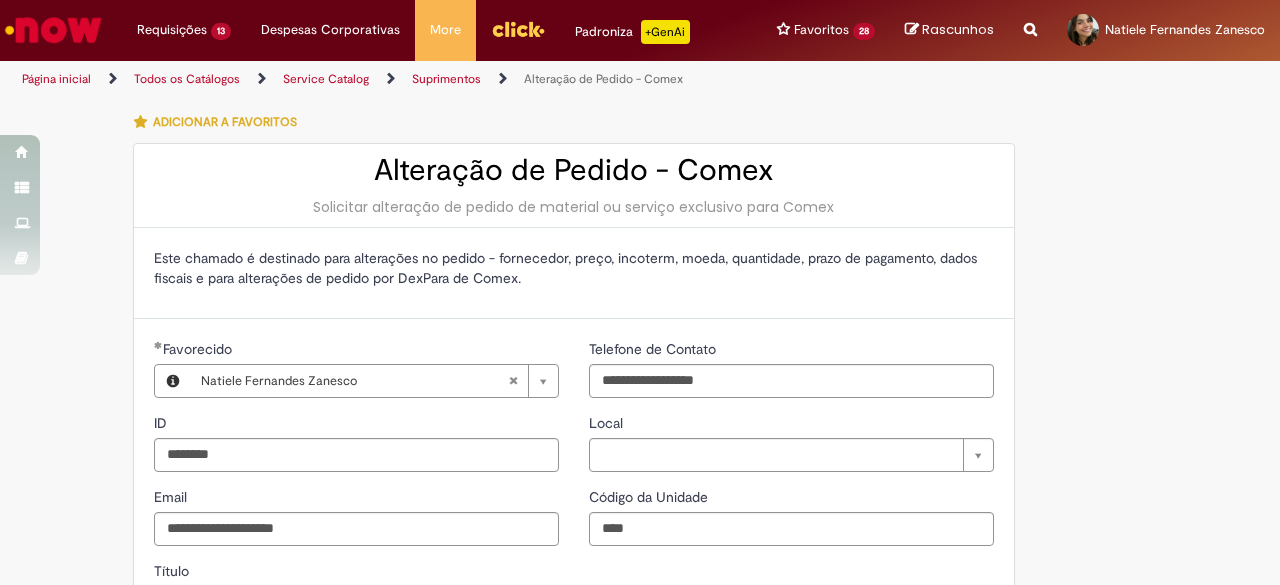 type on "**********" 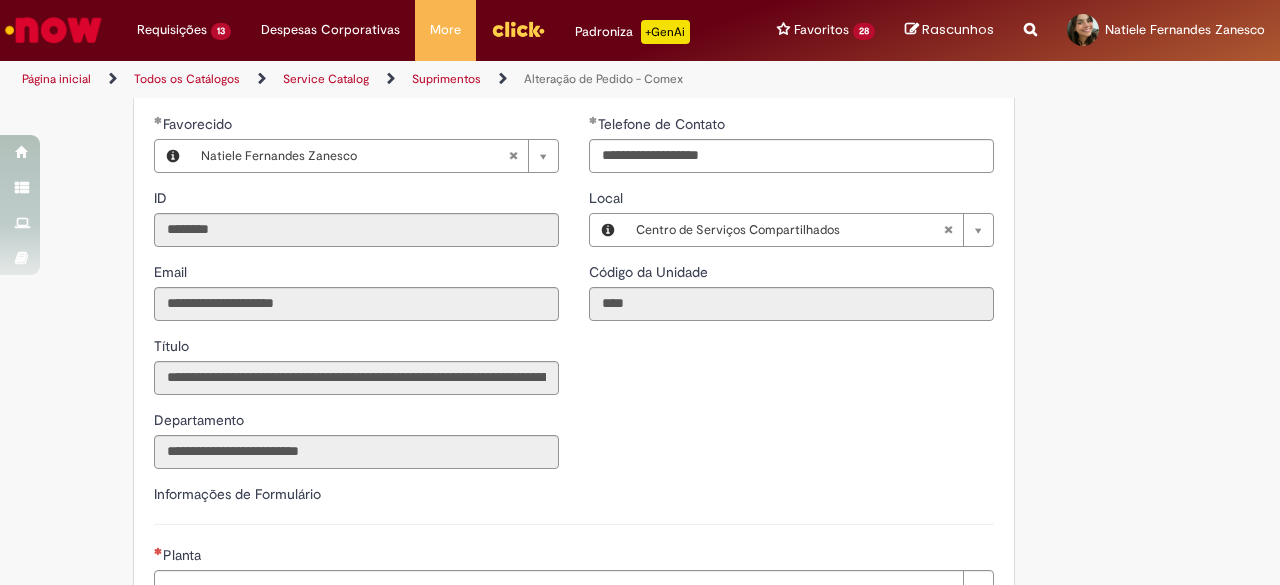 scroll, scrollTop: 500, scrollLeft: 0, axis: vertical 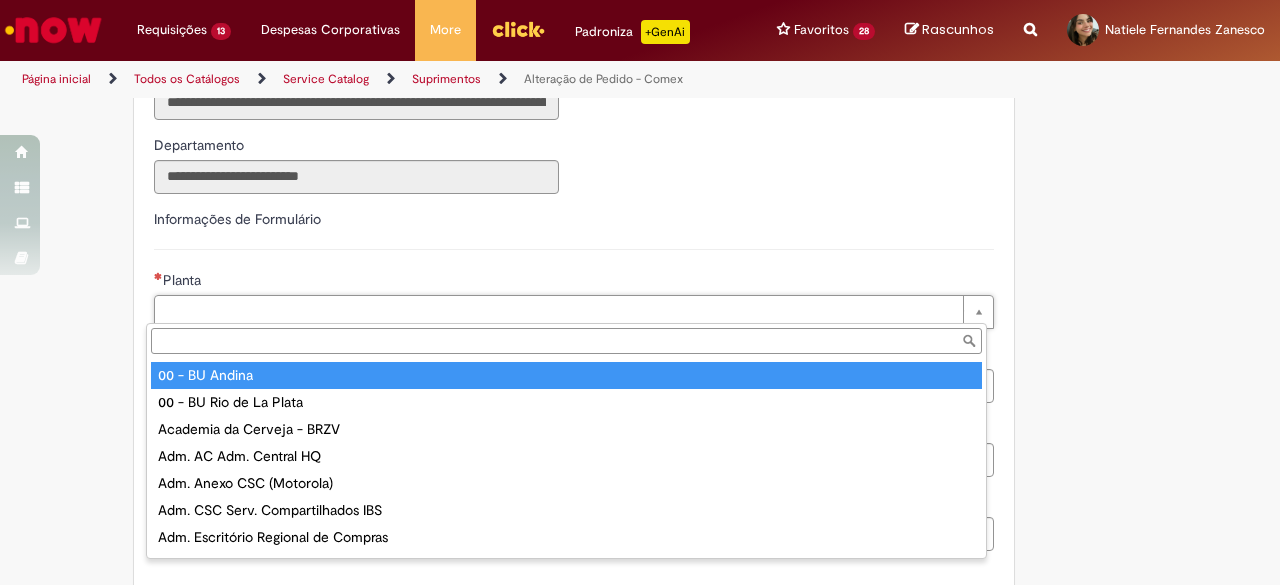 type on "**********" 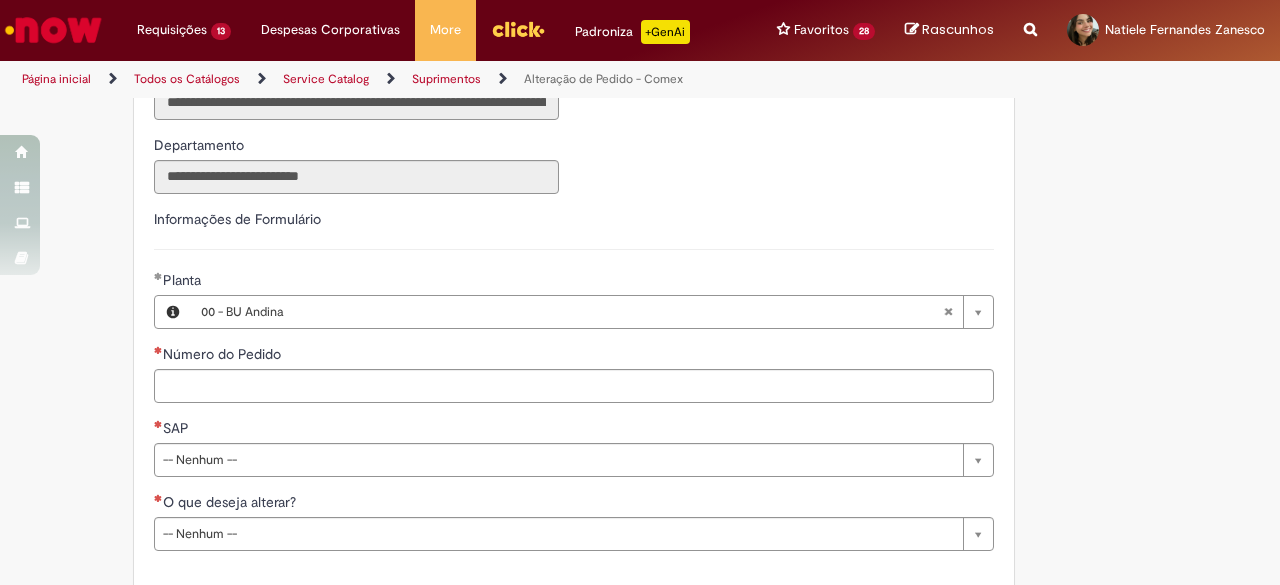 click on "**********" at bounding box center (542, 340) 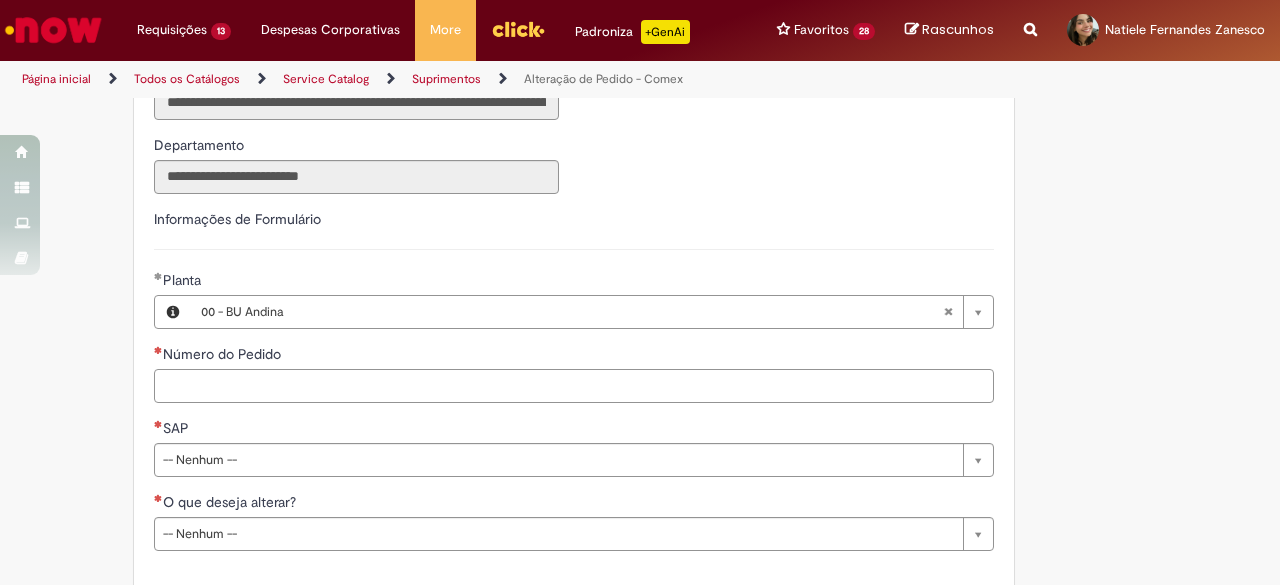 click on "Número do Pedido" at bounding box center [574, 386] 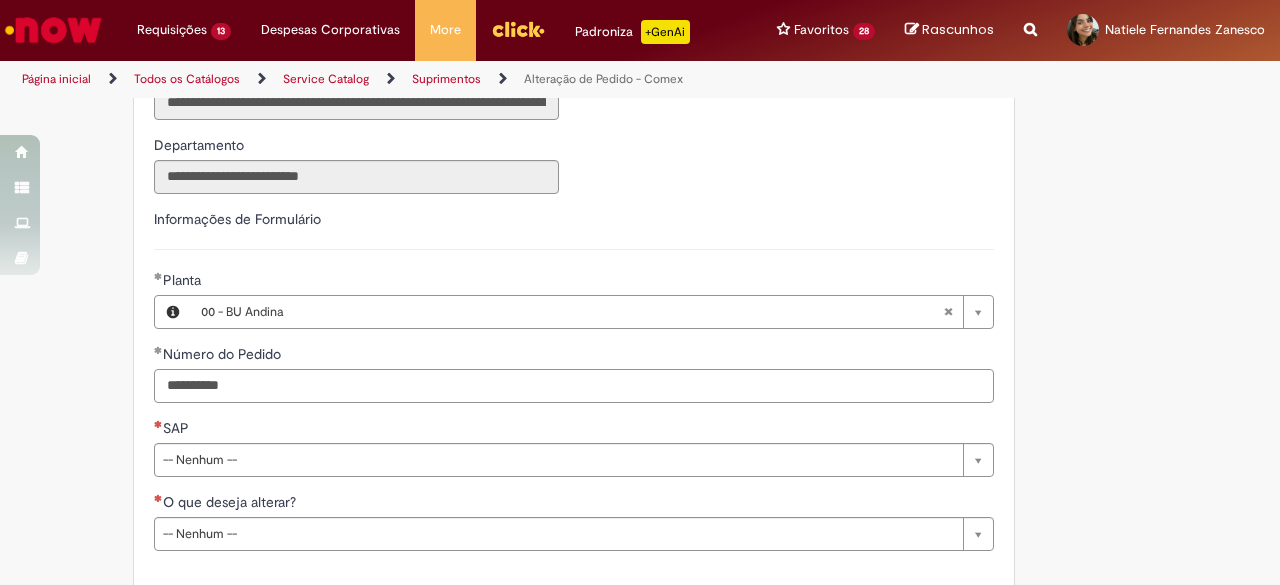type on "**********" 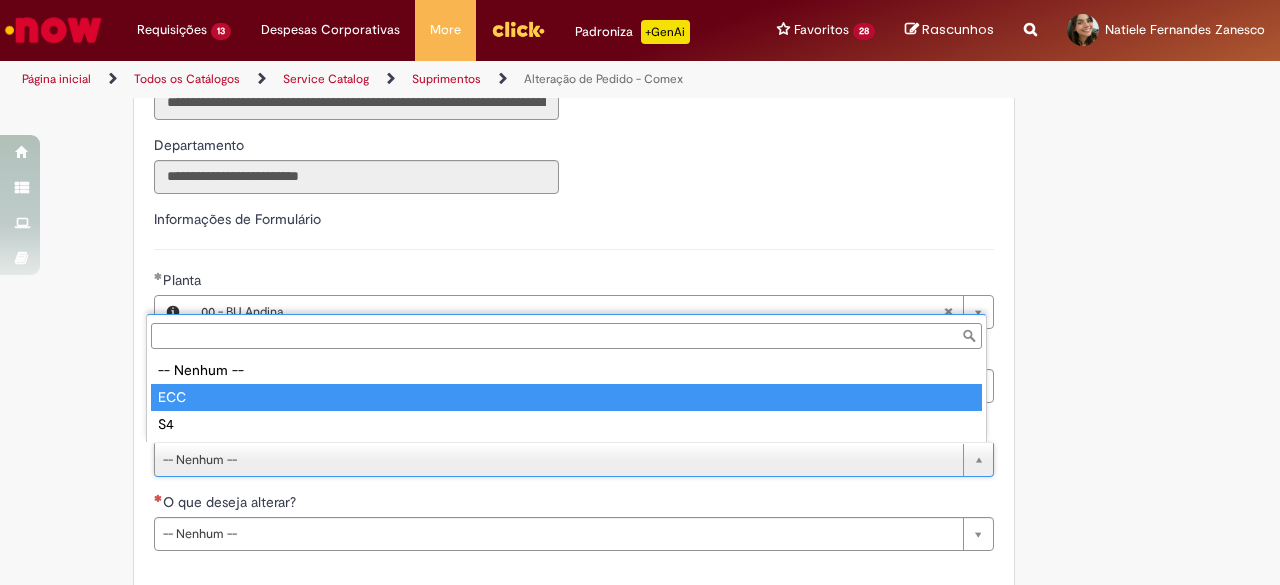 type on "***" 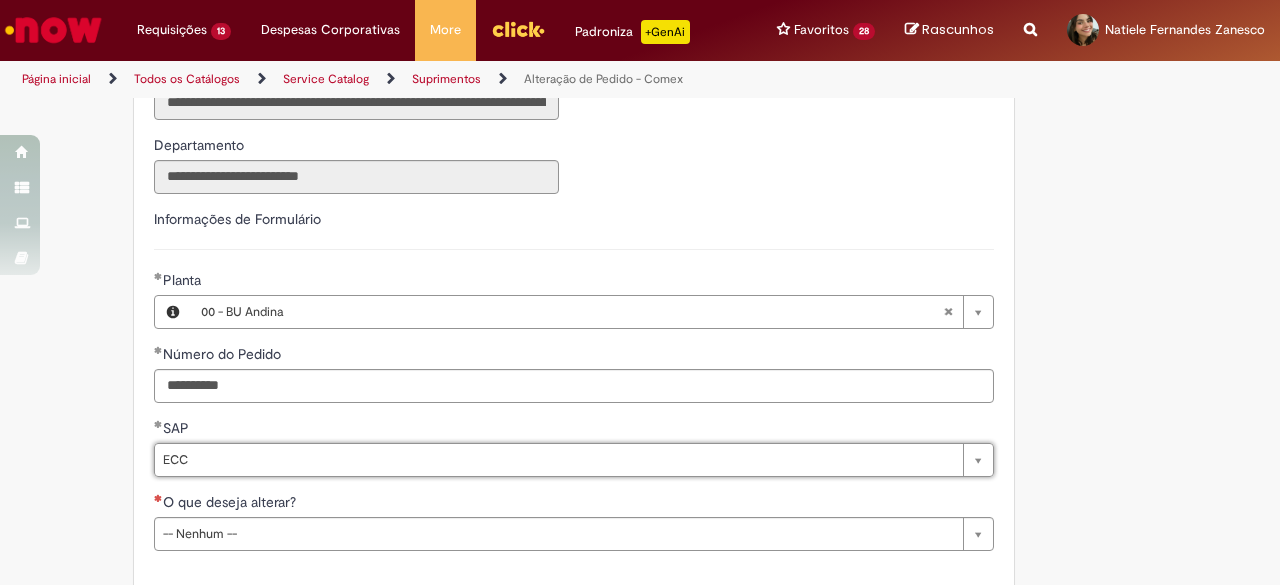 click on "Tire dúvidas com LupiAssist    +GenAI
Oi! Eu sou LupiAssist, uma Inteligência Artificial Generativa em constante aprendizado   Meu conteúdo é monitorado para trazer uma melhor experiência
Dúvidas comuns:
Só mais um instante, estou consultando nossas bases de conhecimento  e escrevendo a melhor resposta pra você!
Title
Lorem ipsum dolor sit amet    Fazer uma nova pergunta
Gerei esta resposta utilizando IA Generativa em conjunto com os nossos padrões. Em caso de divergência, os documentos oficiais prevalecerão.
Saiba mais em:
Ou ligue para:
E aí, te ajudei?
Sim, obrigado!" at bounding box center (640, 341) 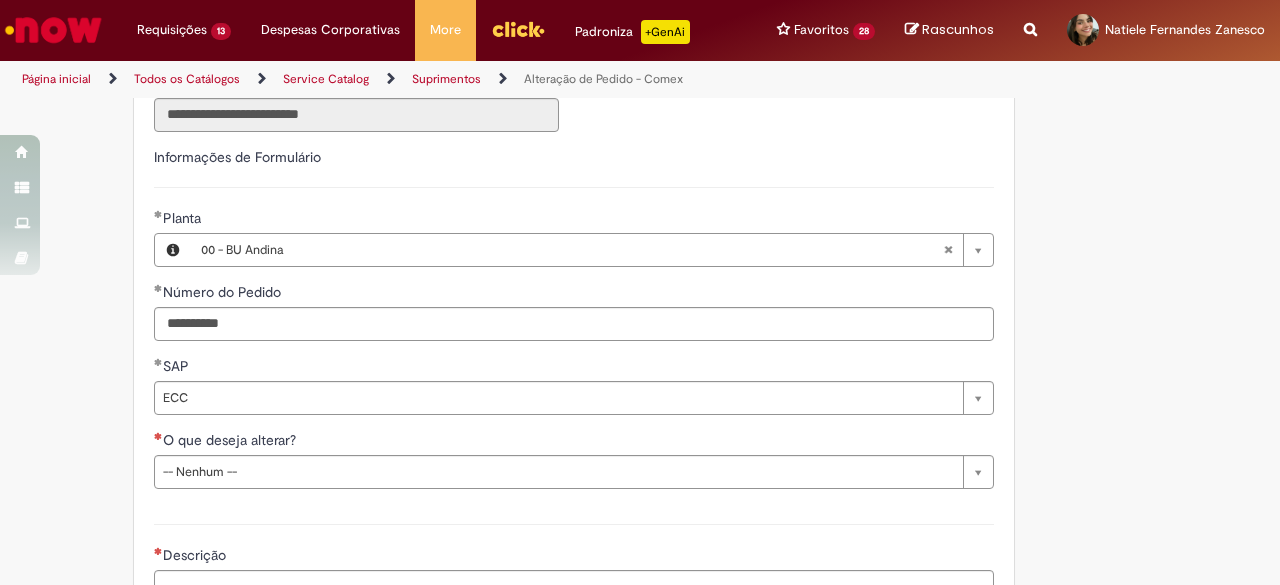 scroll, scrollTop: 700, scrollLeft: 0, axis: vertical 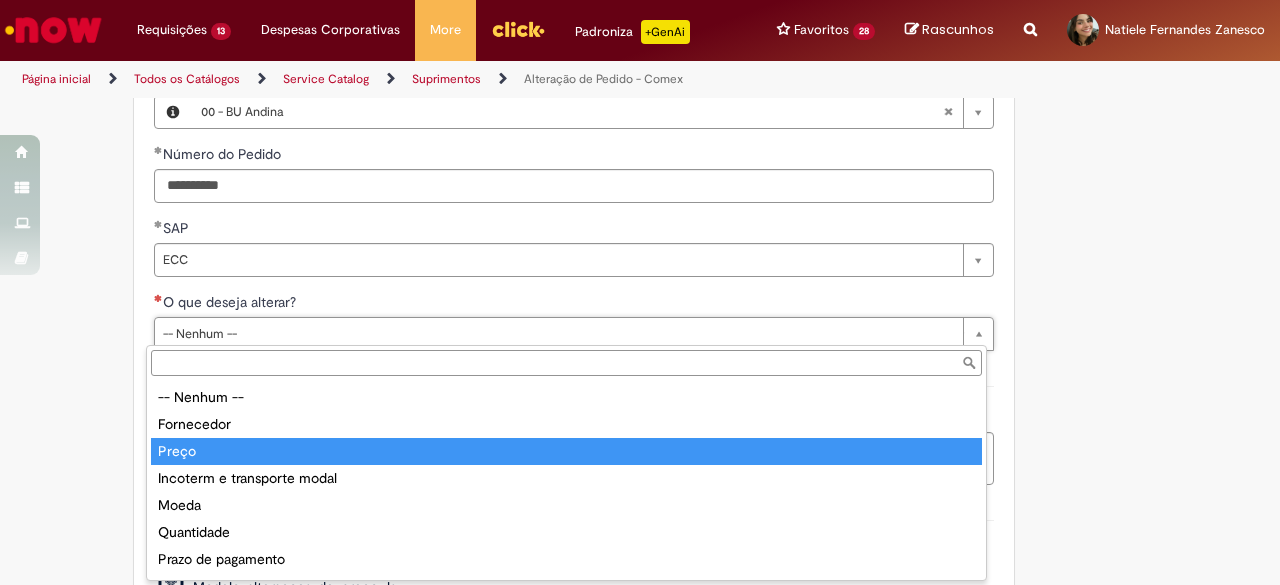 type on "*****" 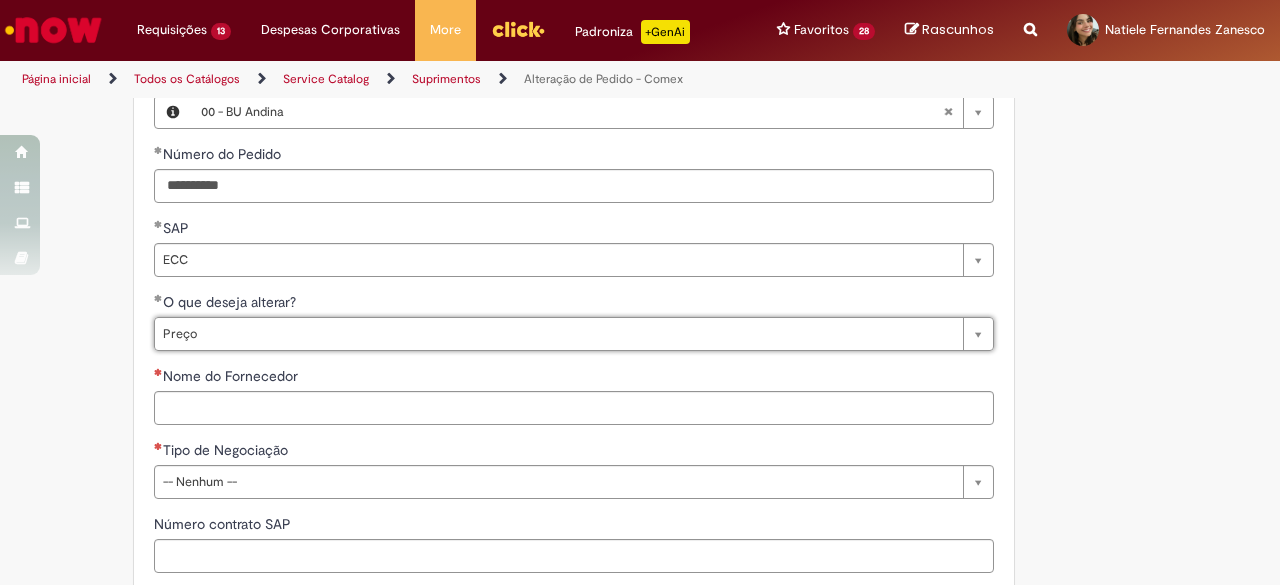 click on "**********" at bounding box center (542, 436) 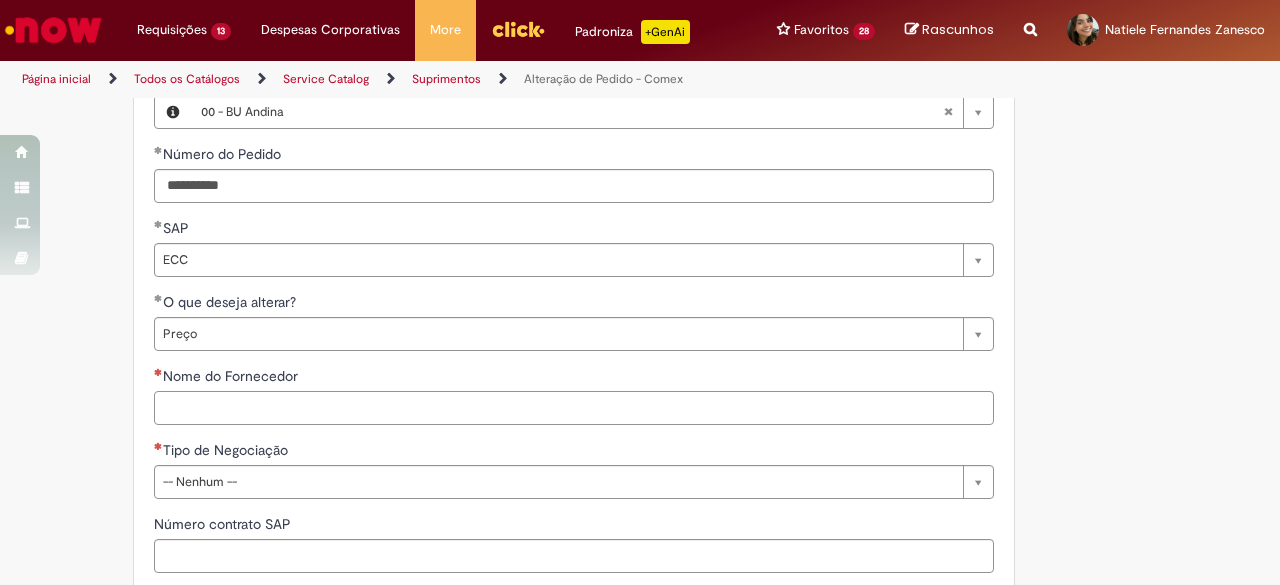 click on "Nome do Fornecedor" at bounding box center [574, 408] 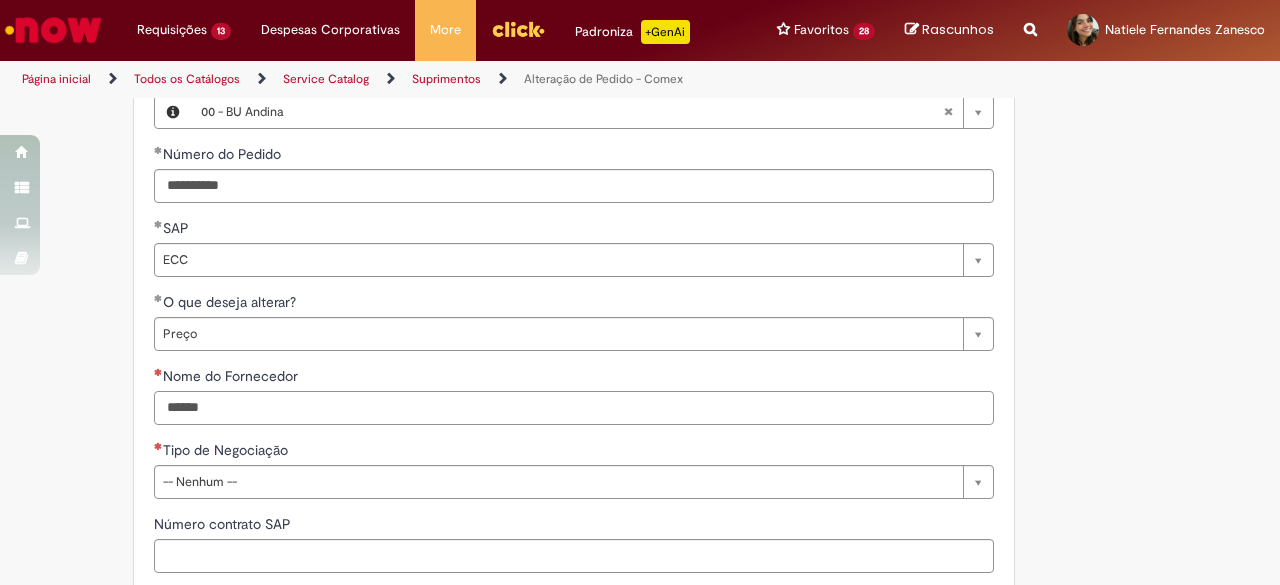 paste on "******" 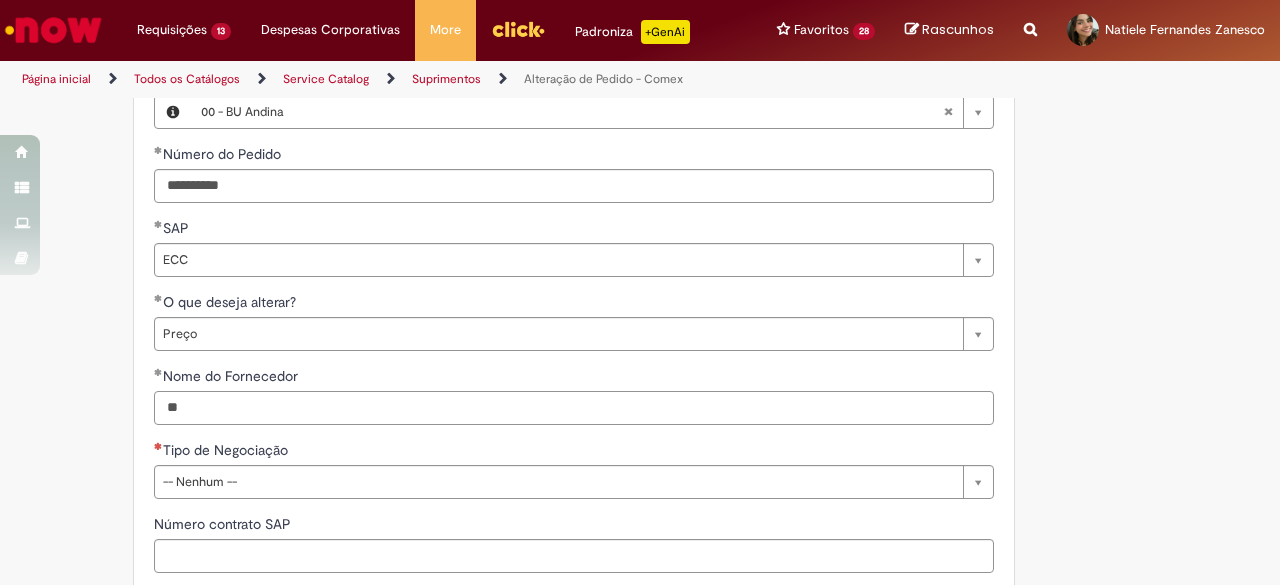 type on "*" 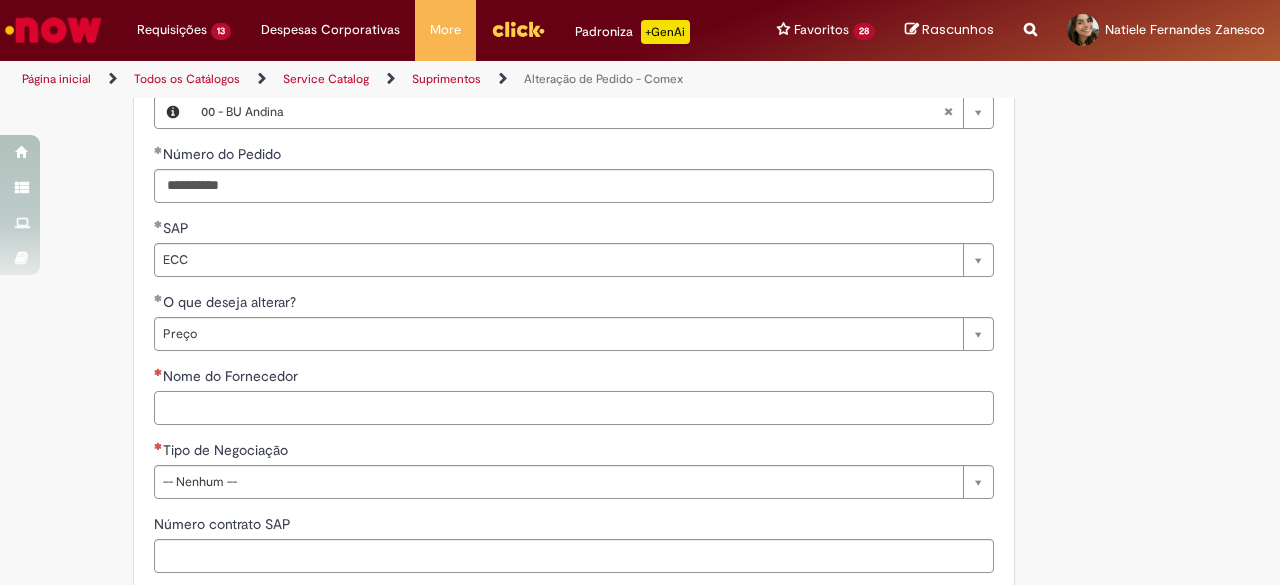 paste on "******" 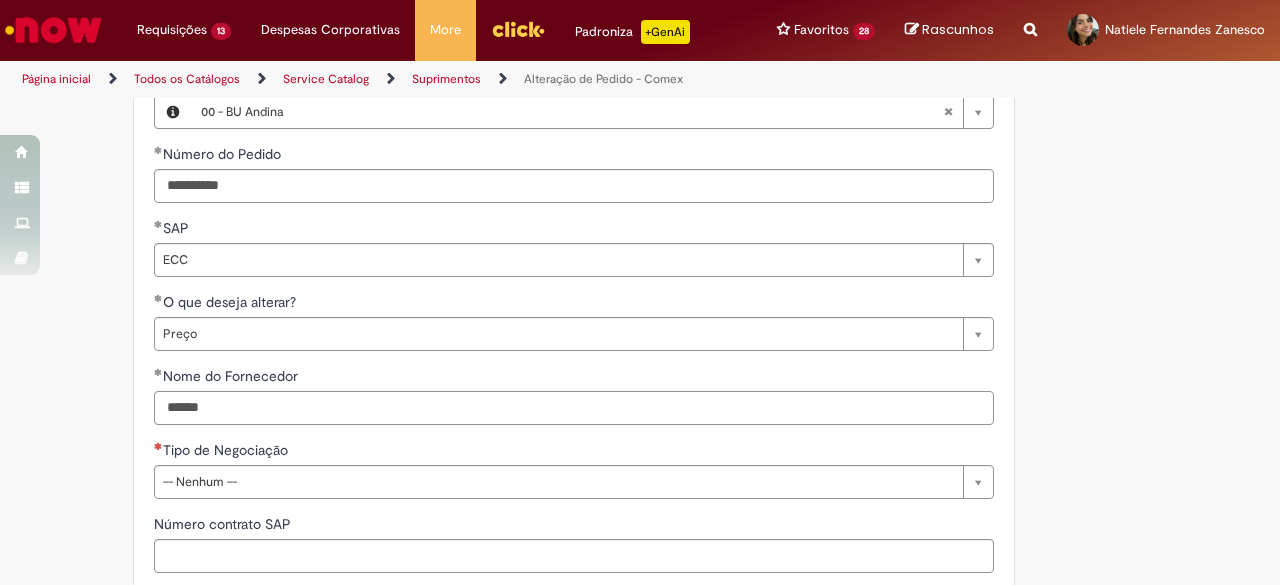 type on "******" 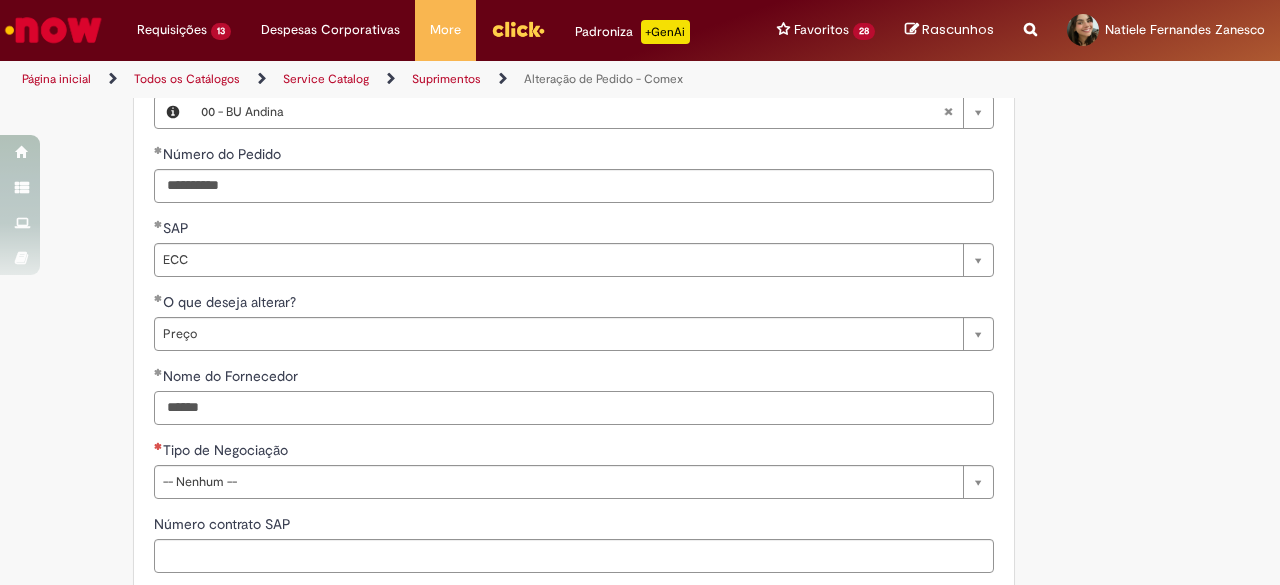 scroll, scrollTop: 800, scrollLeft: 0, axis: vertical 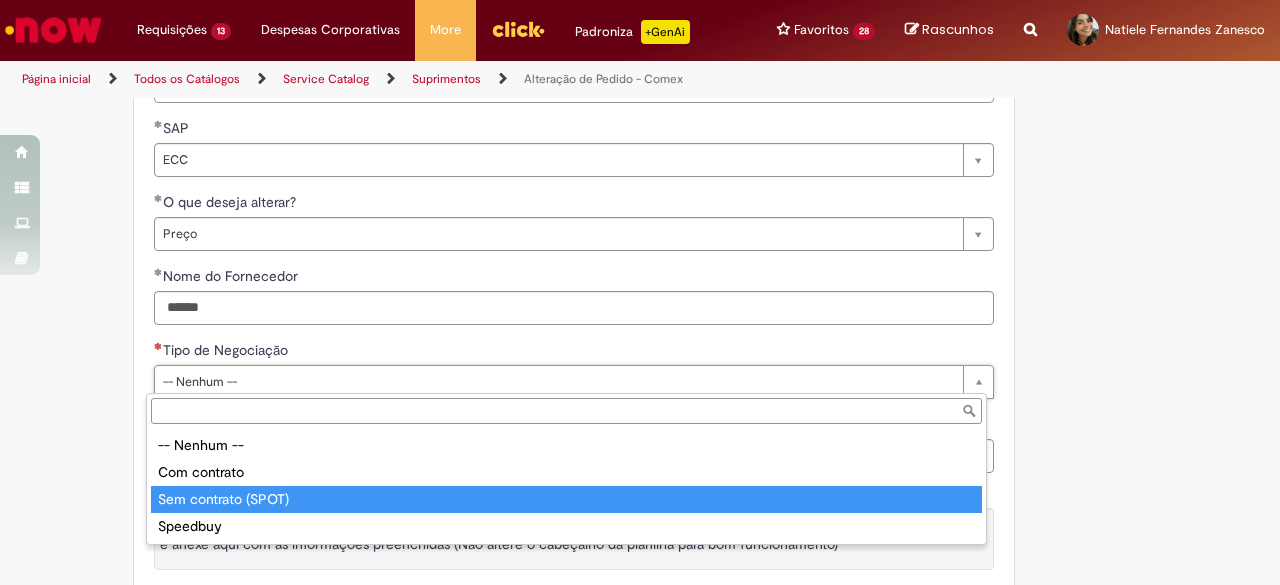 type on "**********" 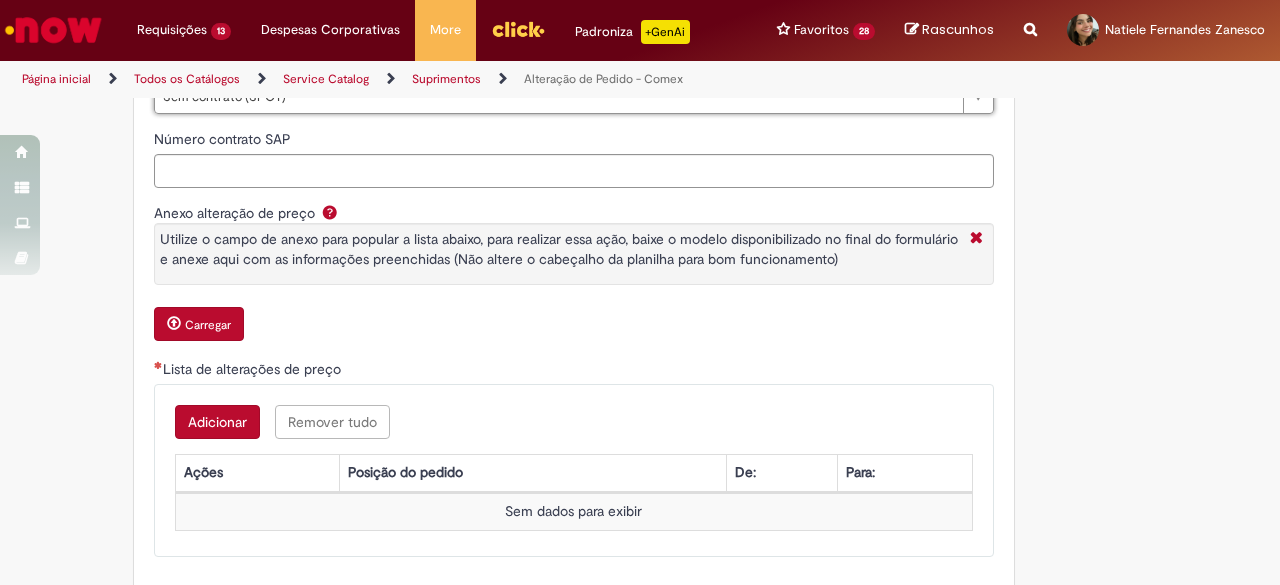 scroll, scrollTop: 1100, scrollLeft: 0, axis: vertical 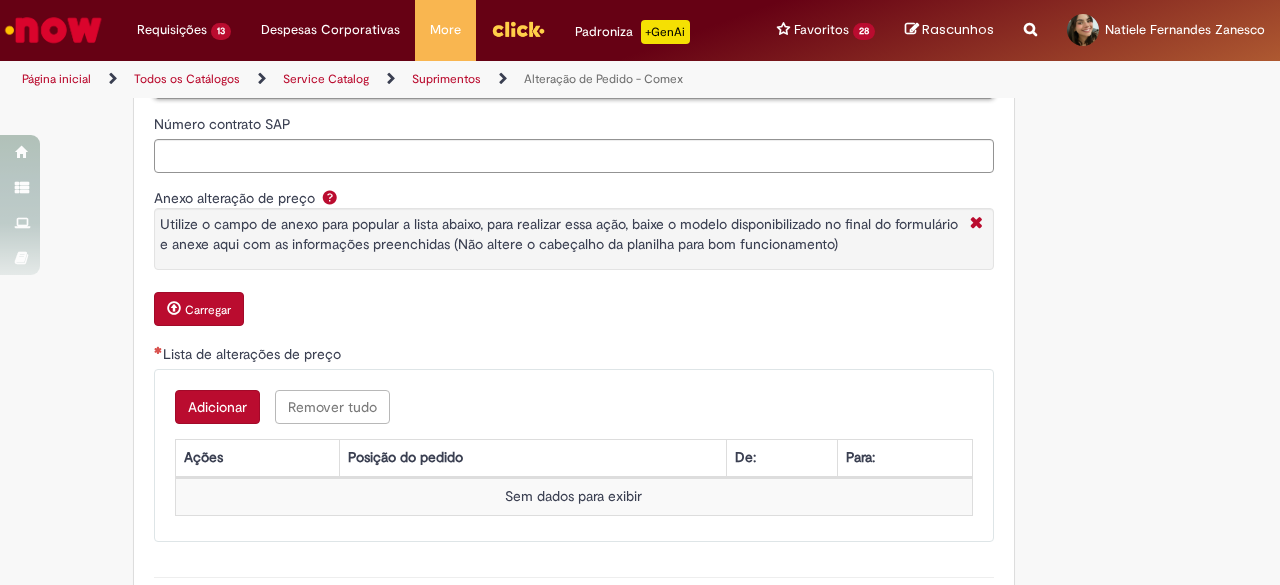click on "Adicionar" at bounding box center [217, 407] 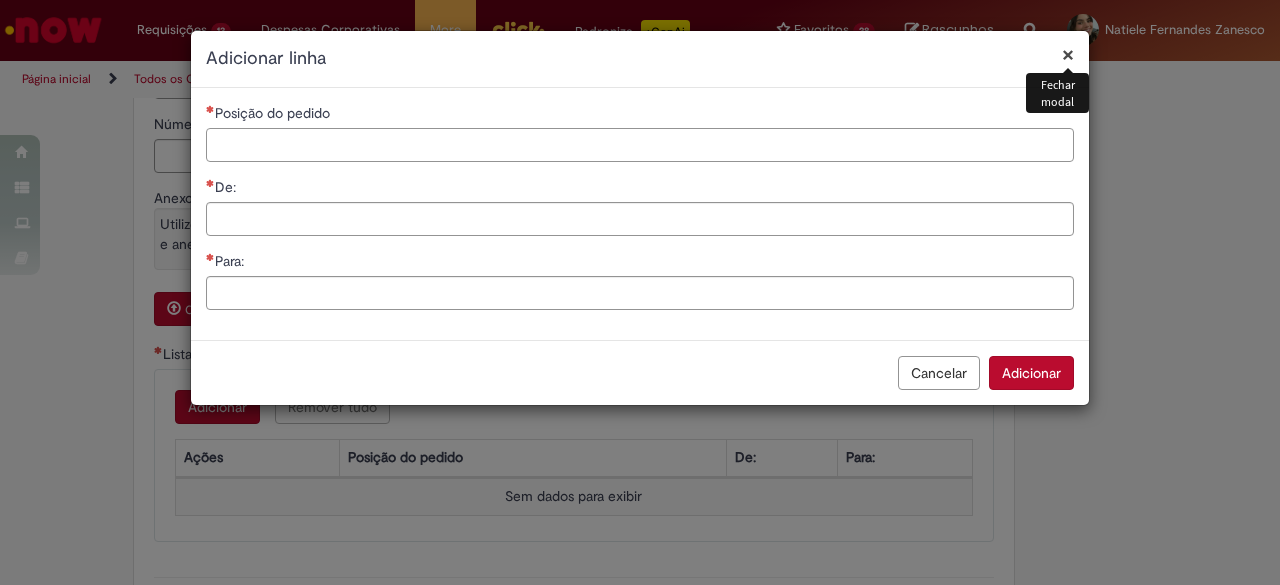 click on "Posição do pedido" at bounding box center [640, 145] 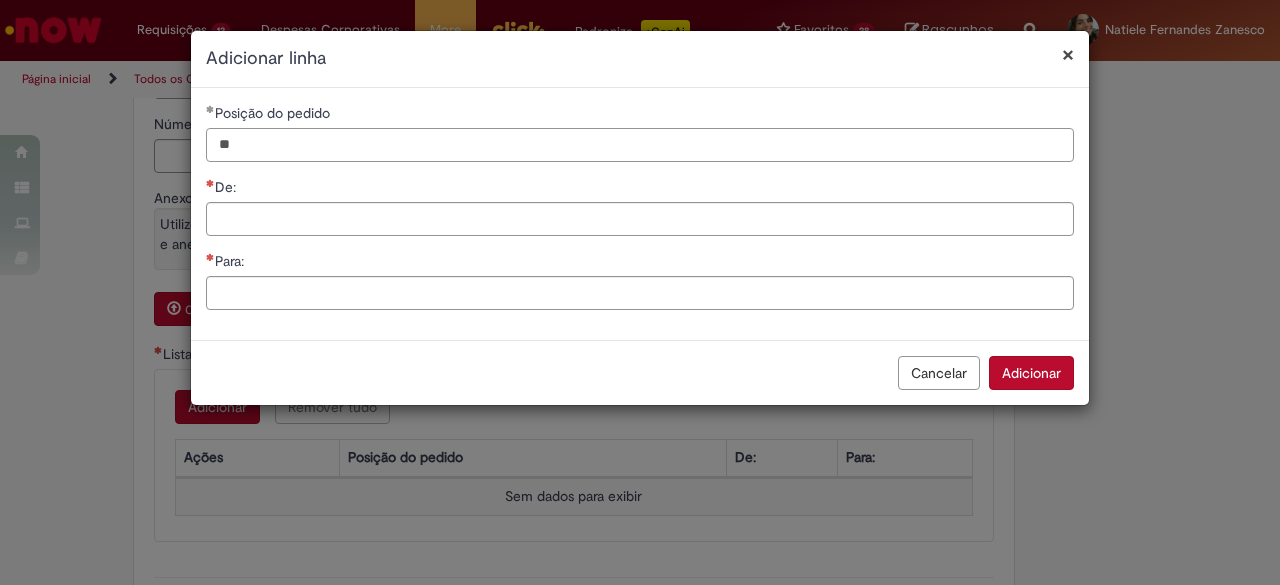type on "**" 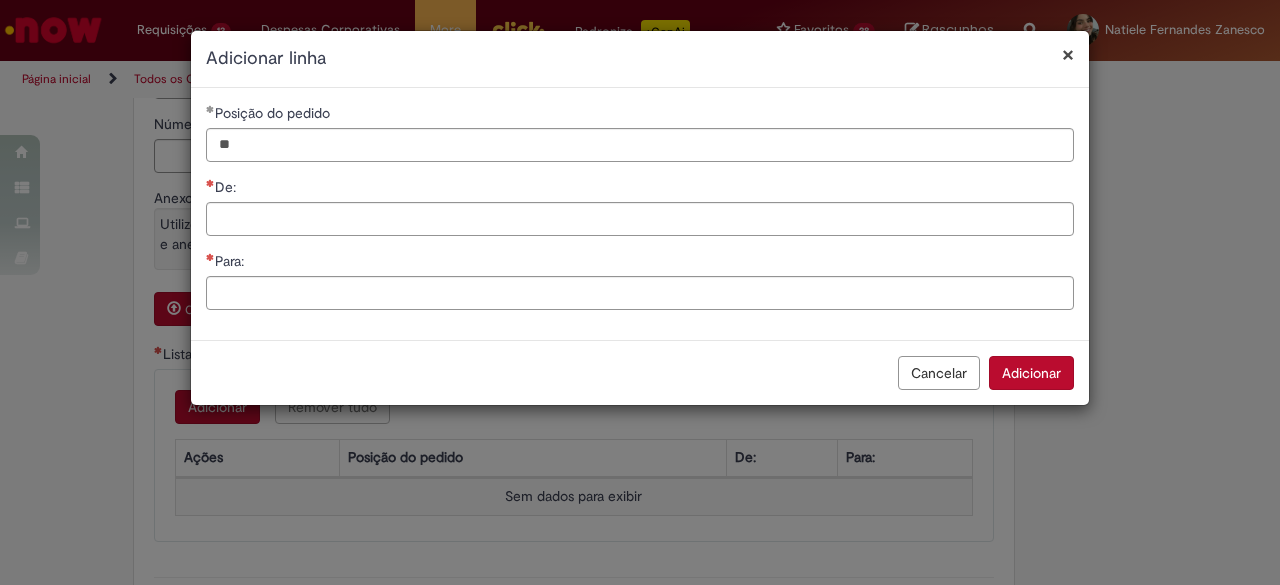 click on "Posição do pedido ** De: Para:" at bounding box center [640, 214] 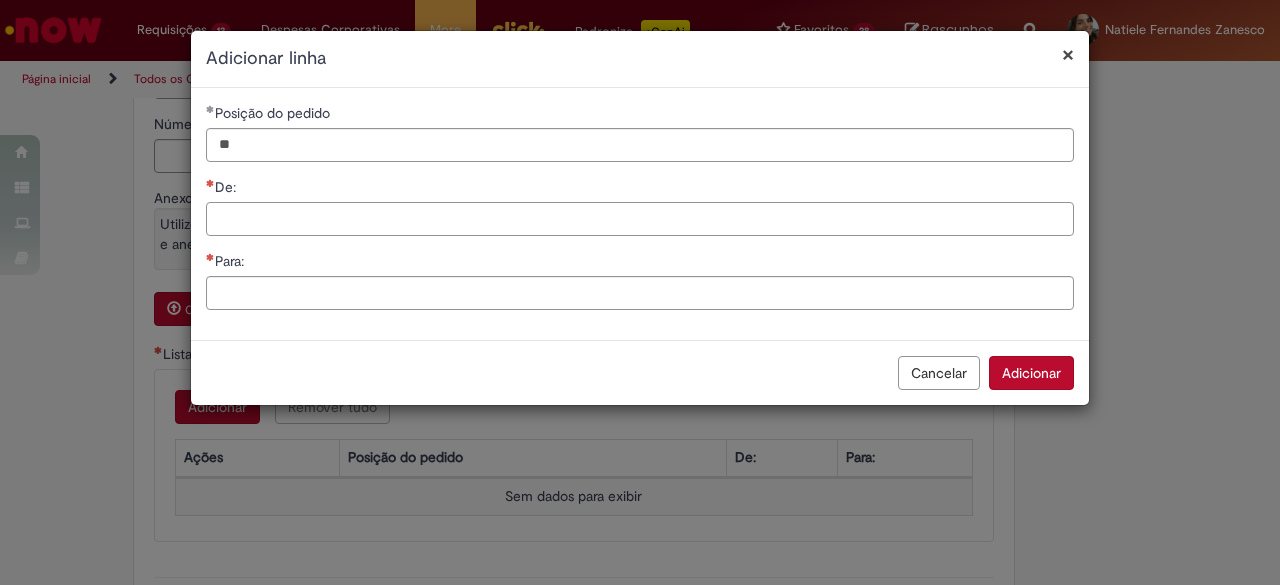 click on "De:" at bounding box center (640, 219) 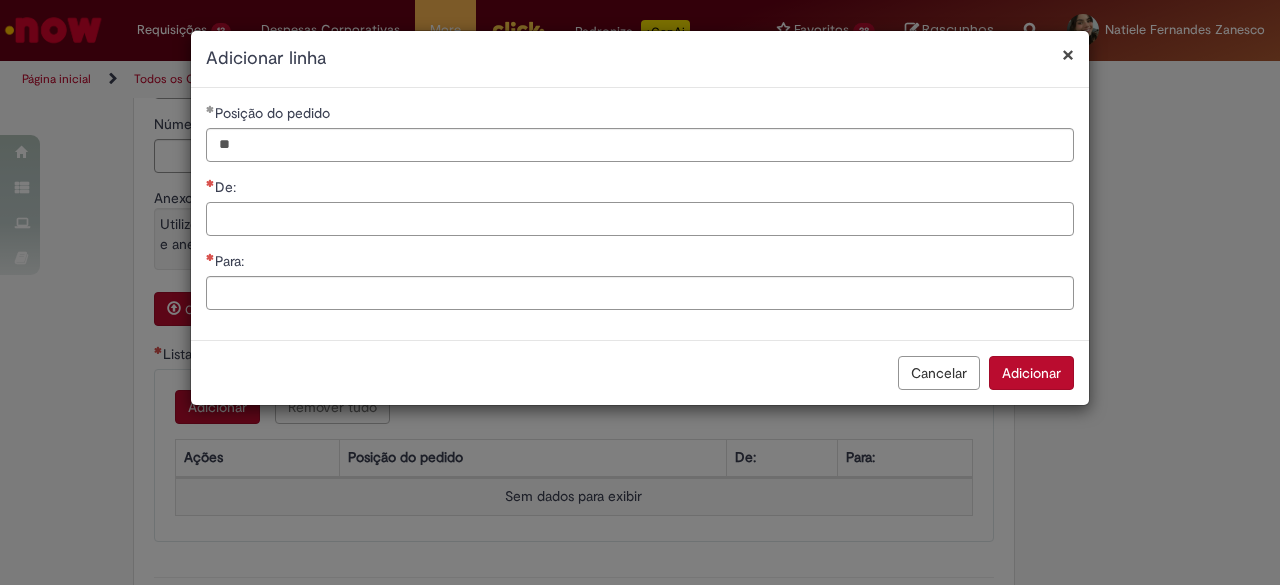 paste on "**********" 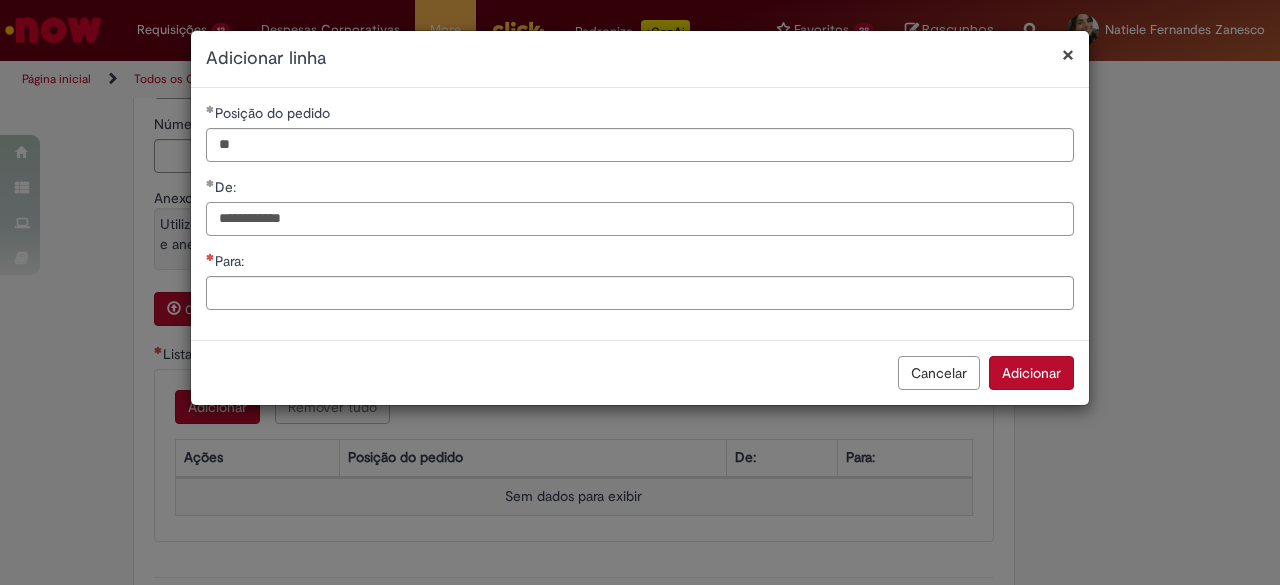 type on "**********" 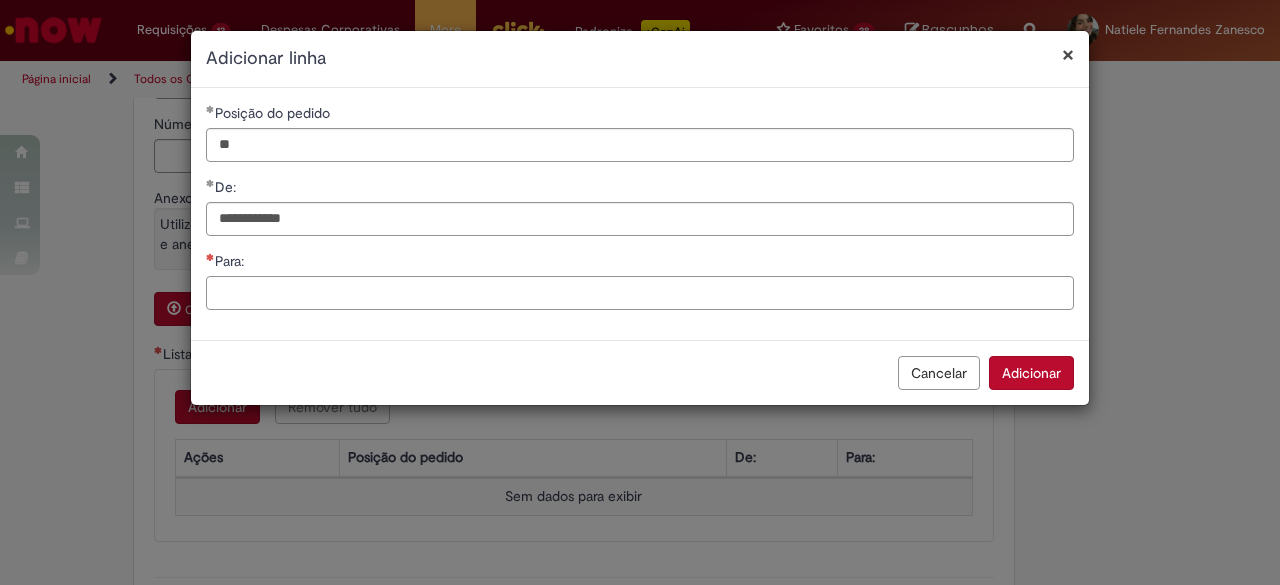 click on "Para:" at bounding box center (640, 293) 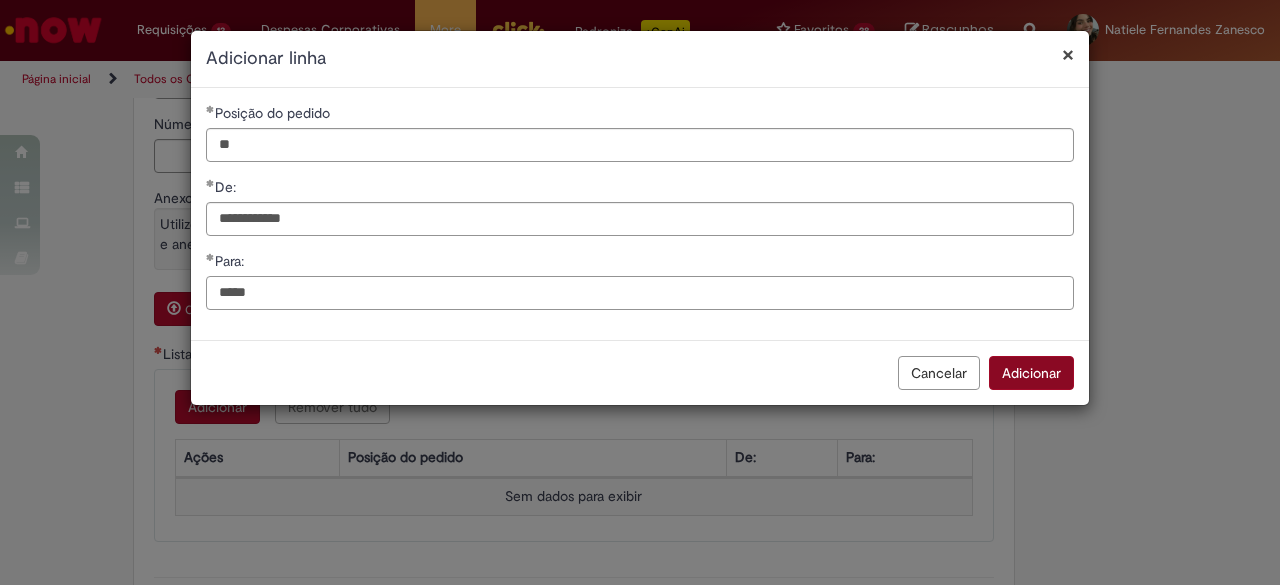 type on "*****" 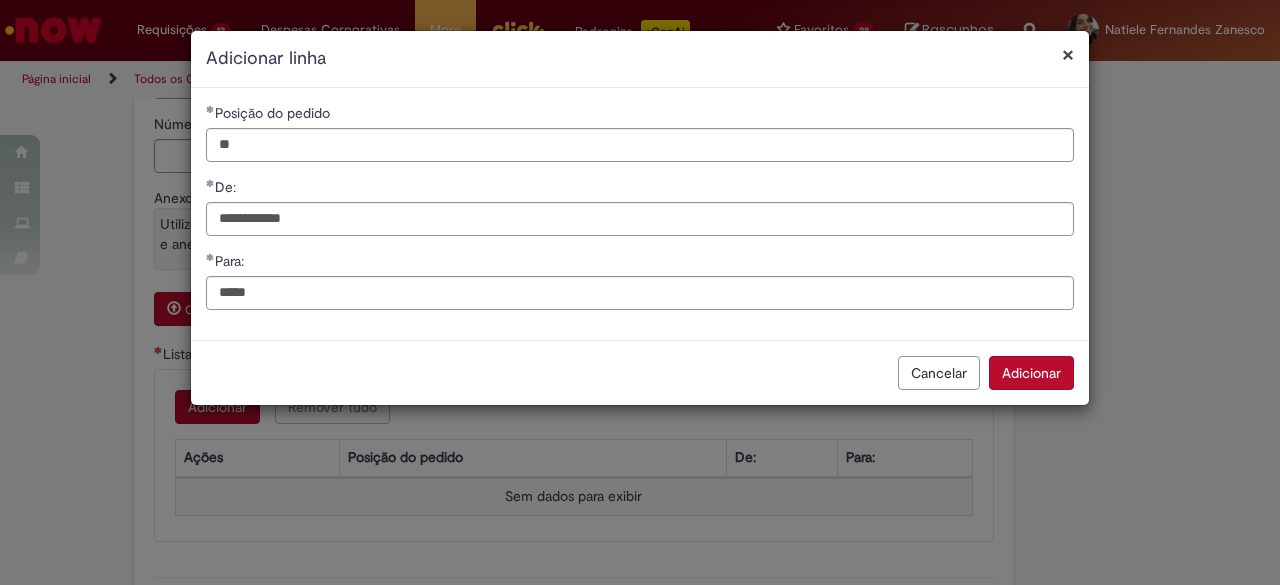 click on "Adicionar" at bounding box center [1031, 373] 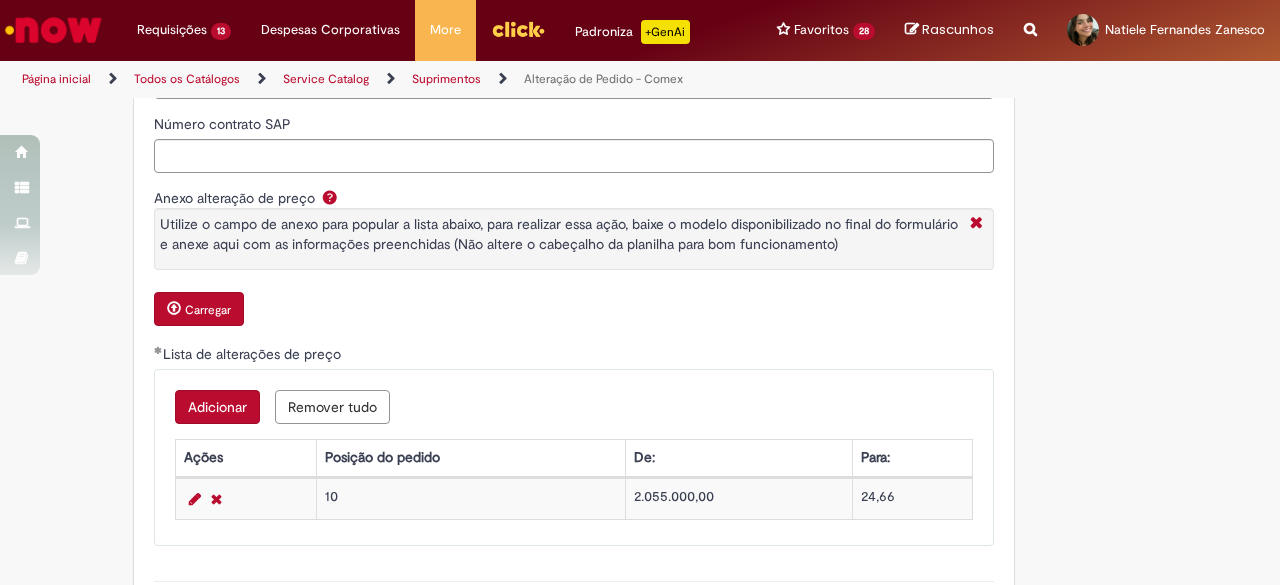 scroll, scrollTop: 1300, scrollLeft: 0, axis: vertical 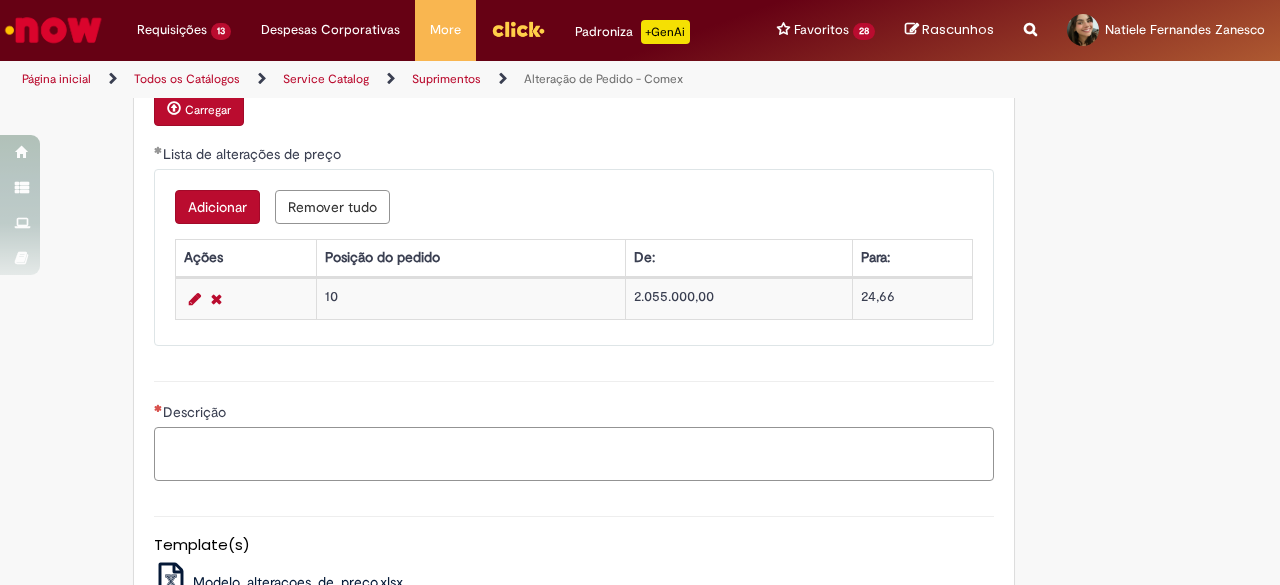 click on "Descrição" at bounding box center [574, 453] 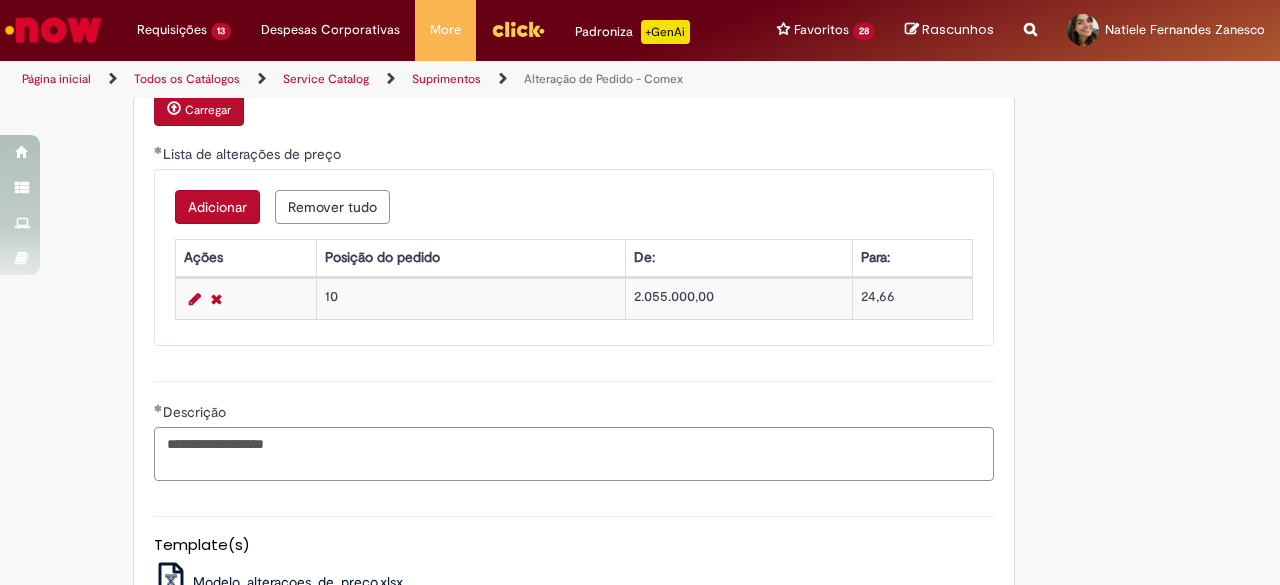 type on "**********" 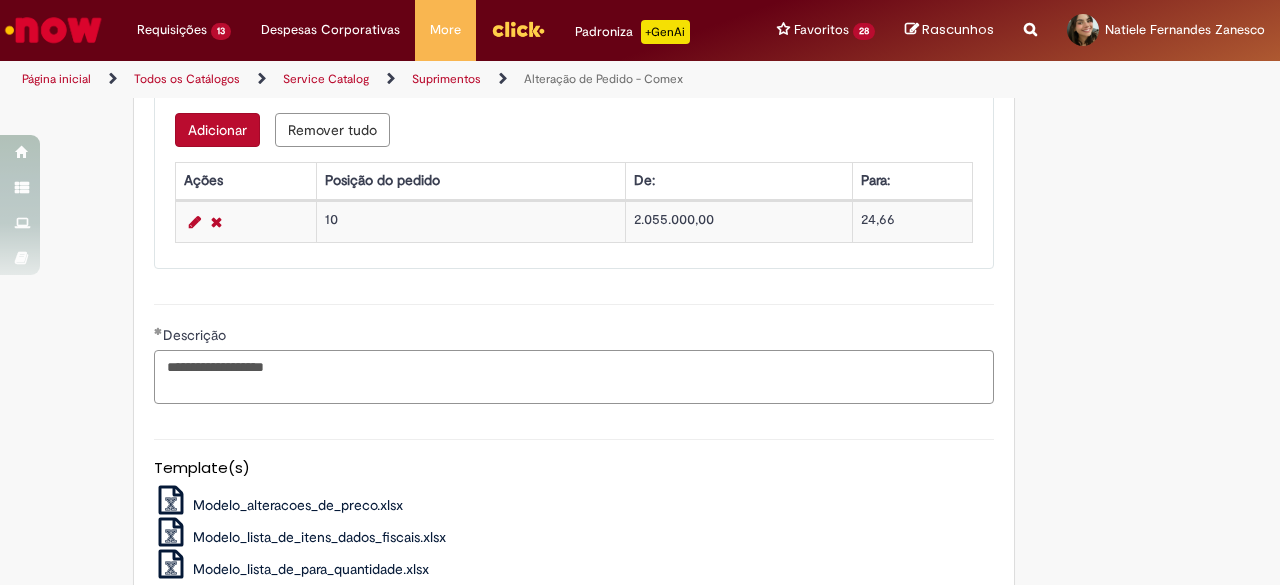 scroll, scrollTop: 1589, scrollLeft: 0, axis: vertical 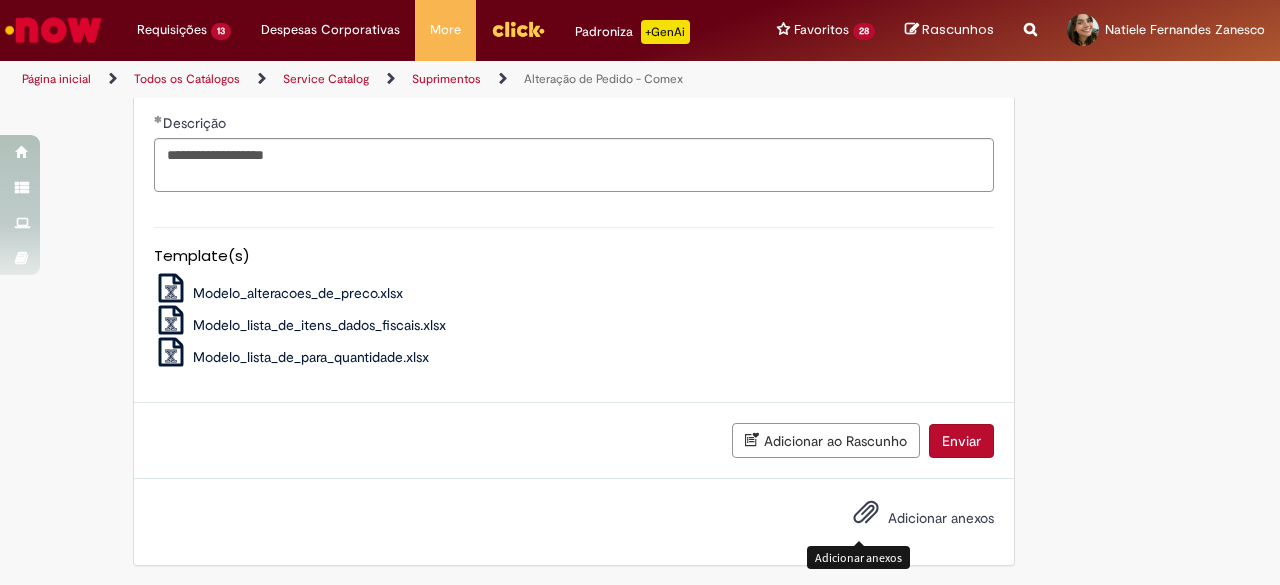 click on "Adicionar anexos" at bounding box center (866, 517) 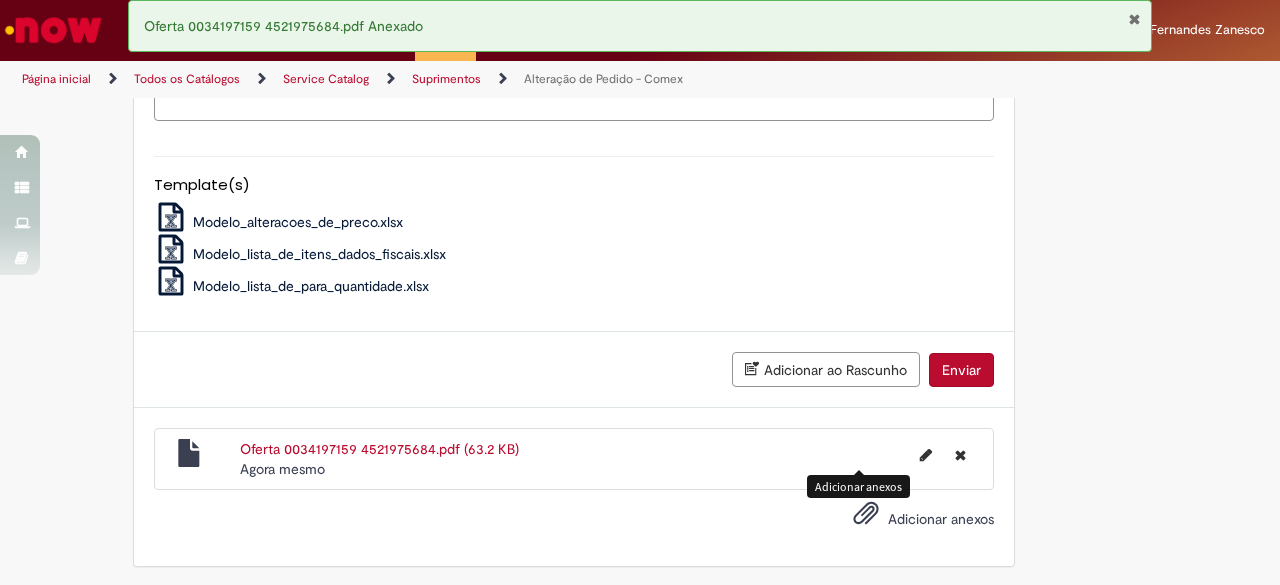 click on "Enviar" at bounding box center (961, 370) 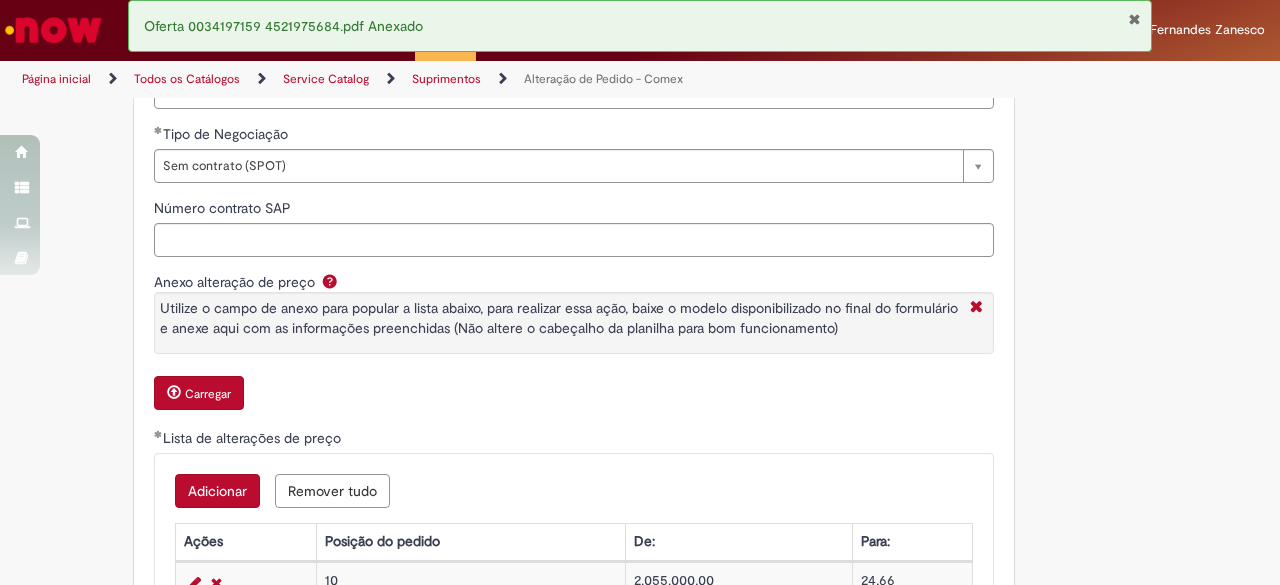 scroll, scrollTop: 1015, scrollLeft: 0, axis: vertical 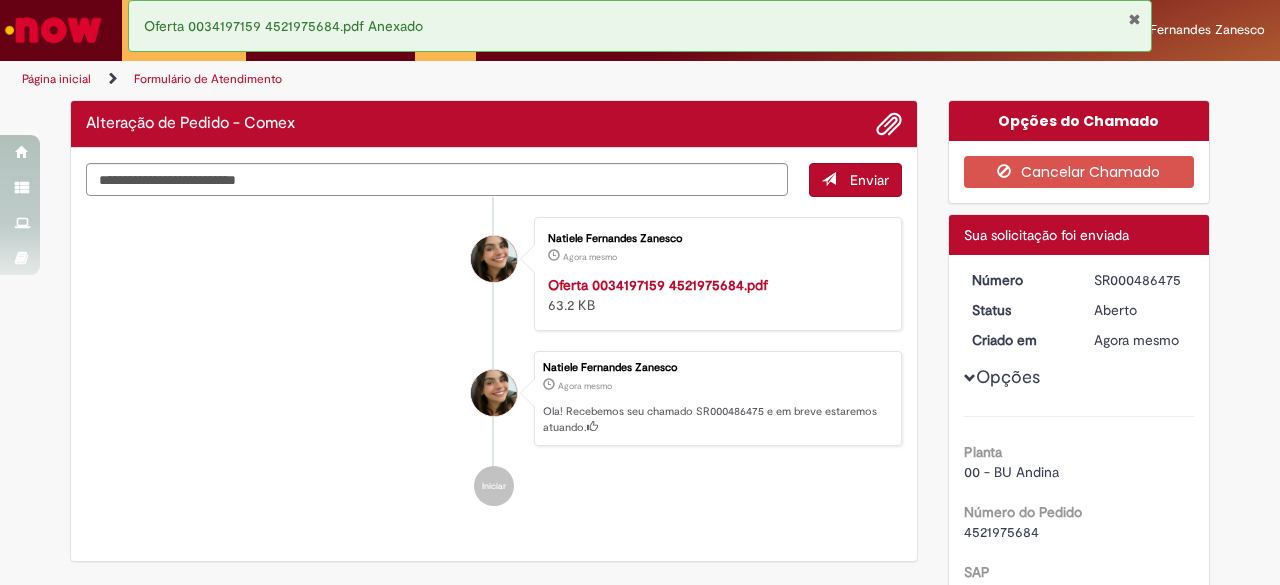 click on "SR000486475" at bounding box center [1140, 280] 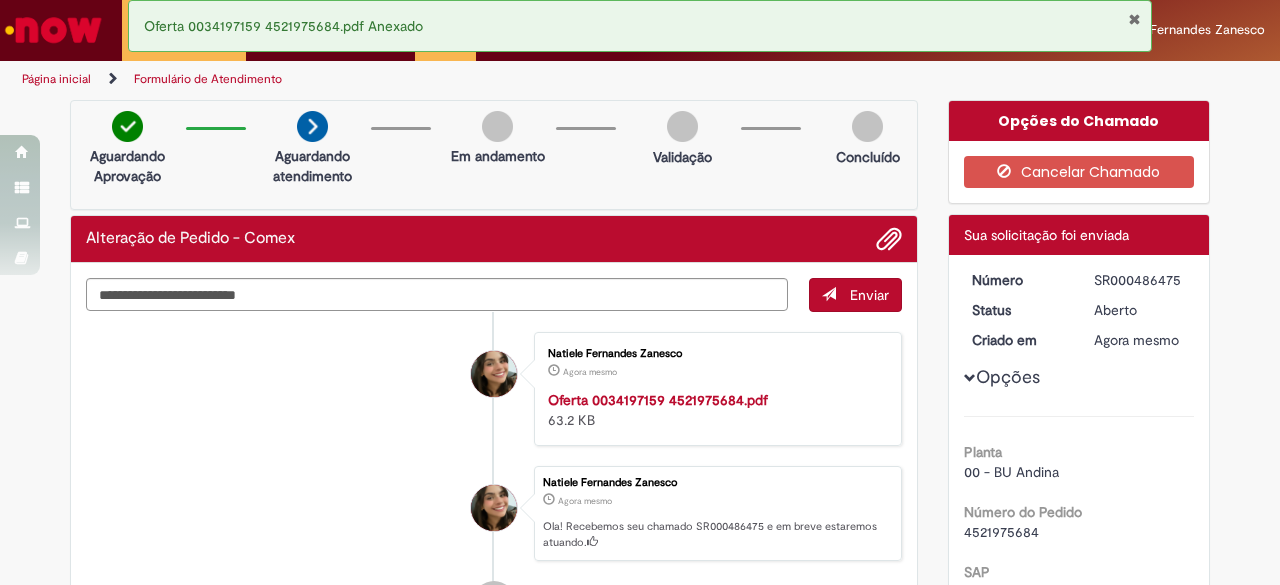 copy on "SR000486475" 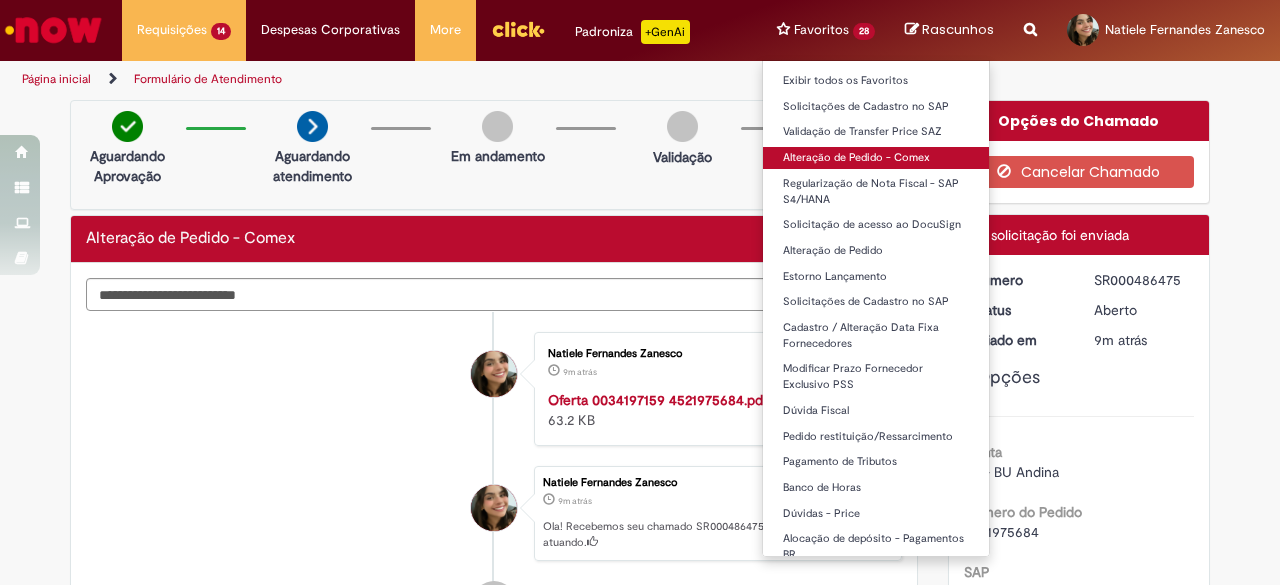 click on "Alteração de Pedido - Comex" at bounding box center [876, 158] 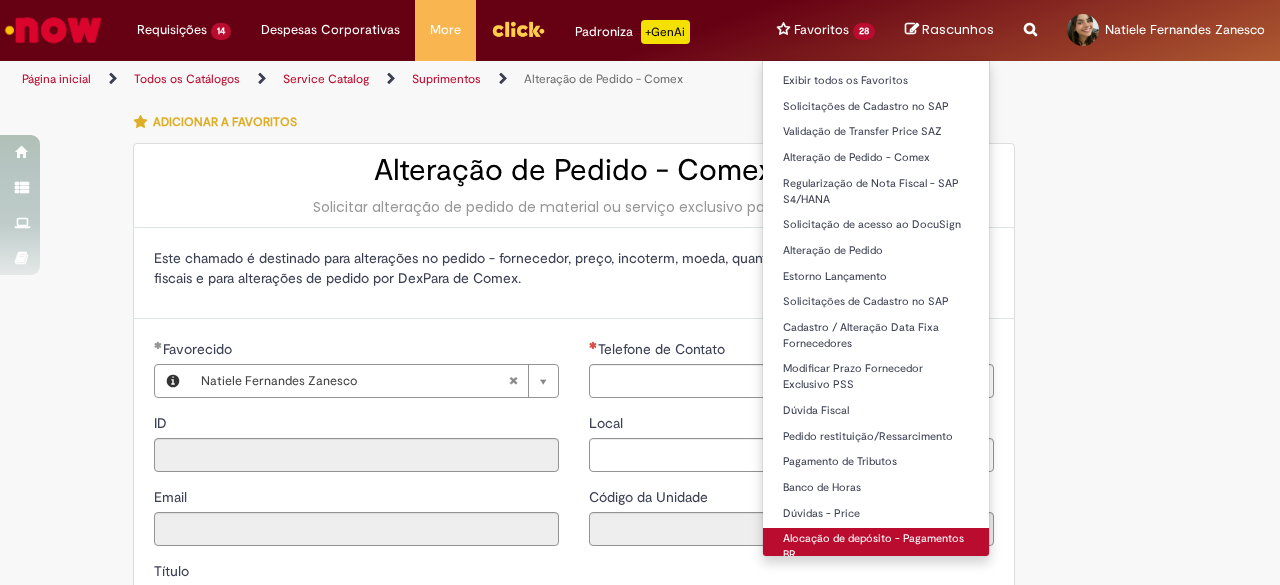 type on "********" 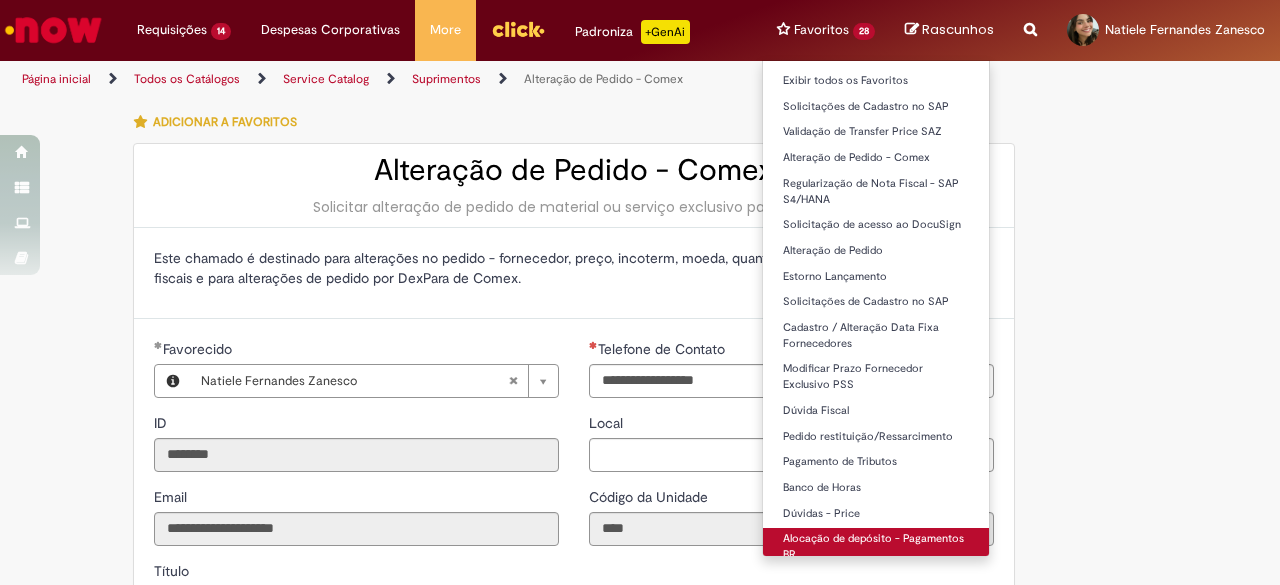 type on "**********" 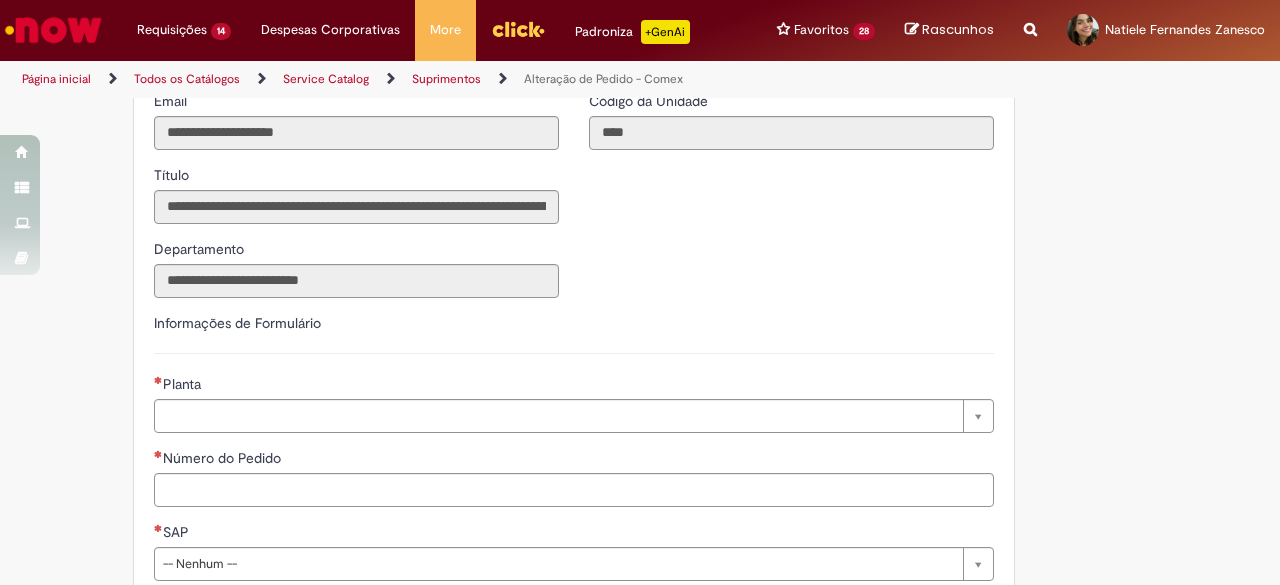 scroll, scrollTop: 400, scrollLeft: 0, axis: vertical 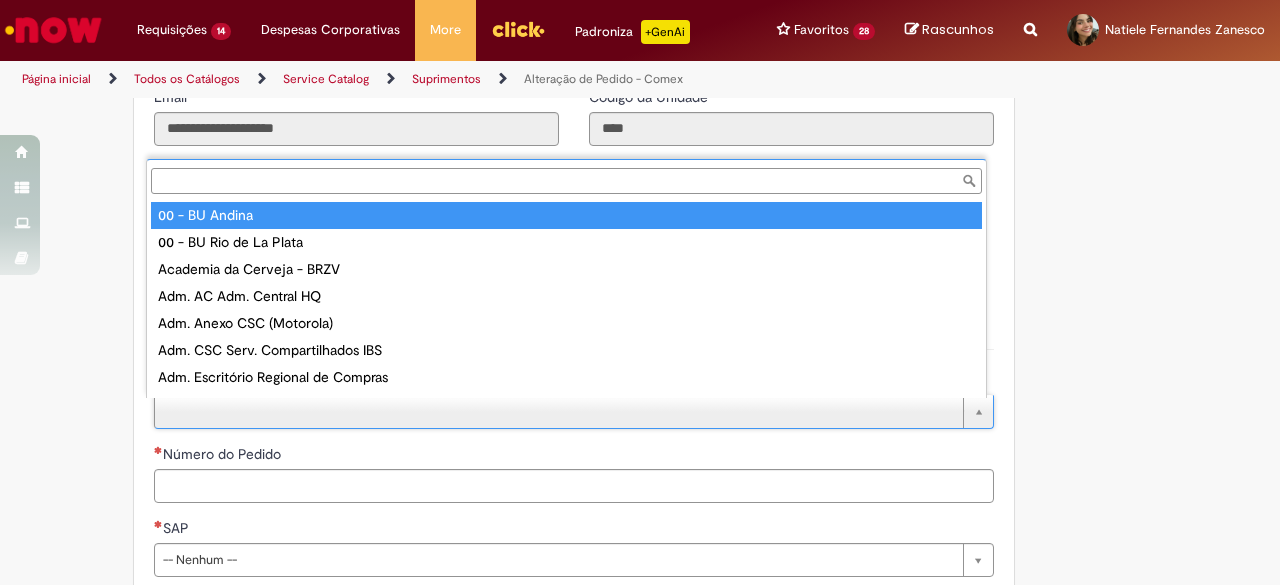 type on "**********" 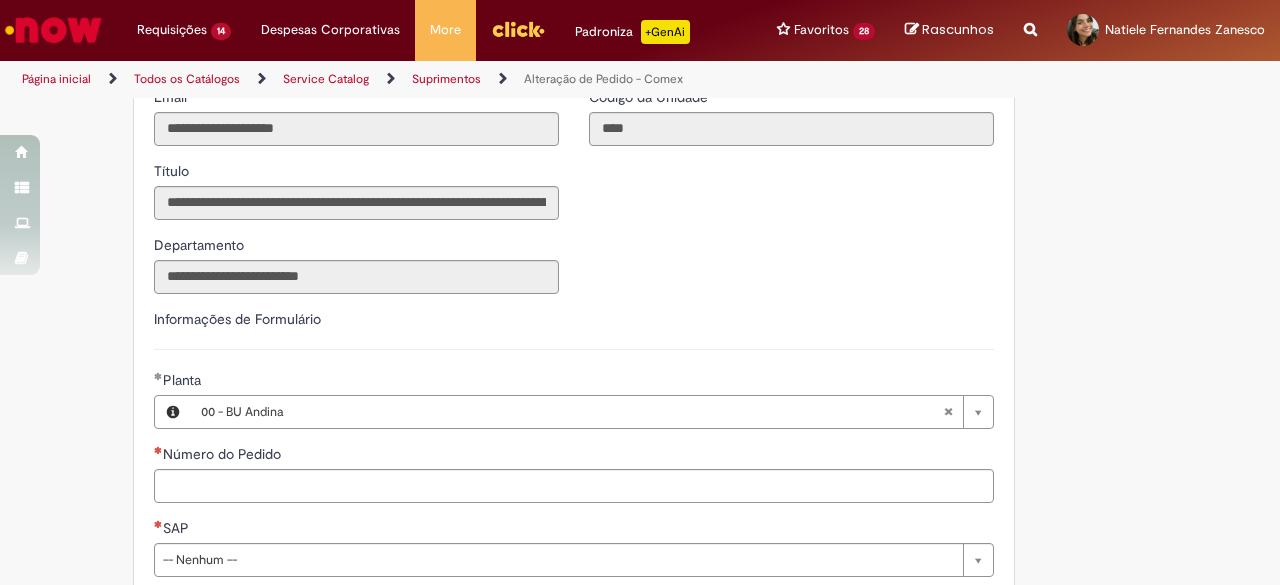 click on "Tire dúvidas com LupiAssist    +GenAI
Oi! Eu sou LupiAssist, uma Inteligência Artificial Generativa em constante aprendizado   Meu conteúdo é monitorado para trazer uma melhor experiência
Dúvidas comuns:
Só mais um instante, estou consultando nossas bases de conhecimento  e escrevendo a melhor resposta pra você!
Title
Lorem ipsum dolor sit amet    Fazer uma nova pergunta
Gerei esta resposta utilizando IA Generativa em conjunto com os nossos padrões. Em caso de divergência, os documentos oficiais prevalecerão.
Saiba mais em:
Ou ligue para:
E aí, te ajudei?
Sim, obrigado!" at bounding box center [640, 441] 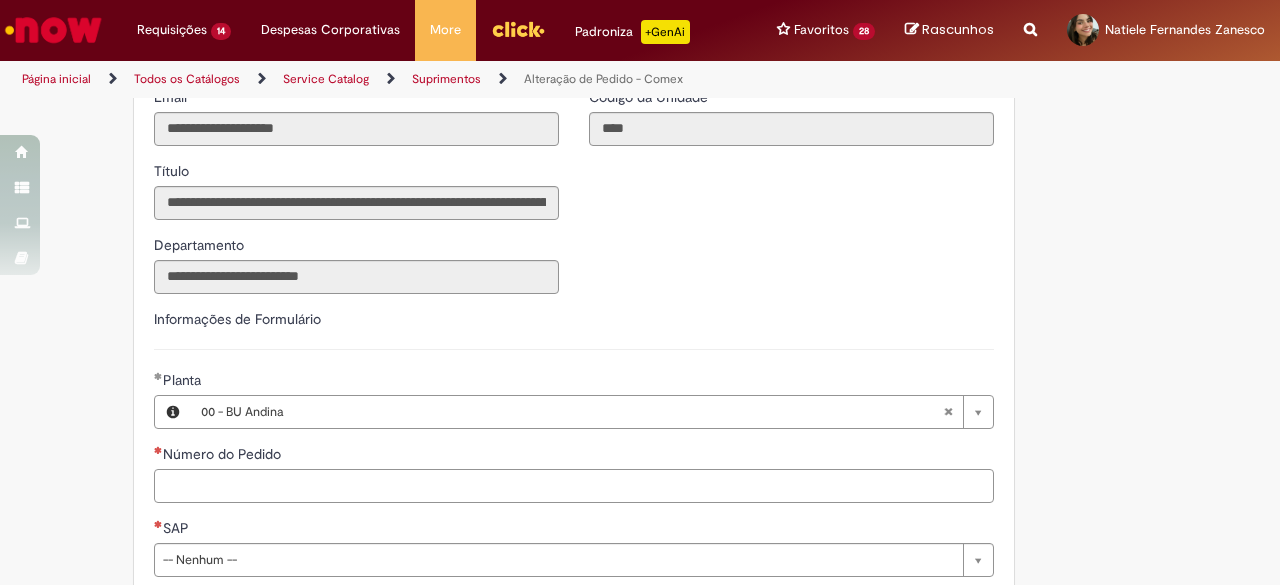 click on "Número do Pedido" at bounding box center (574, 486) 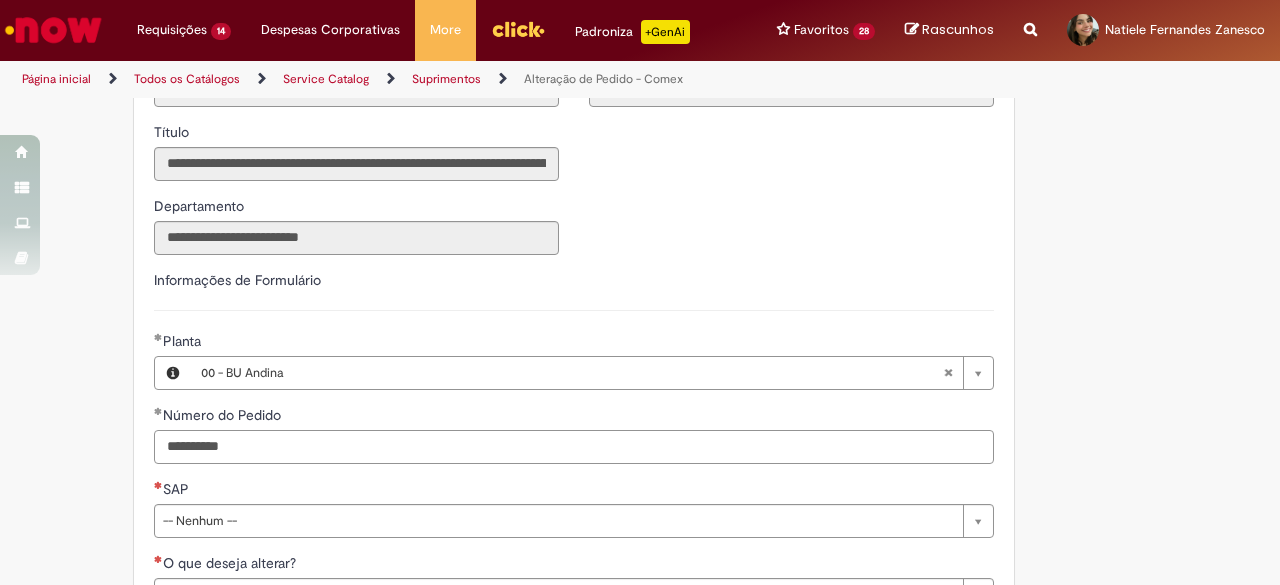 scroll, scrollTop: 500, scrollLeft: 0, axis: vertical 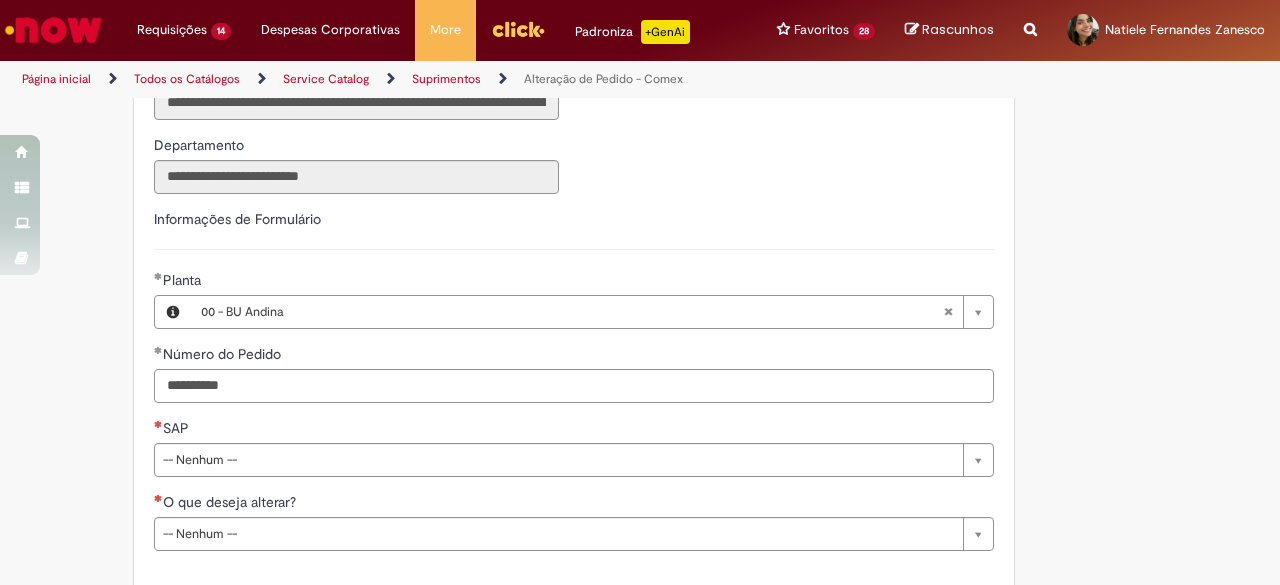 type on "**********" 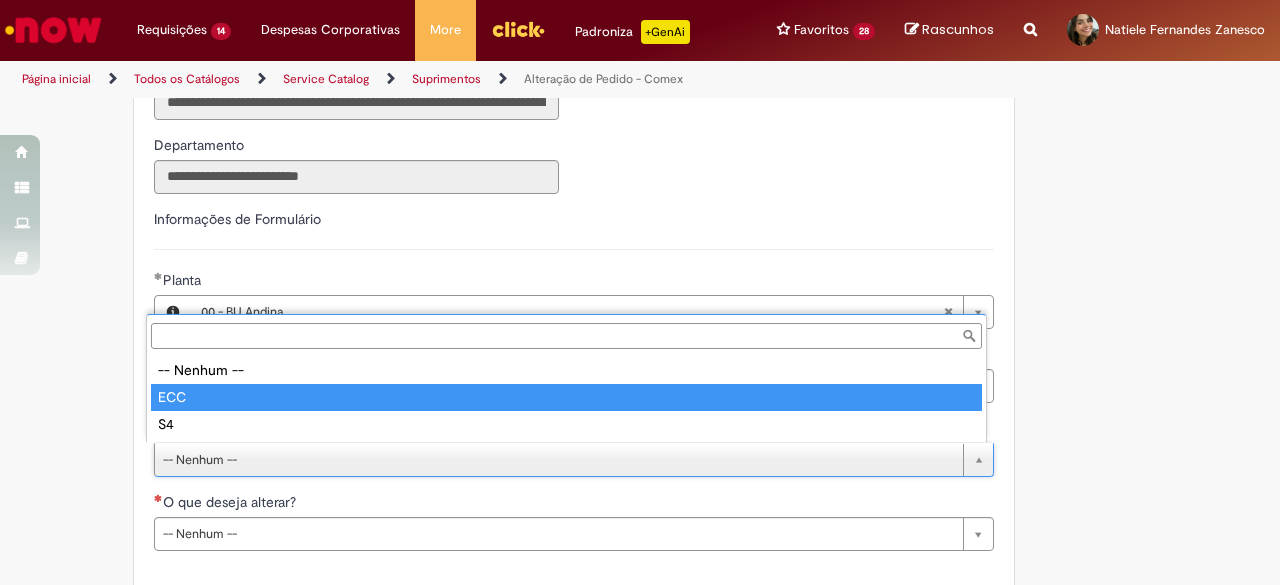 type on "***" 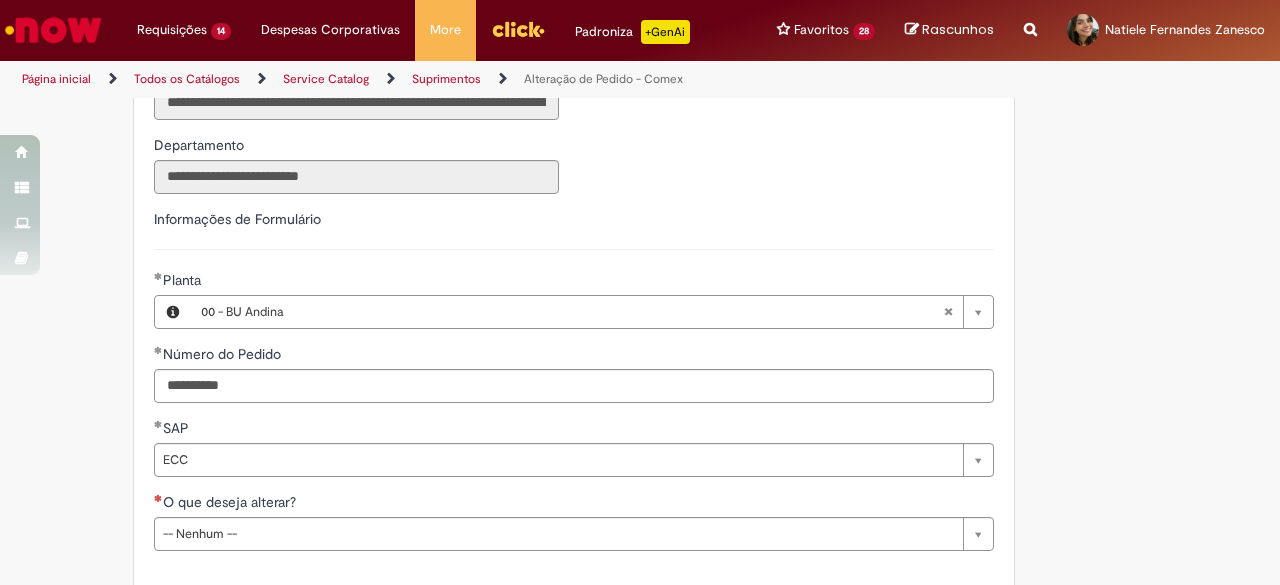 click on "**********" at bounding box center [574, 387] 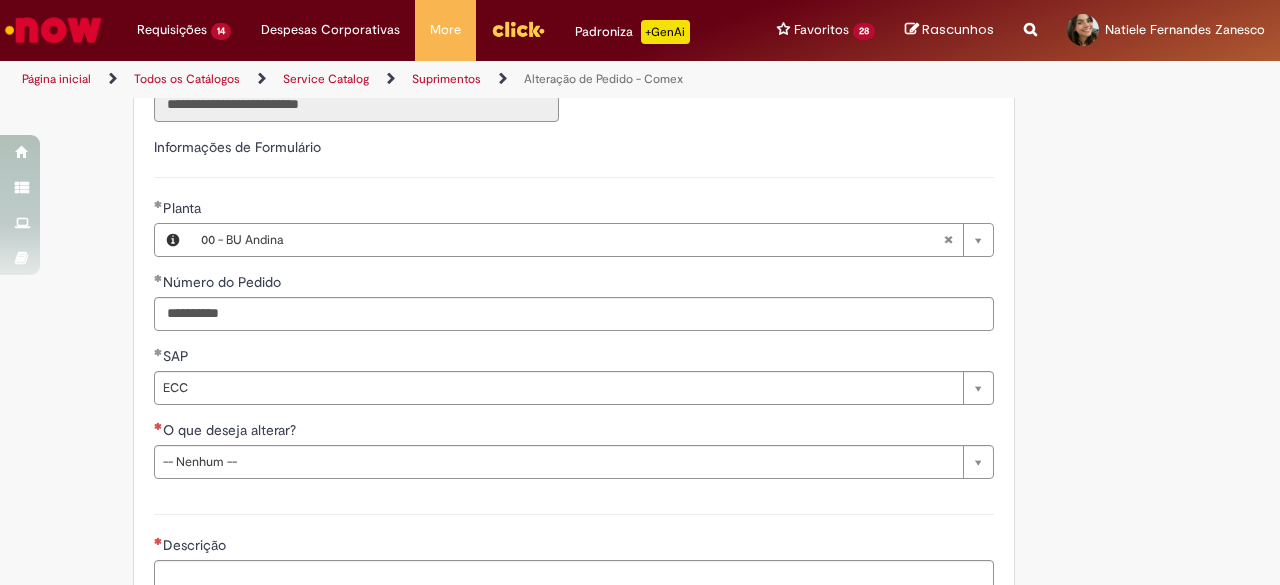 scroll, scrollTop: 600, scrollLeft: 0, axis: vertical 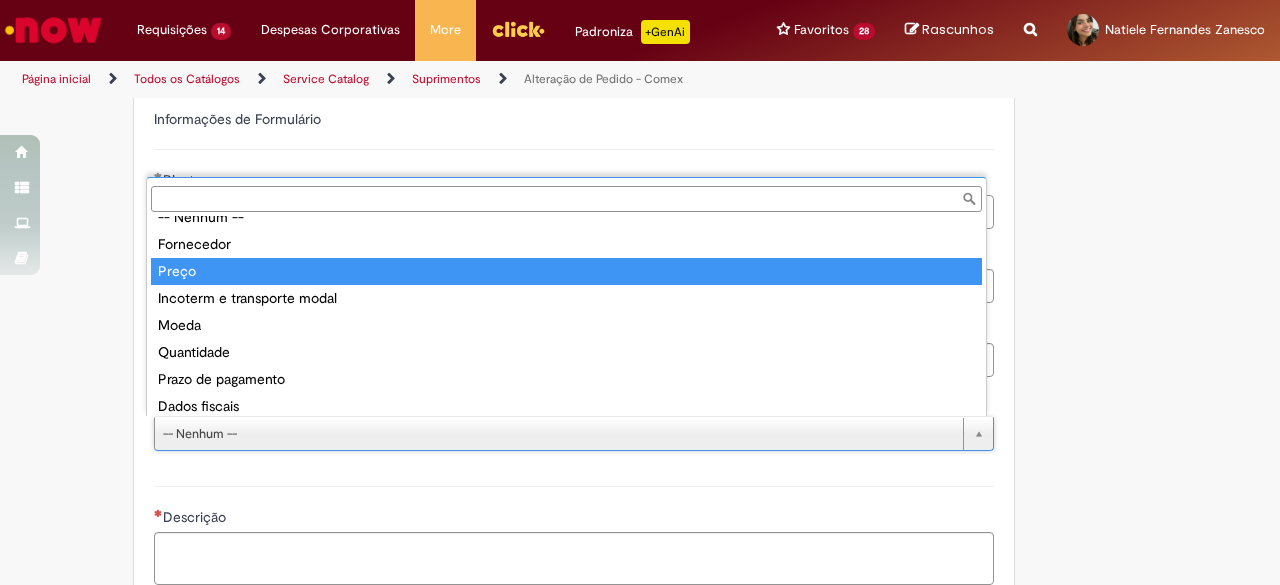 type on "*****" 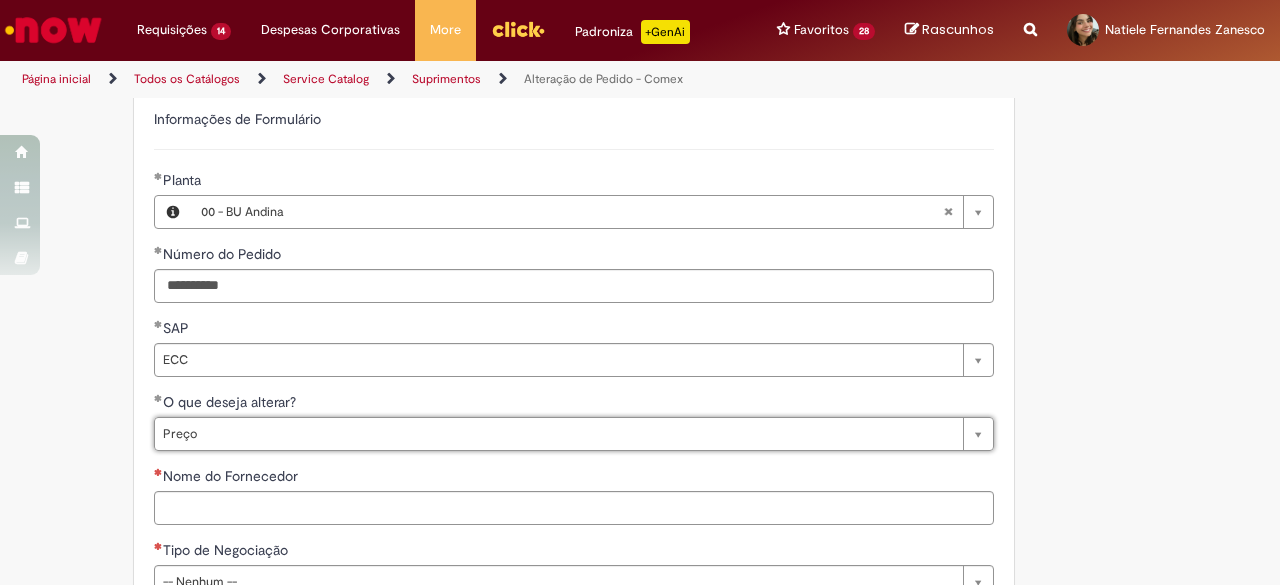 click on "Tire dúvidas com LupiAssist    +GenAI
Oi! Eu sou LupiAssist, uma Inteligência Artificial Generativa em constante aprendizado   Meu conteúdo é monitorado para trazer uma melhor experiência
Dúvidas comuns:
Só mais um instante, estou consultando nossas bases de conhecimento  e escrevendo a melhor resposta pra você!
Title
Lorem ipsum dolor sit amet    Fazer uma nova pergunta
Gerei esta resposta utilizando IA Generativa em conjunto com os nossos padrões. Em caso de divergência, os documentos oficiais prevalecerão.
Saiba mais em:
Ou ligue para:
E aí, te ajudei?
Sim, obrigado!" at bounding box center (640, 537) 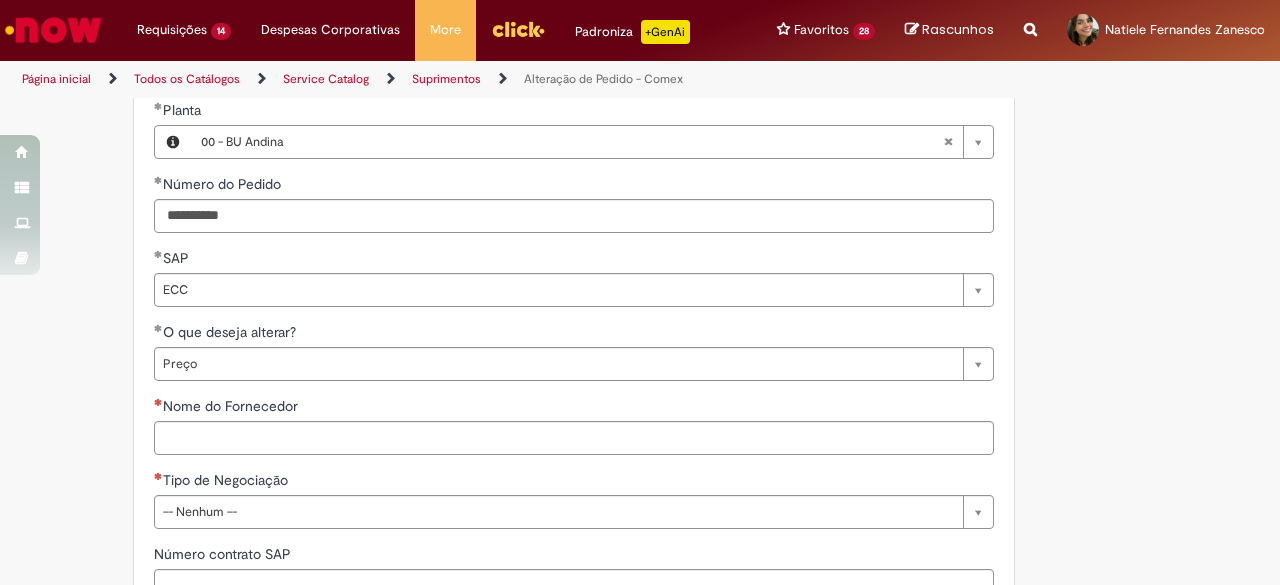 scroll, scrollTop: 700, scrollLeft: 0, axis: vertical 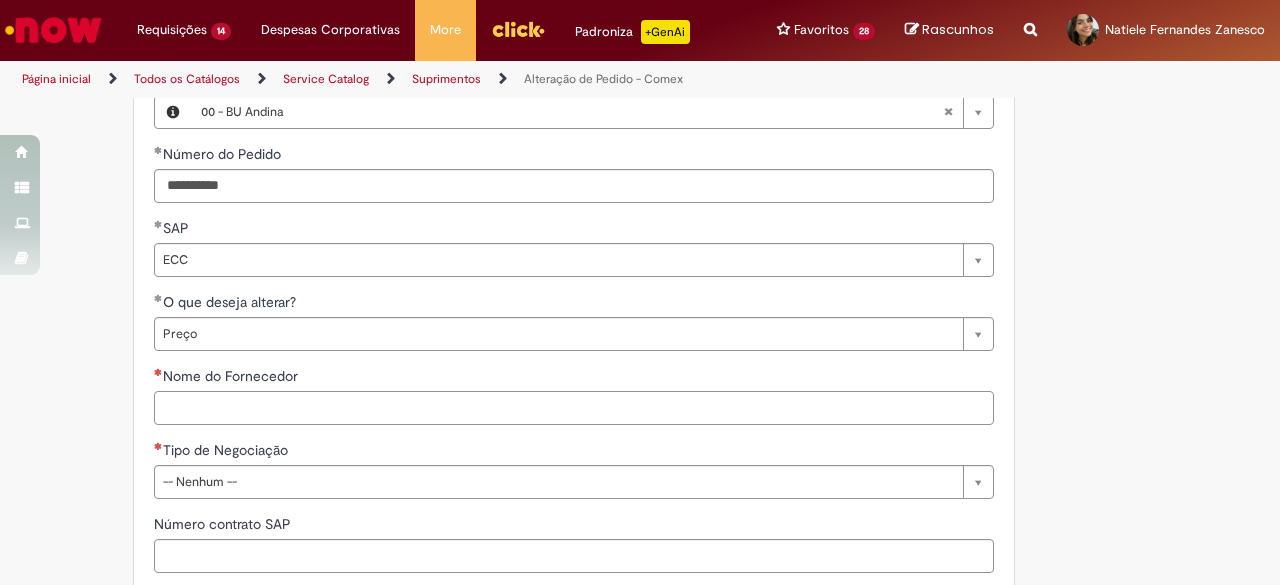 click on "Nome do Fornecedor" at bounding box center (574, 408) 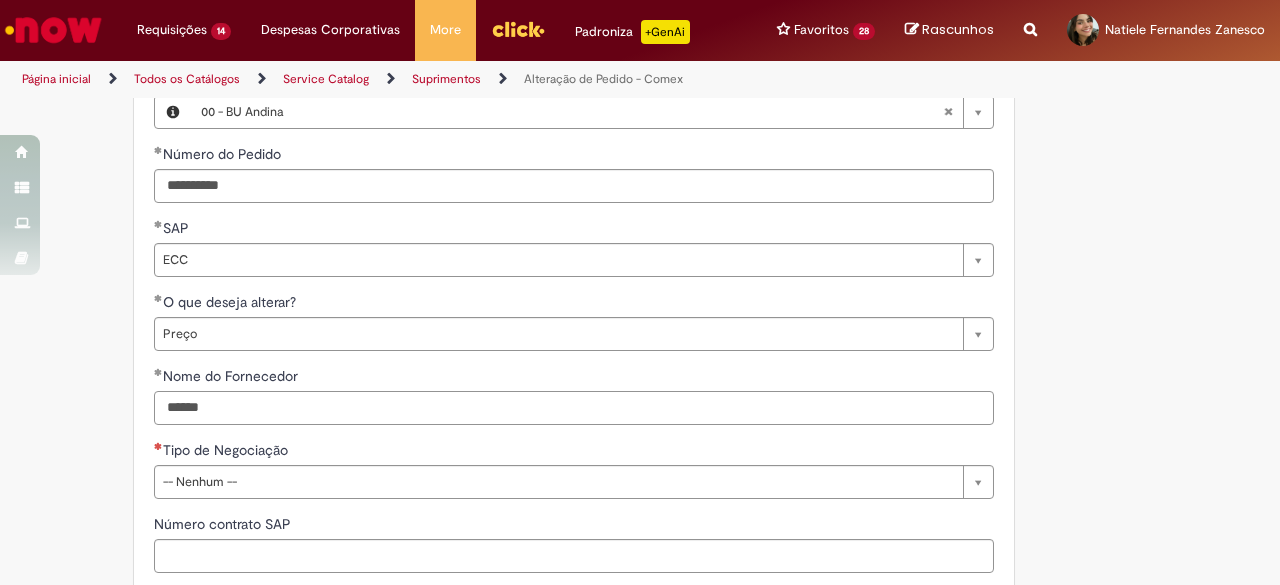 type on "******" 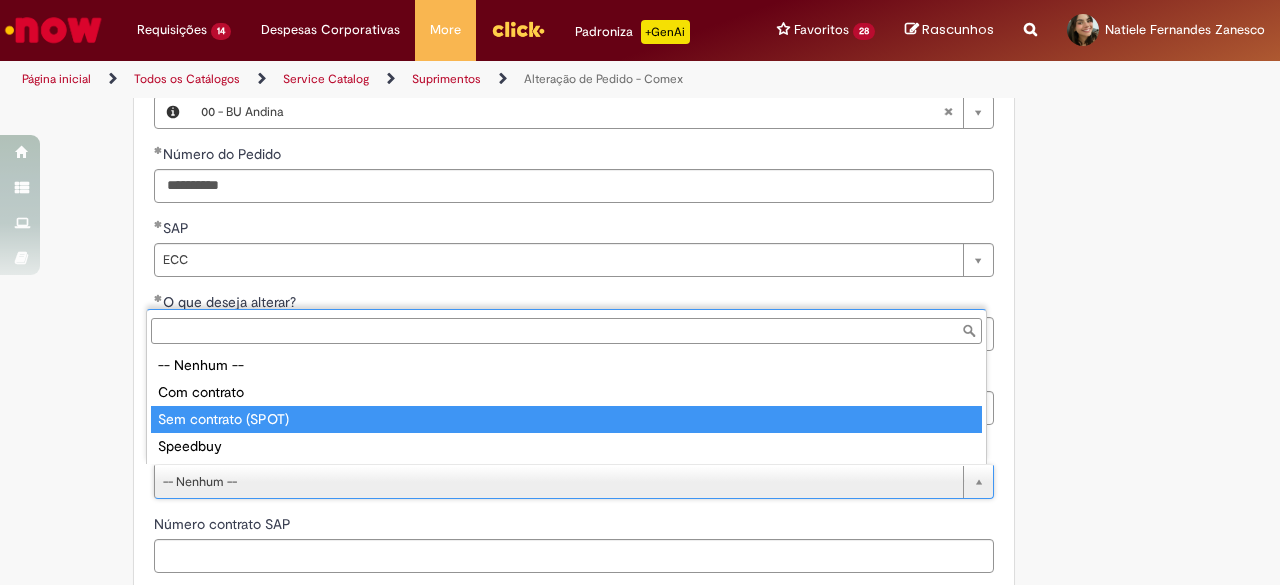 type on "**********" 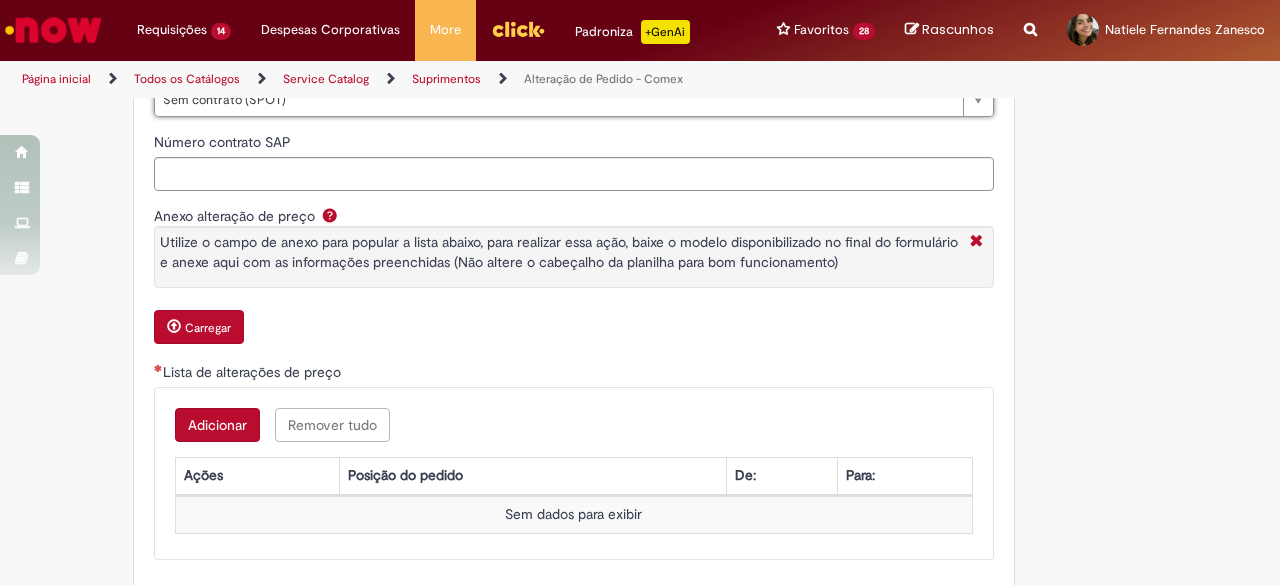 scroll, scrollTop: 1100, scrollLeft: 0, axis: vertical 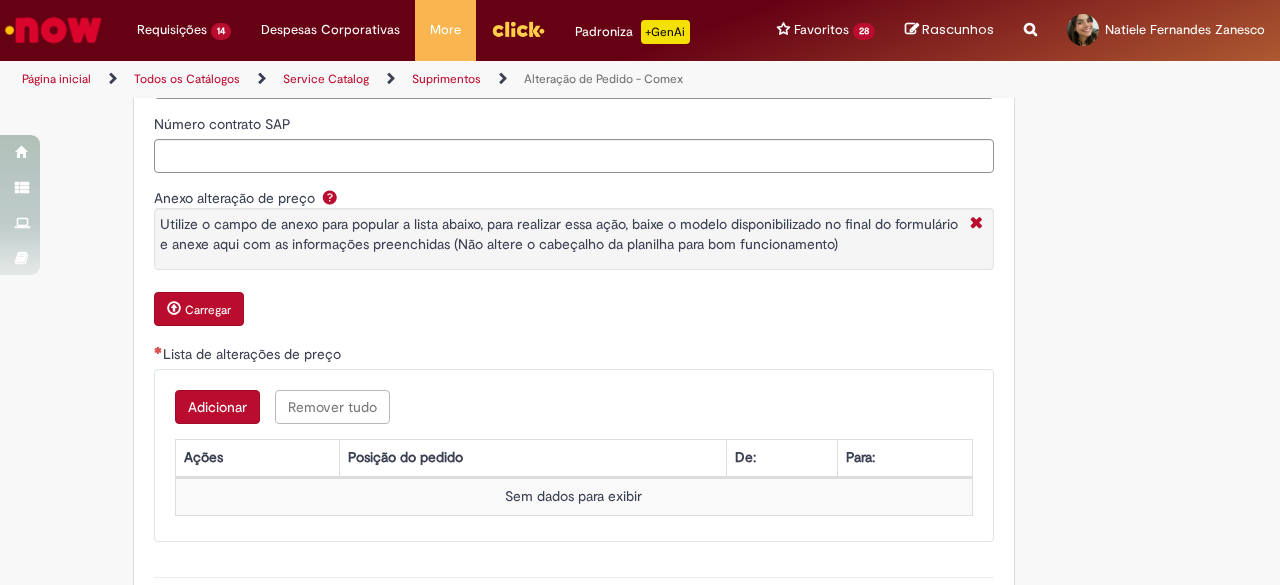 click on "Adicionar" at bounding box center (217, 407) 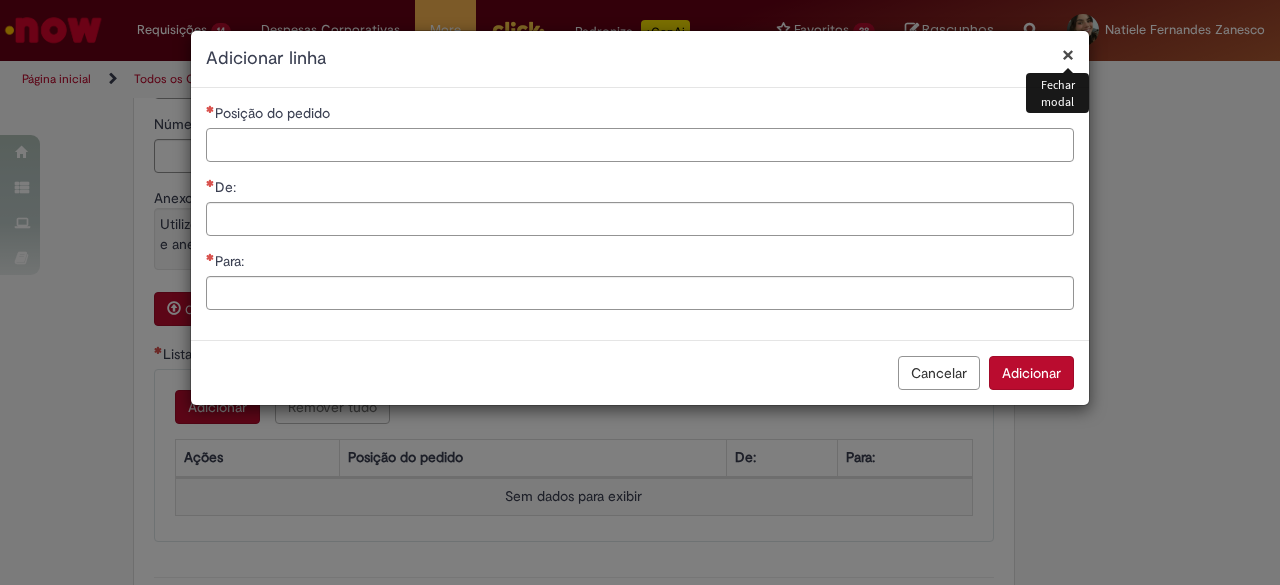 click on "Posição do pedido" at bounding box center (640, 145) 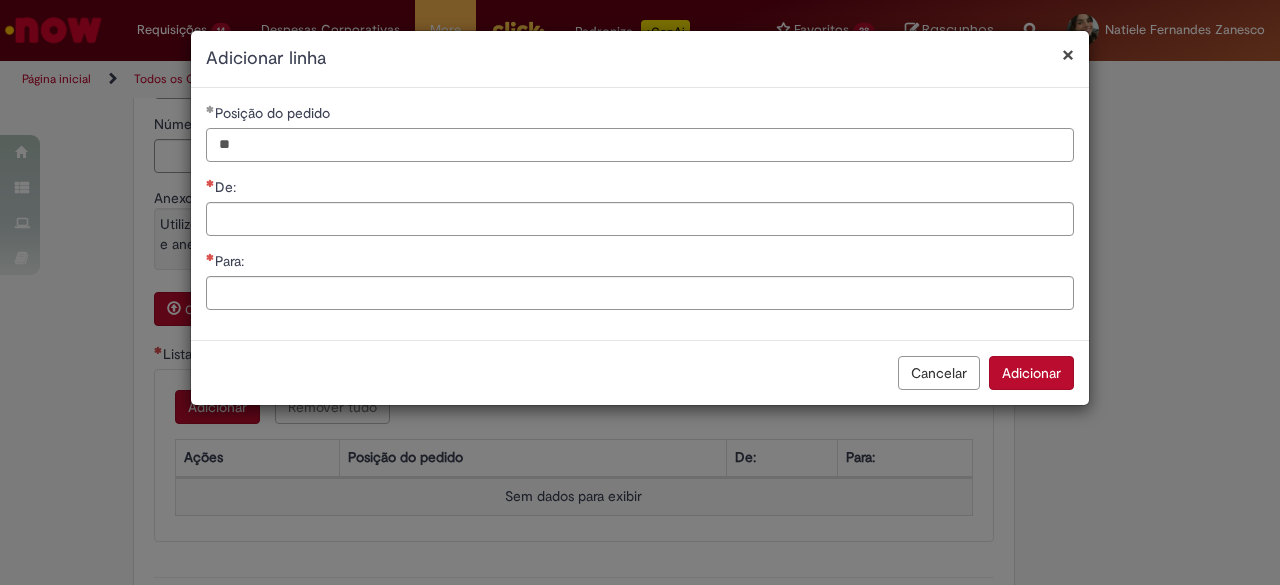 type on "**" 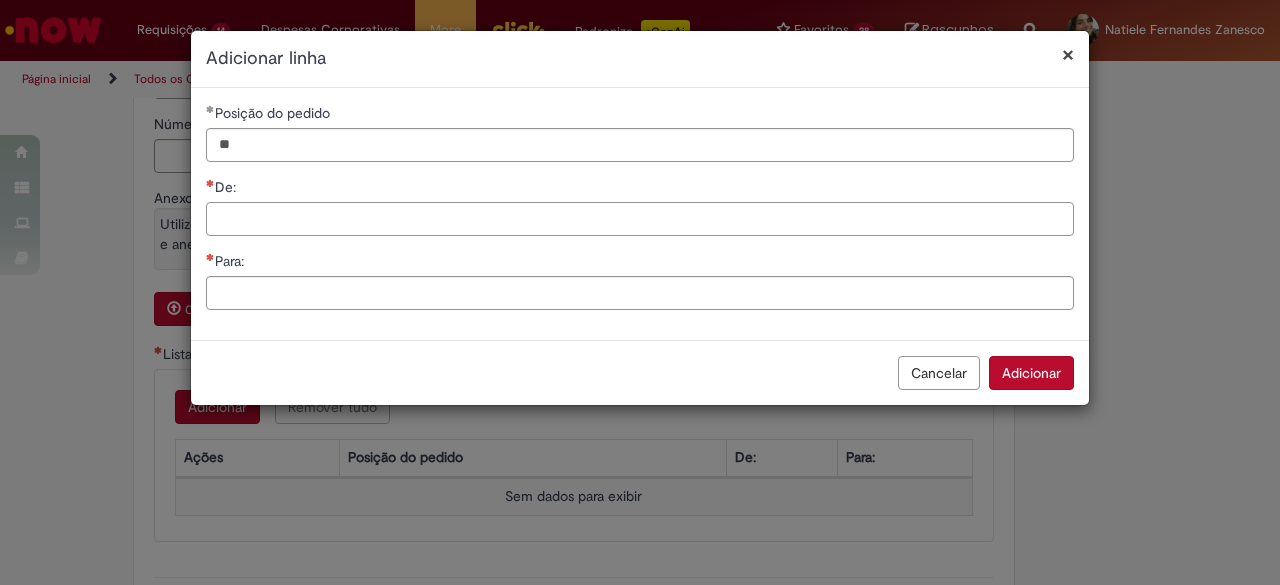 click on "De:" at bounding box center [640, 219] 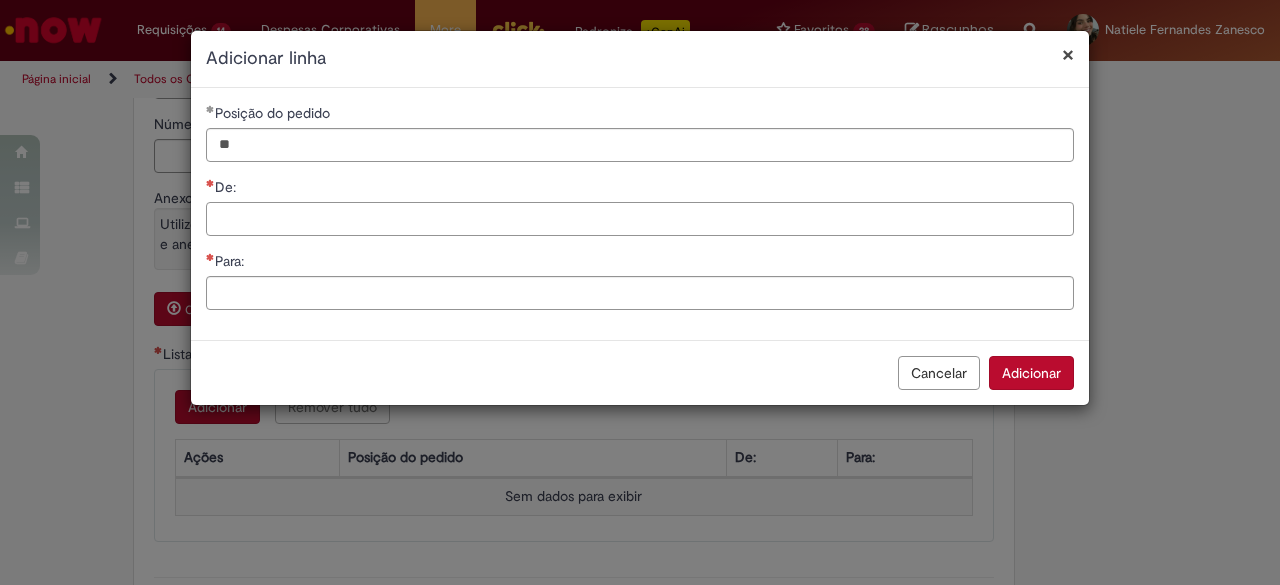 paste on "******" 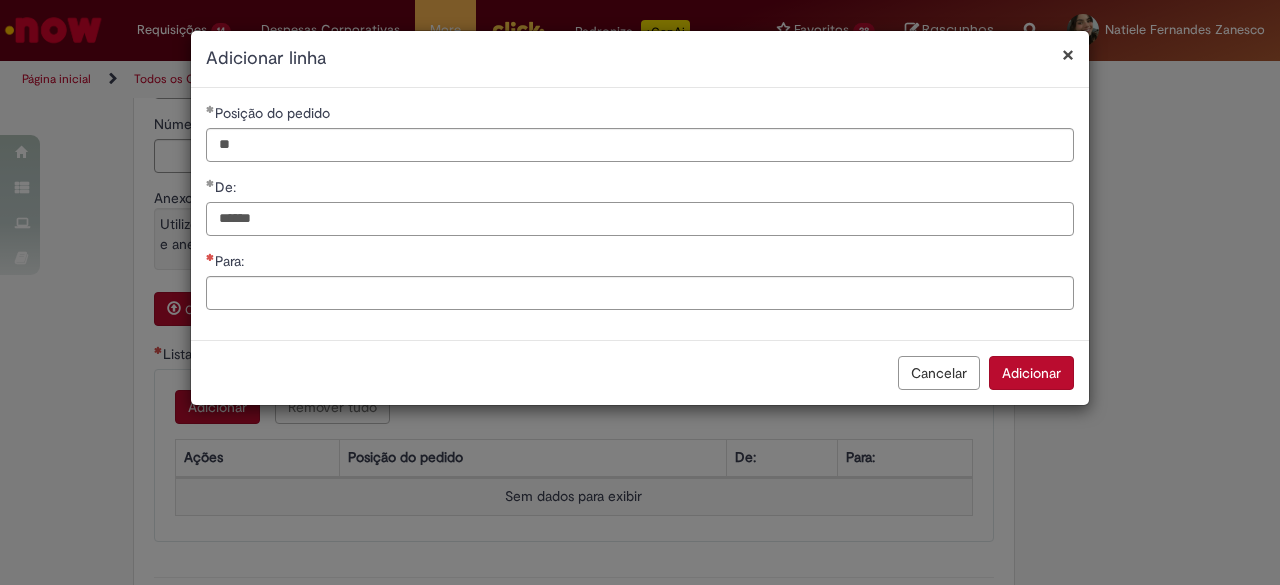 type on "******" 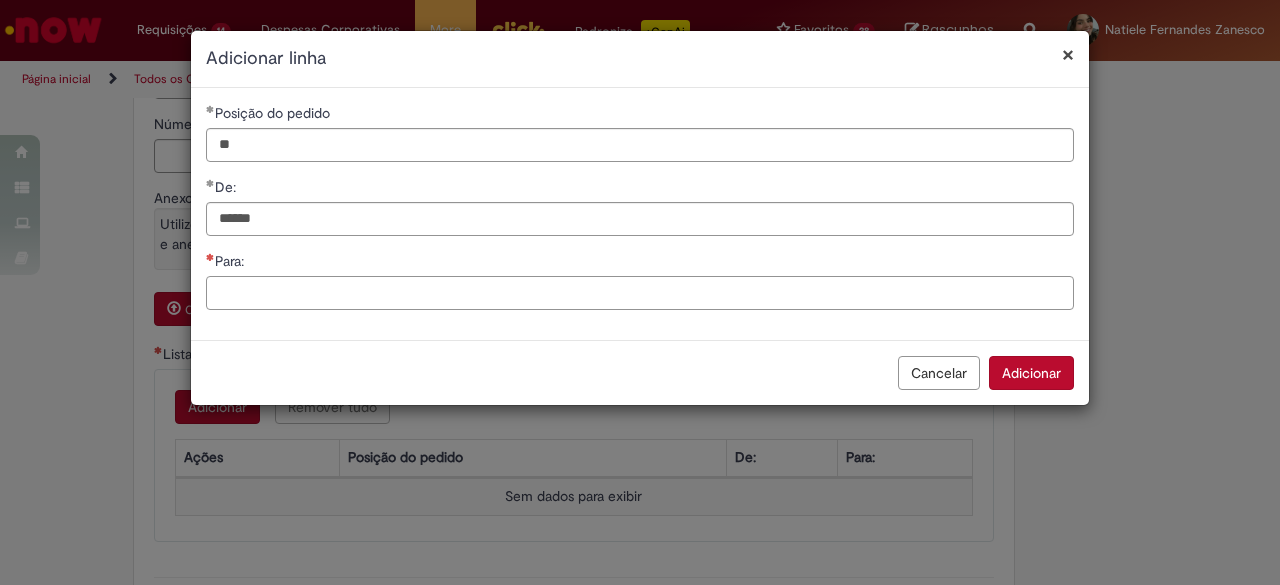 click on "Para:" at bounding box center [640, 293] 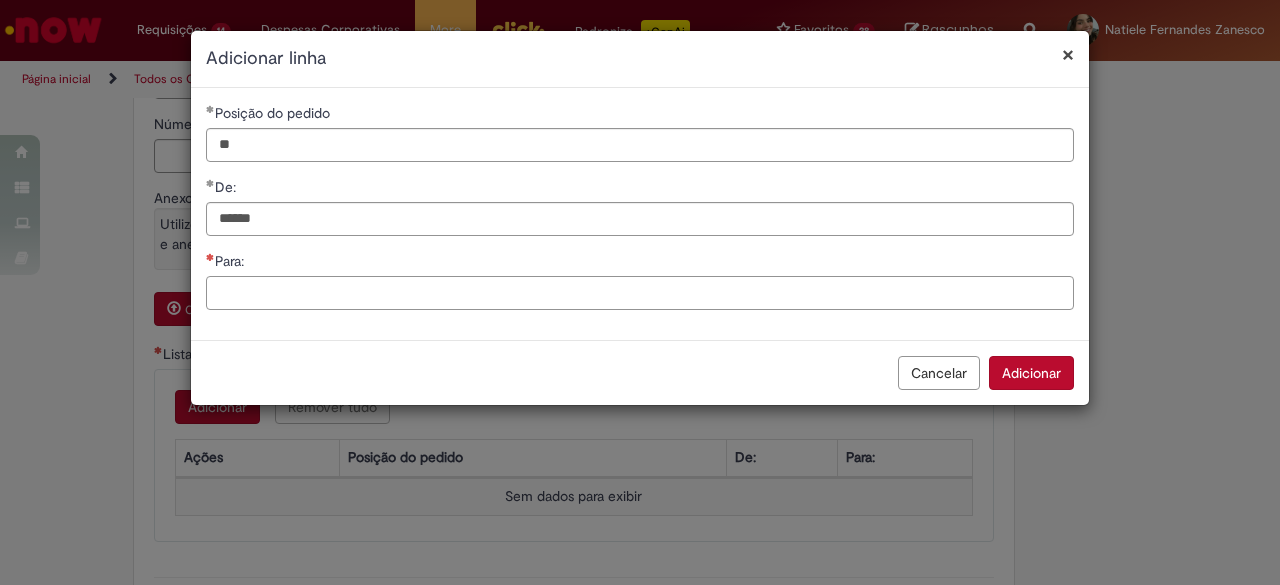 paste on "******" 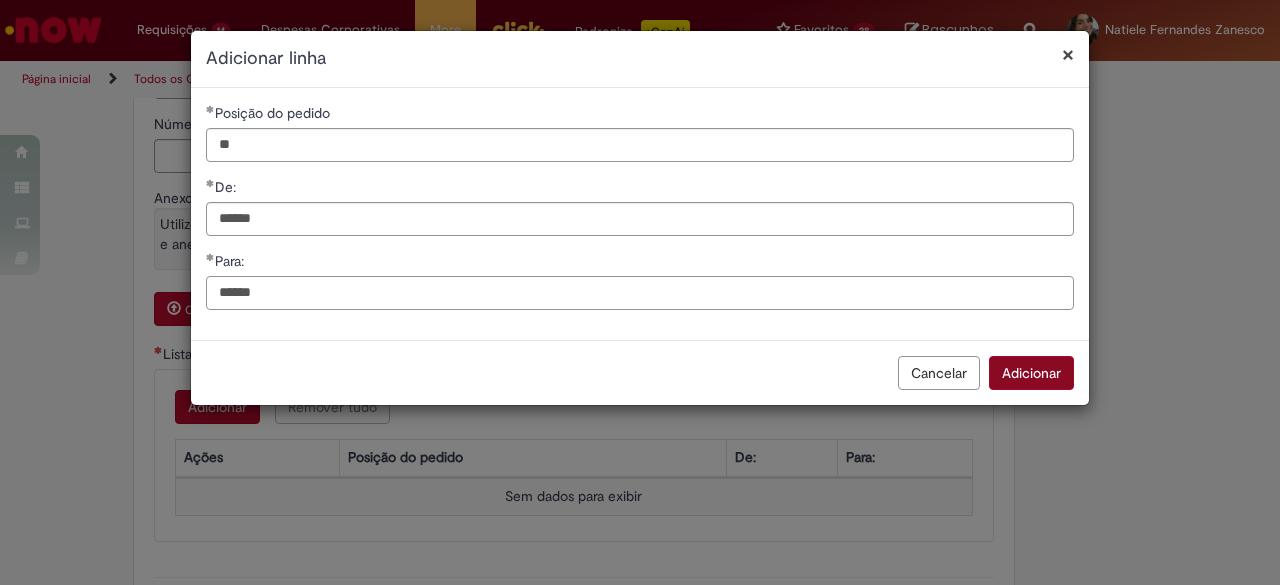 type on "******" 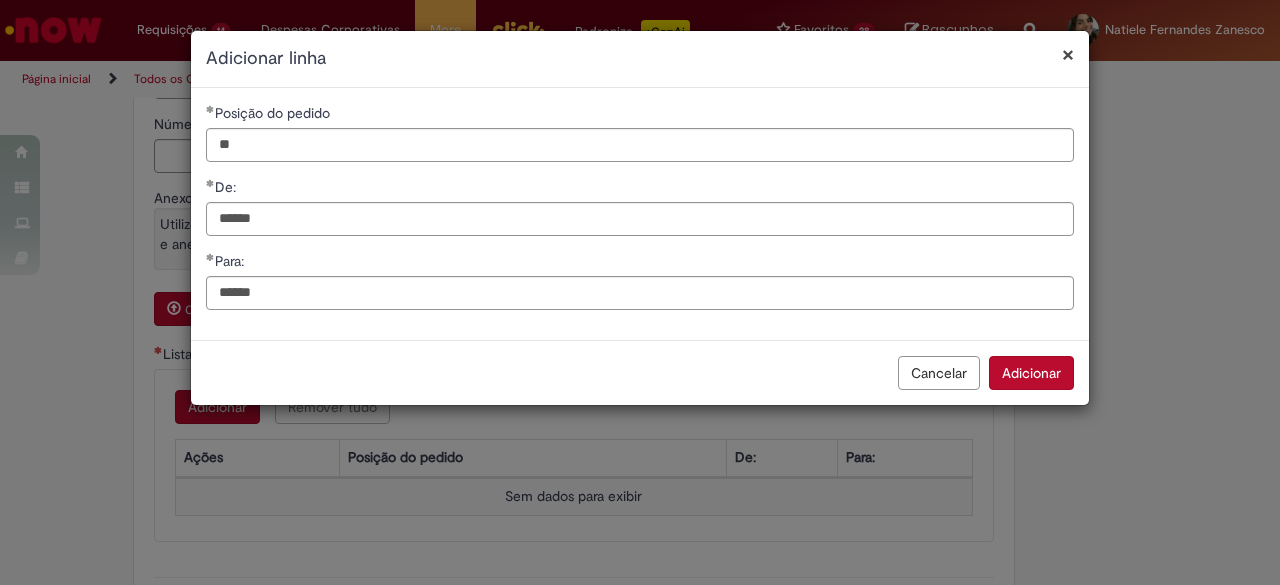 click on "Adicionar" at bounding box center (1031, 373) 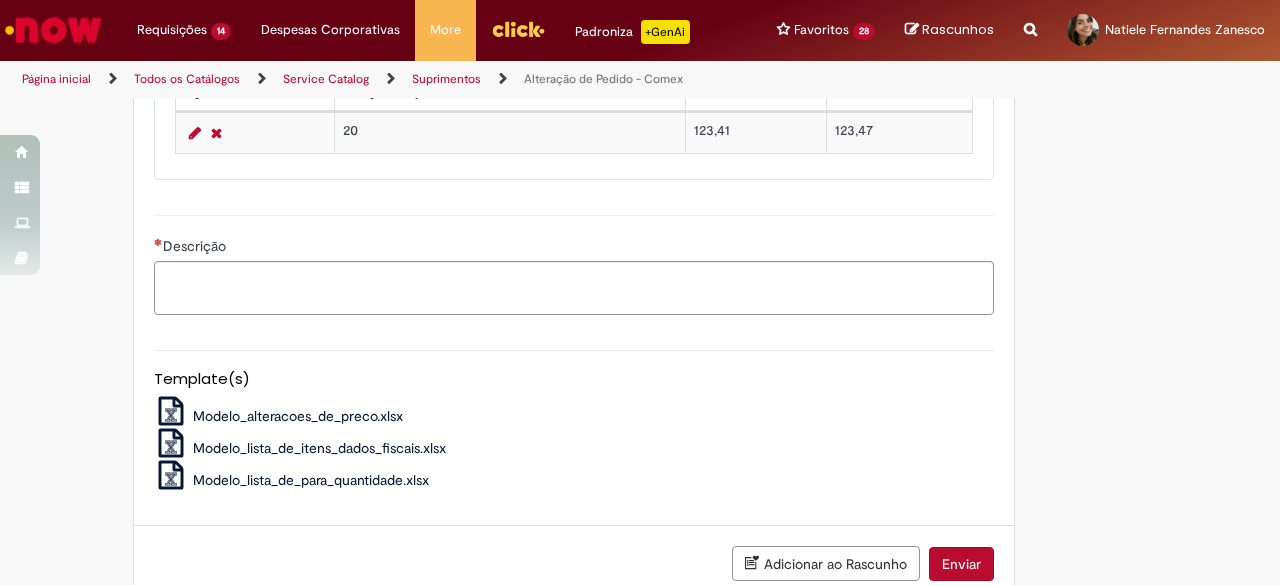 scroll, scrollTop: 1589, scrollLeft: 0, axis: vertical 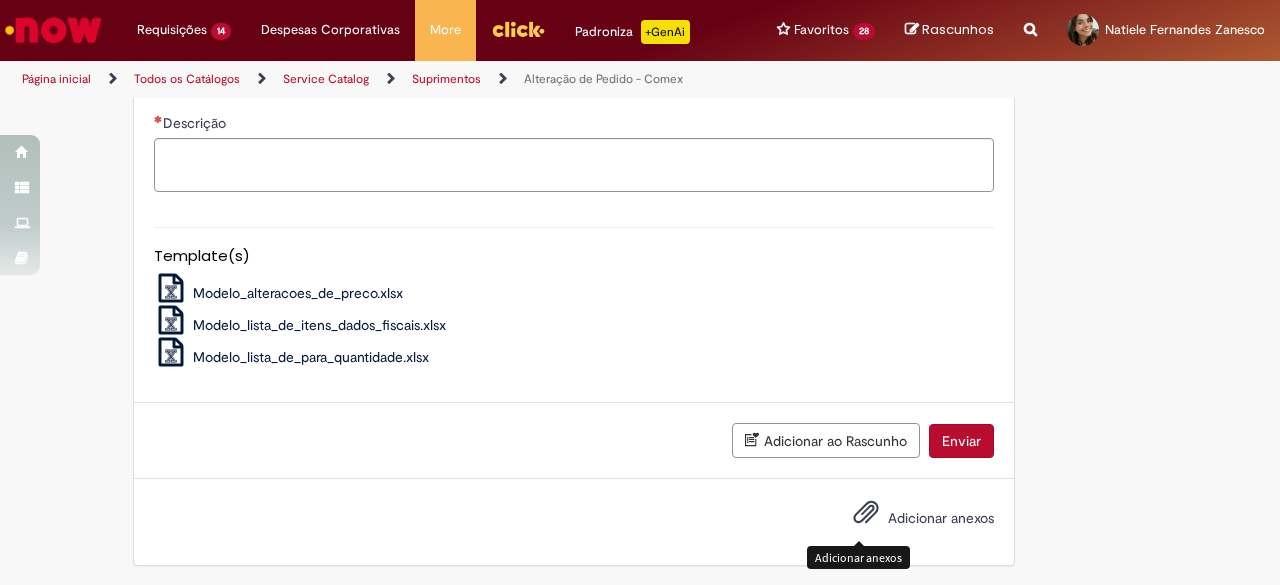 click at bounding box center [866, 513] 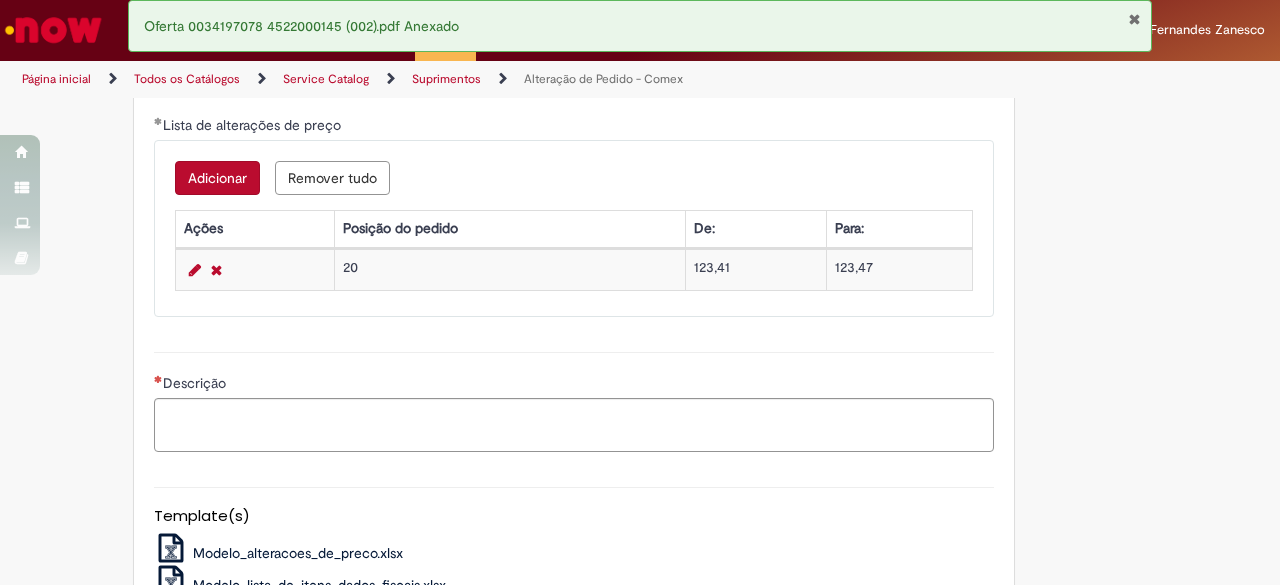 scroll, scrollTop: 1360, scrollLeft: 0, axis: vertical 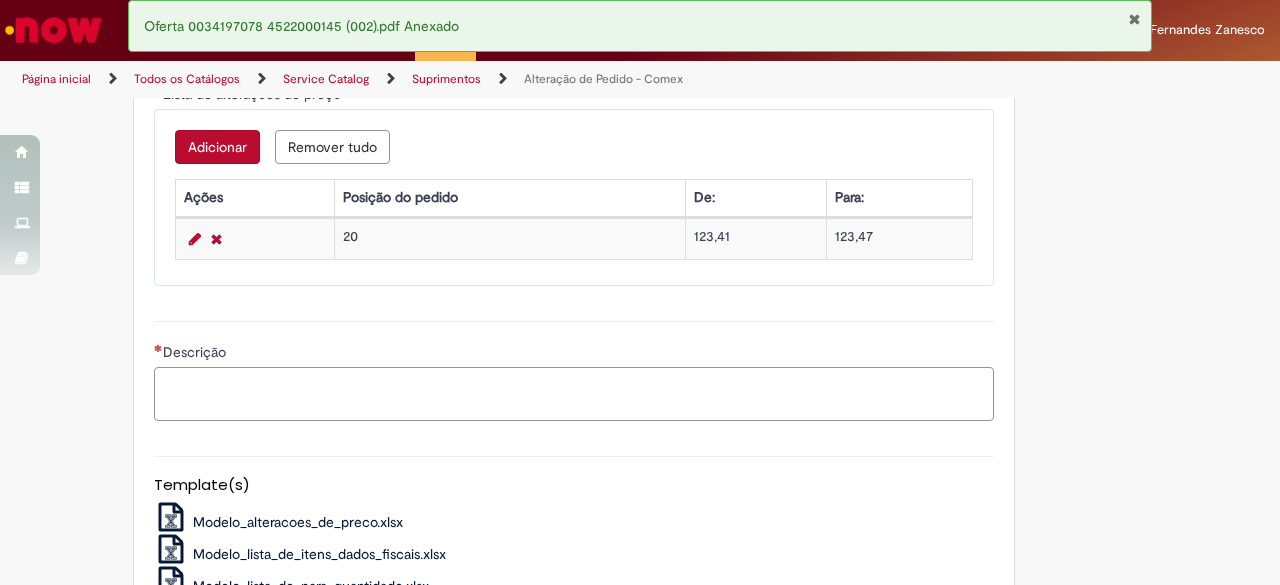 click on "Descrição" at bounding box center (574, 393) 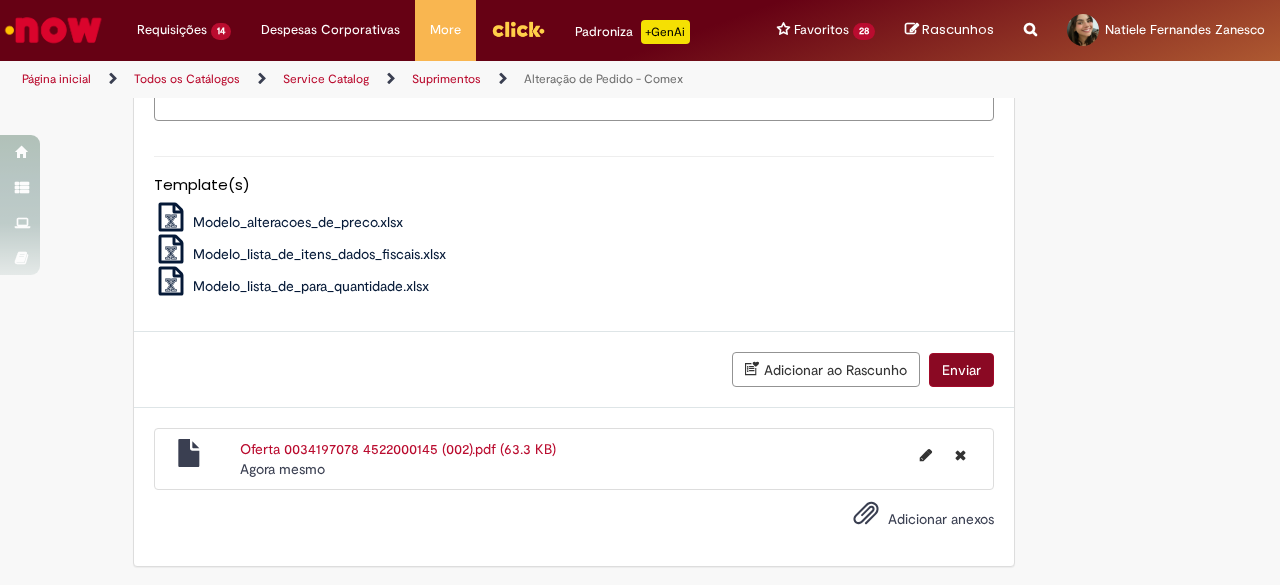 type on "**********" 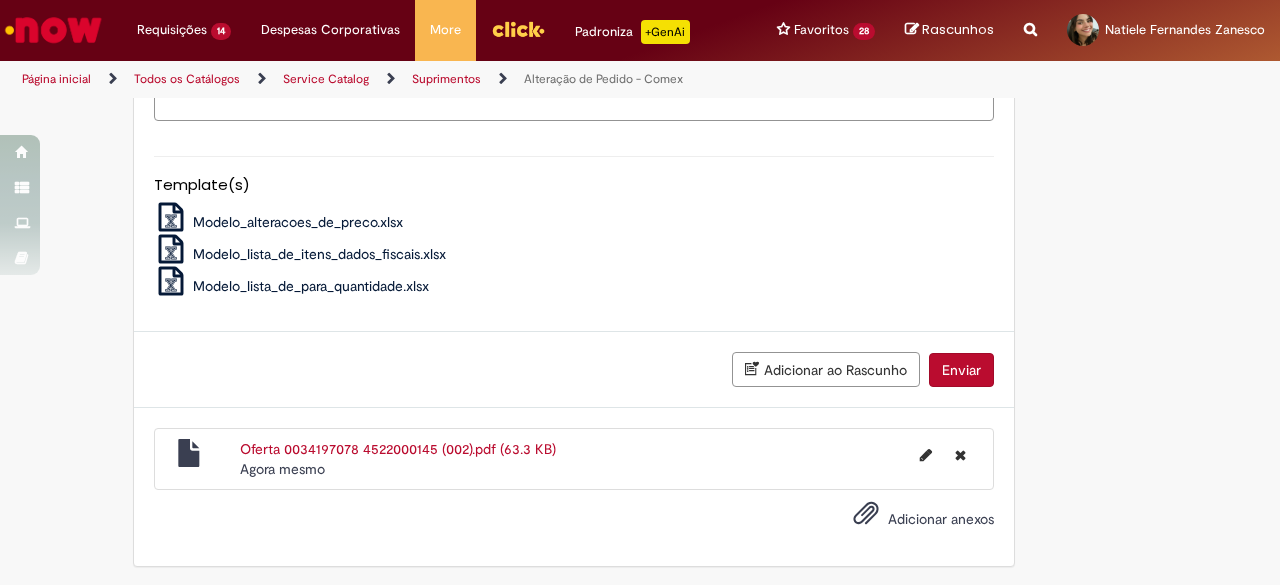 click on "Enviar" at bounding box center [961, 370] 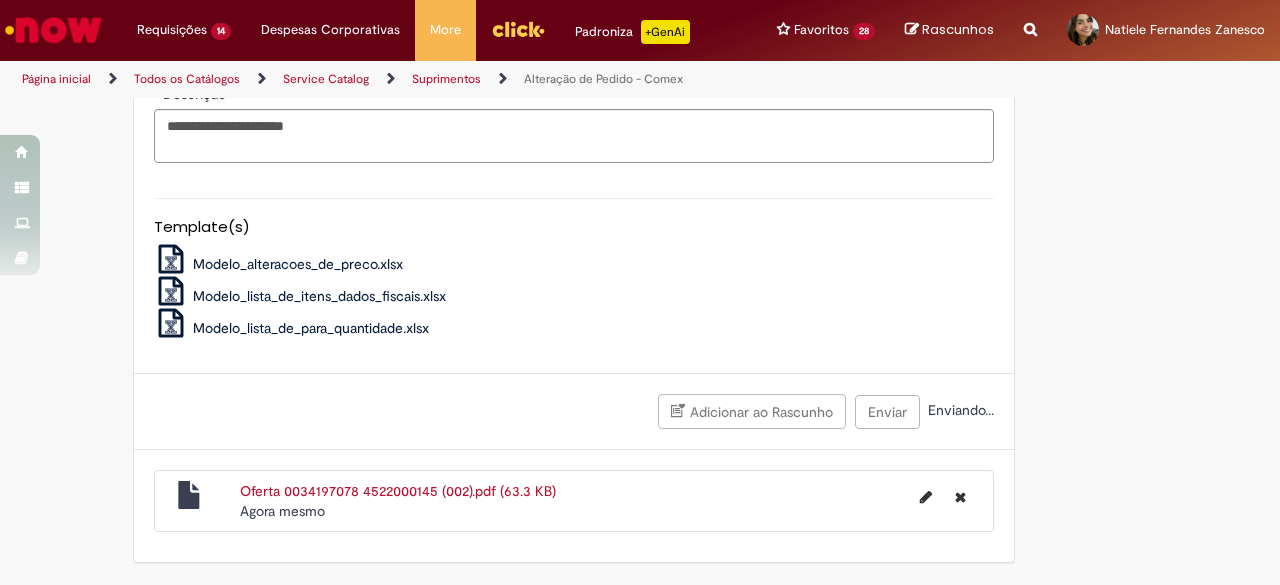 scroll, scrollTop: 1615, scrollLeft: 0, axis: vertical 